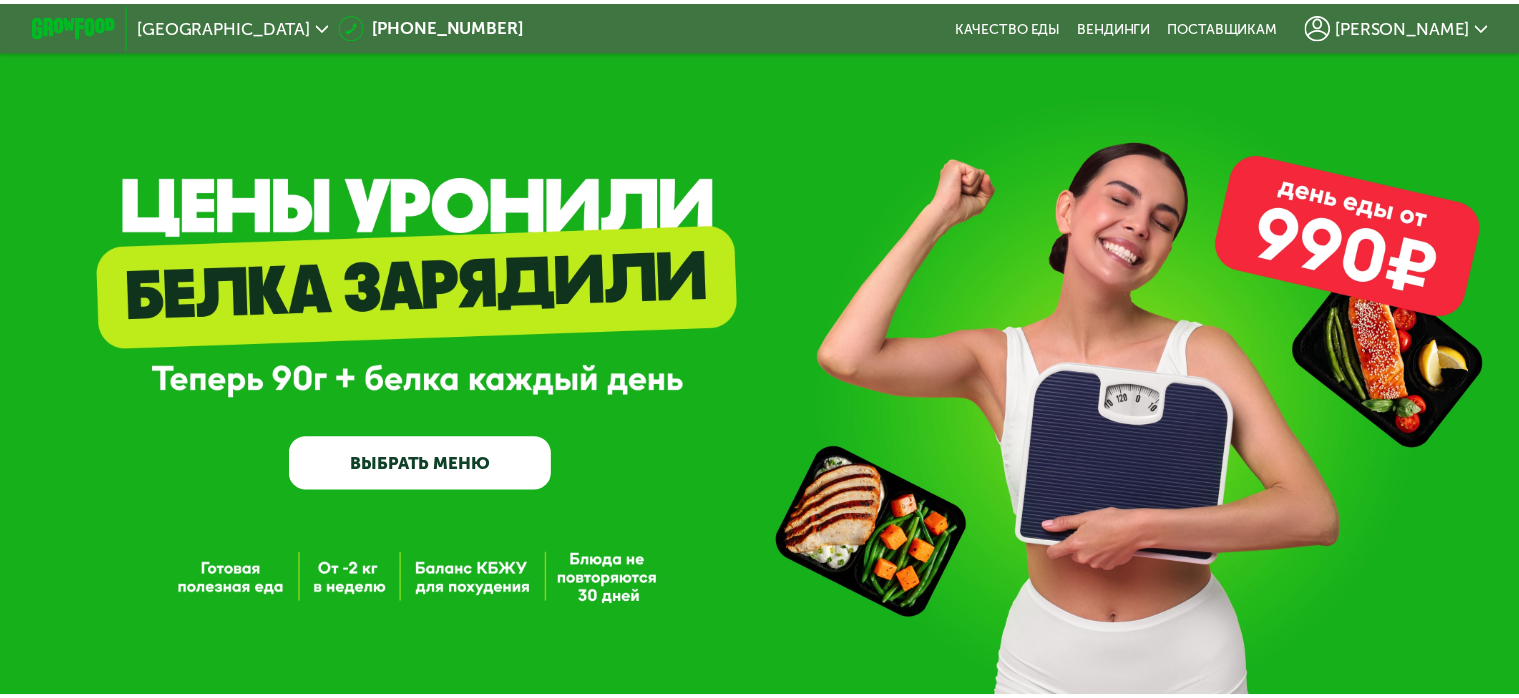 scroll, scrollTop: 0, scrollLeft: 0, axis: both 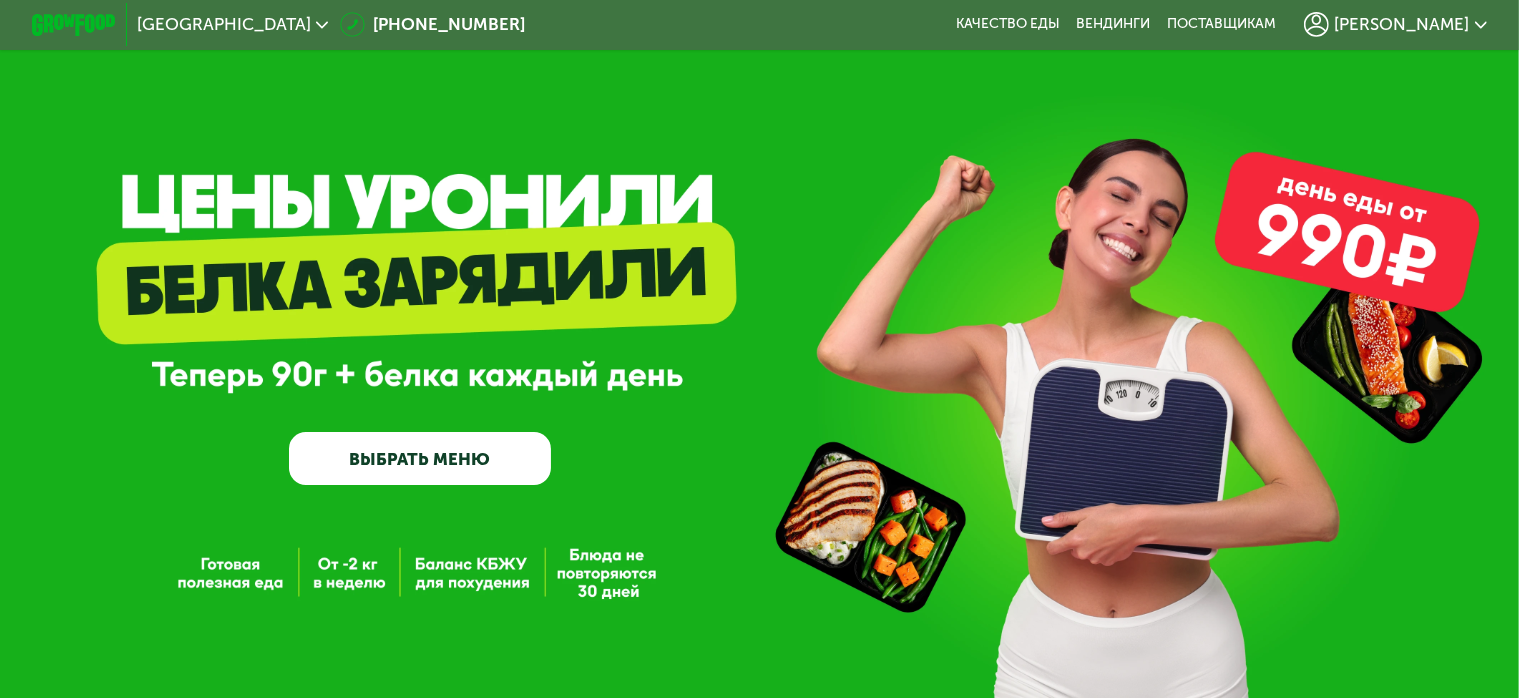 click on "ВЫБРАТЬ МЕНЮ" at bounding box center (420, 458) 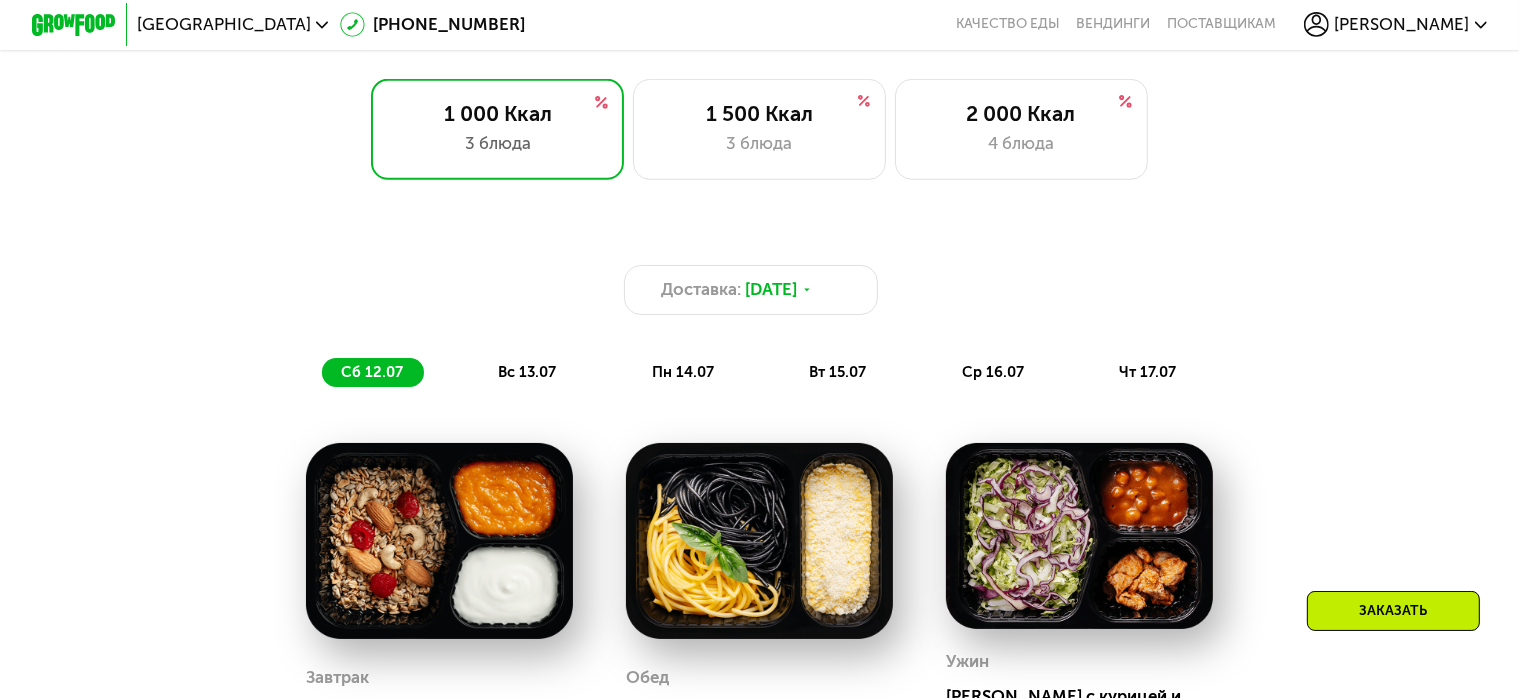 scroll, scrollTop: 1173, scrollLeft: 0, axis: vertical 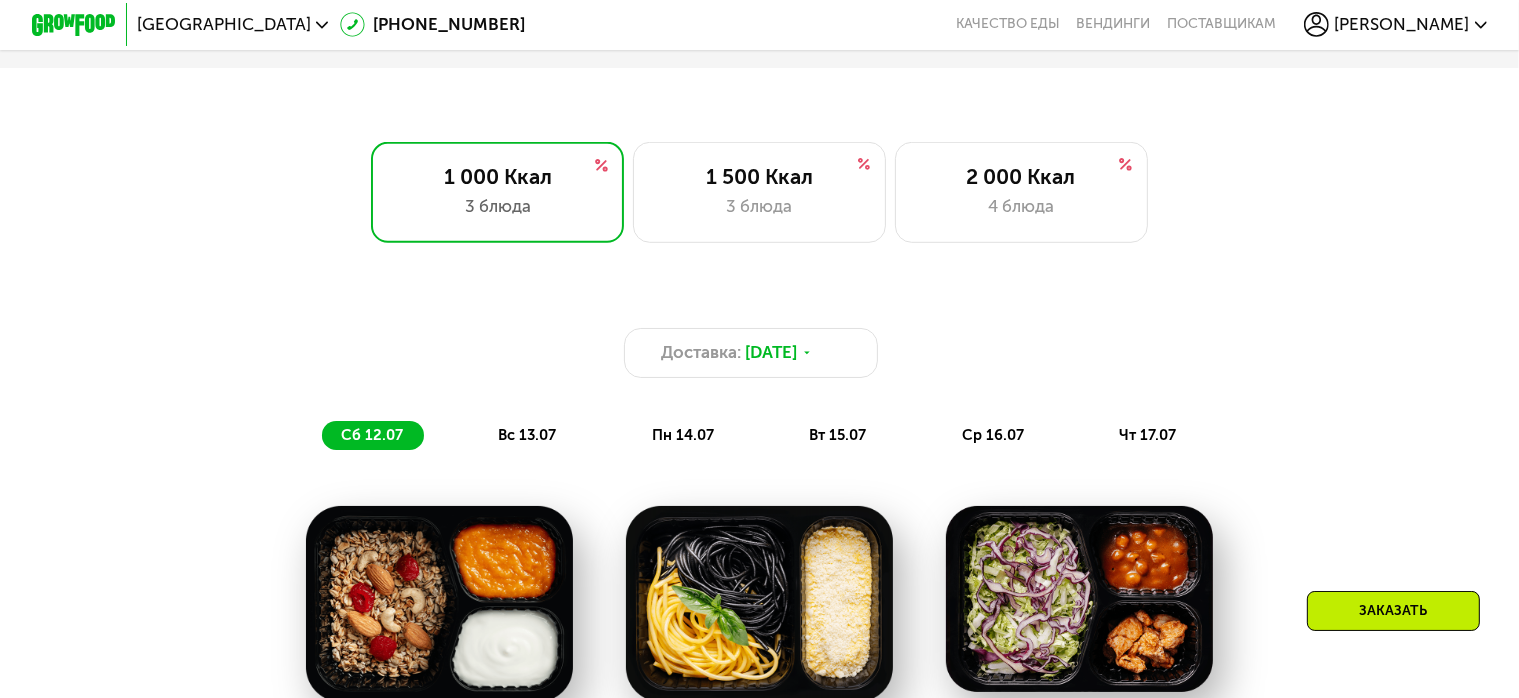 click on "вс 13.07" at bounding box center (527, 435) 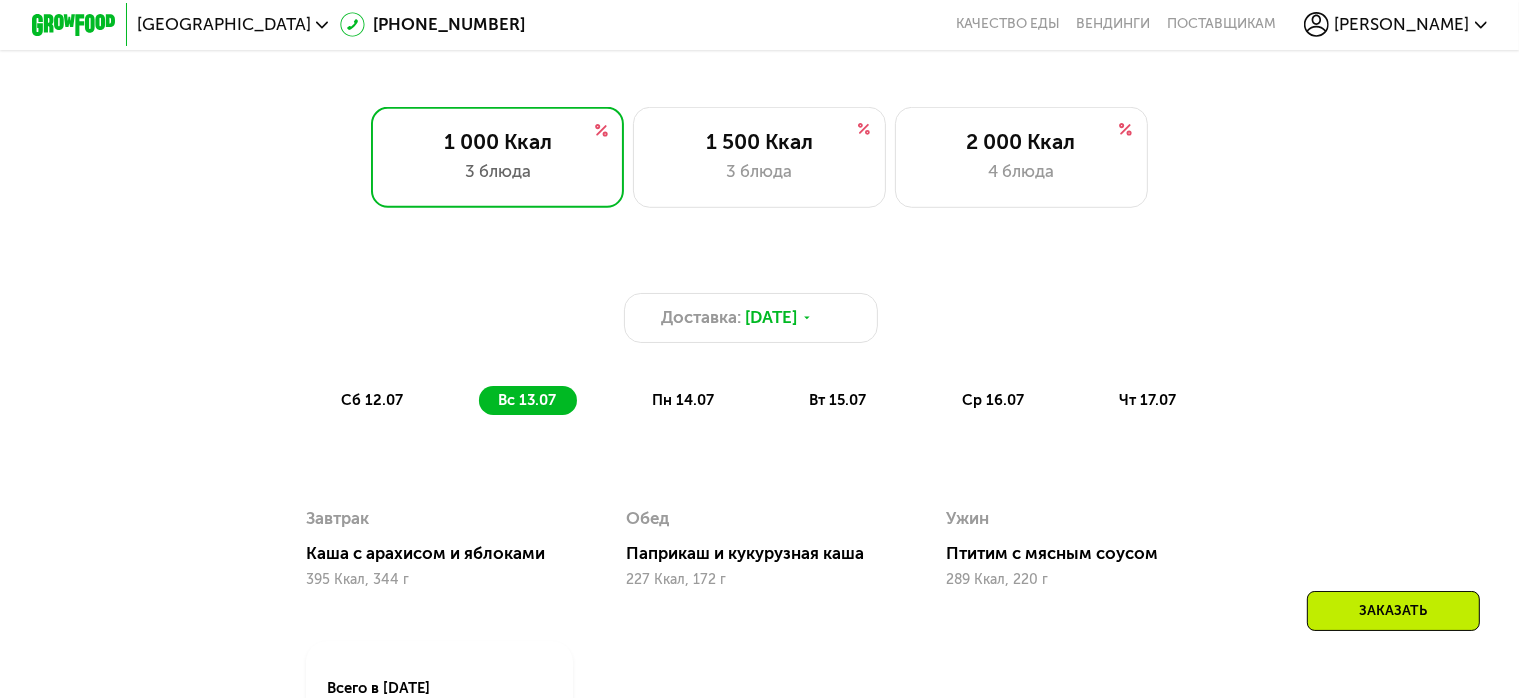 scroll, scrollTop: 1173, scrollLeft: 0, axis: vertical 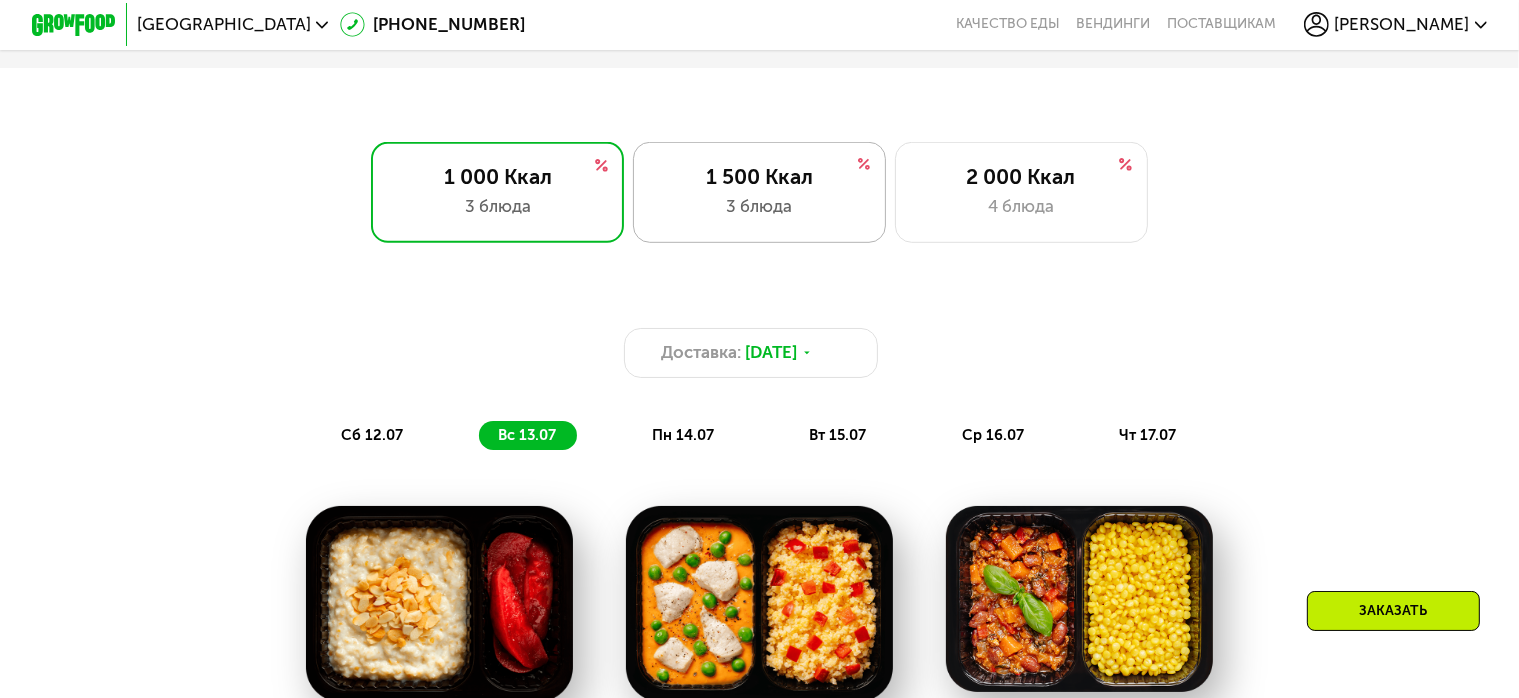 click on "3 блюда" at bounding box center [759, 206] 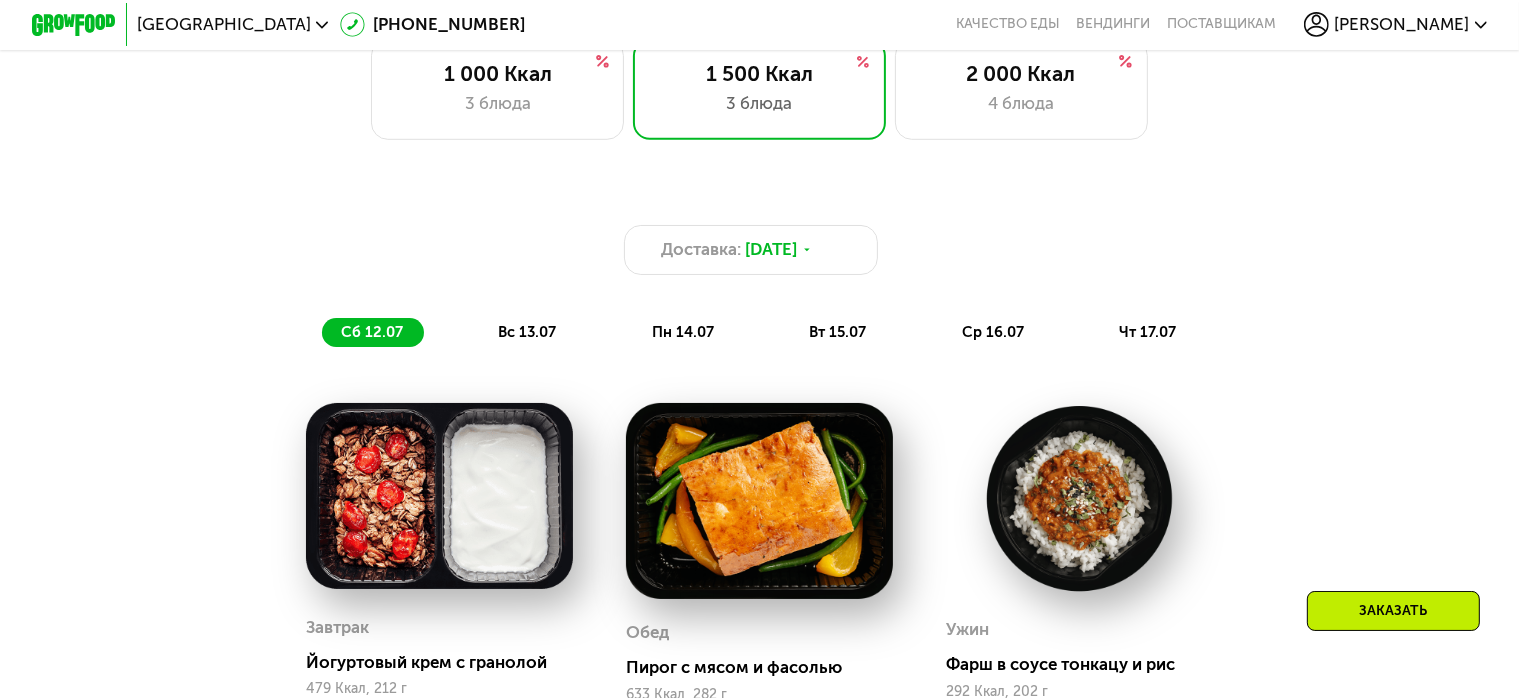 scroll, scrollTop: 1173, scrollLeft: 0, axis: vertical 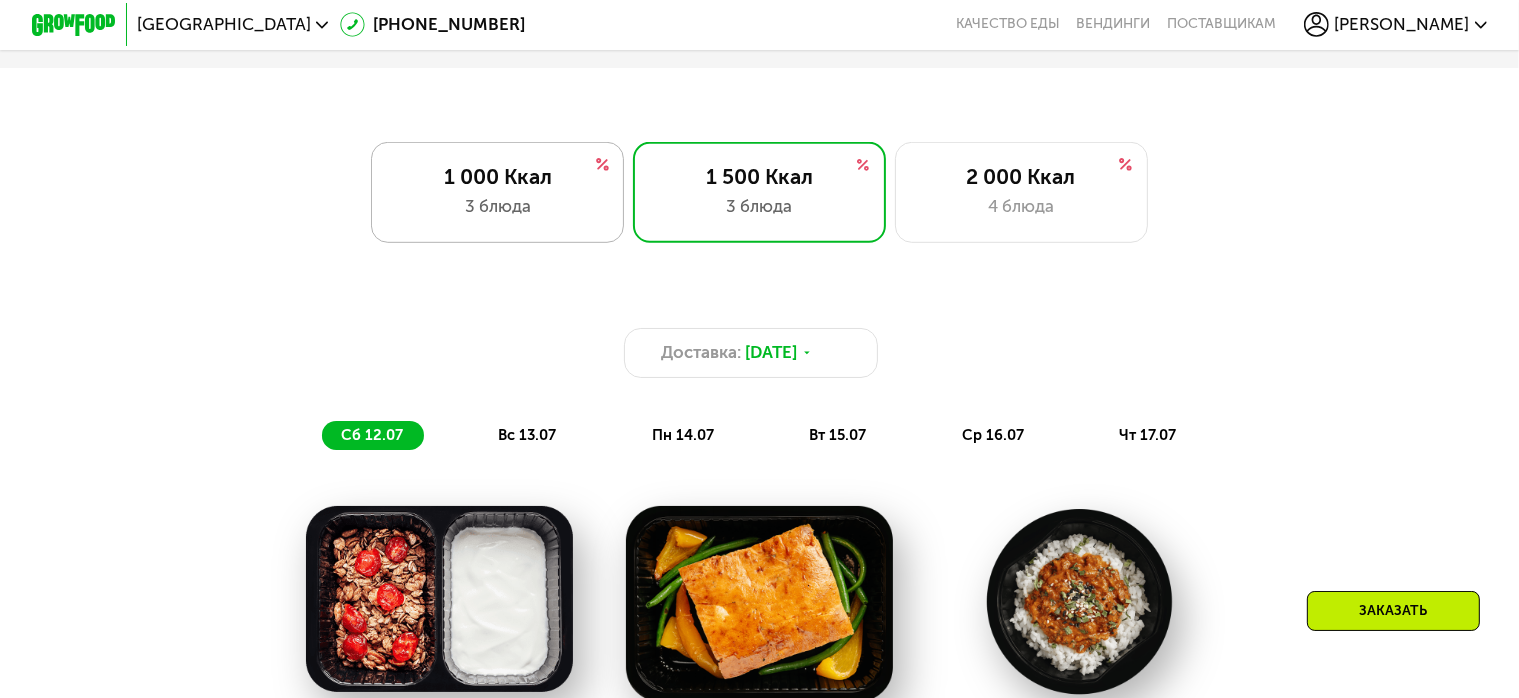 click on "1 000 Ккал" at bounding box center [497, 176] 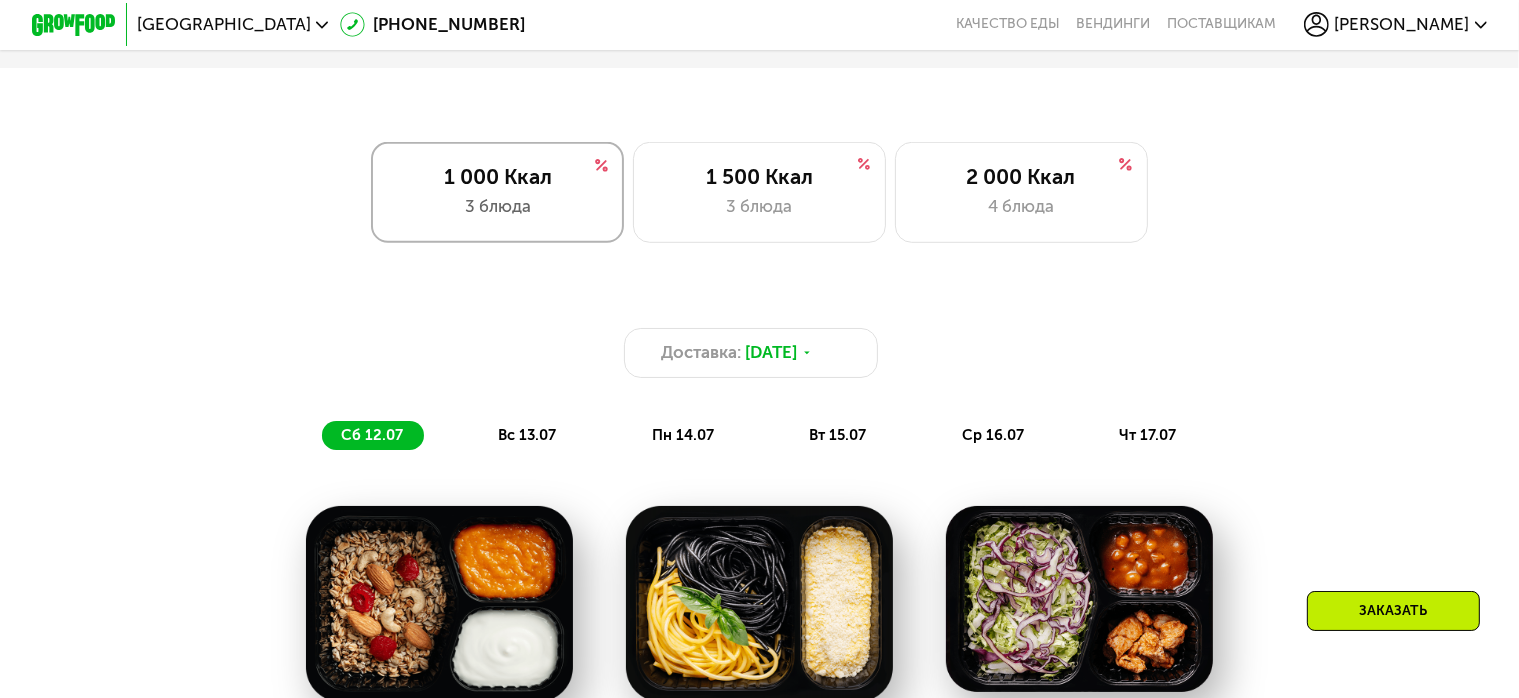 scroll, scrollTop: 1273, scrollLeft: 0, axis: vertical 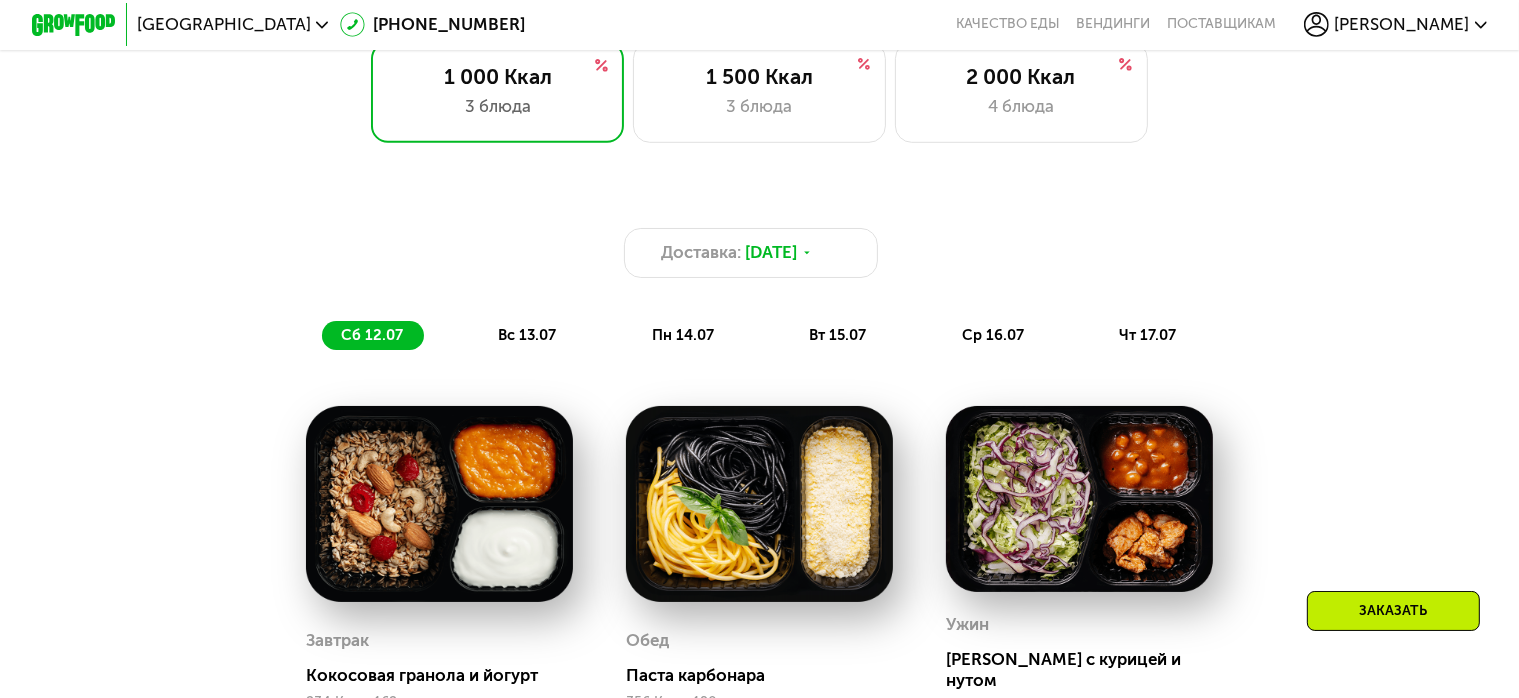 click on "пн 14.07" at bounding box center (683, 335) 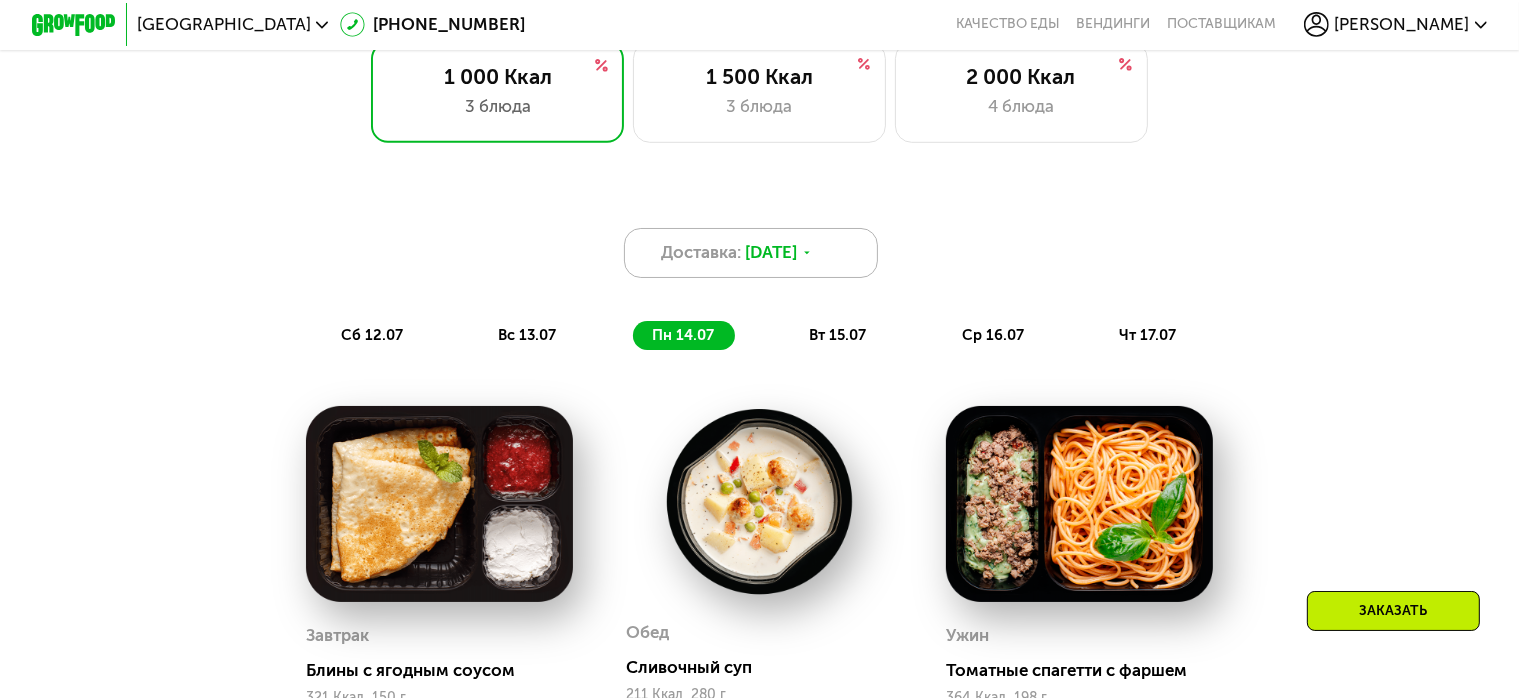 click on "[DATE]" at bounding box center (771, 252) 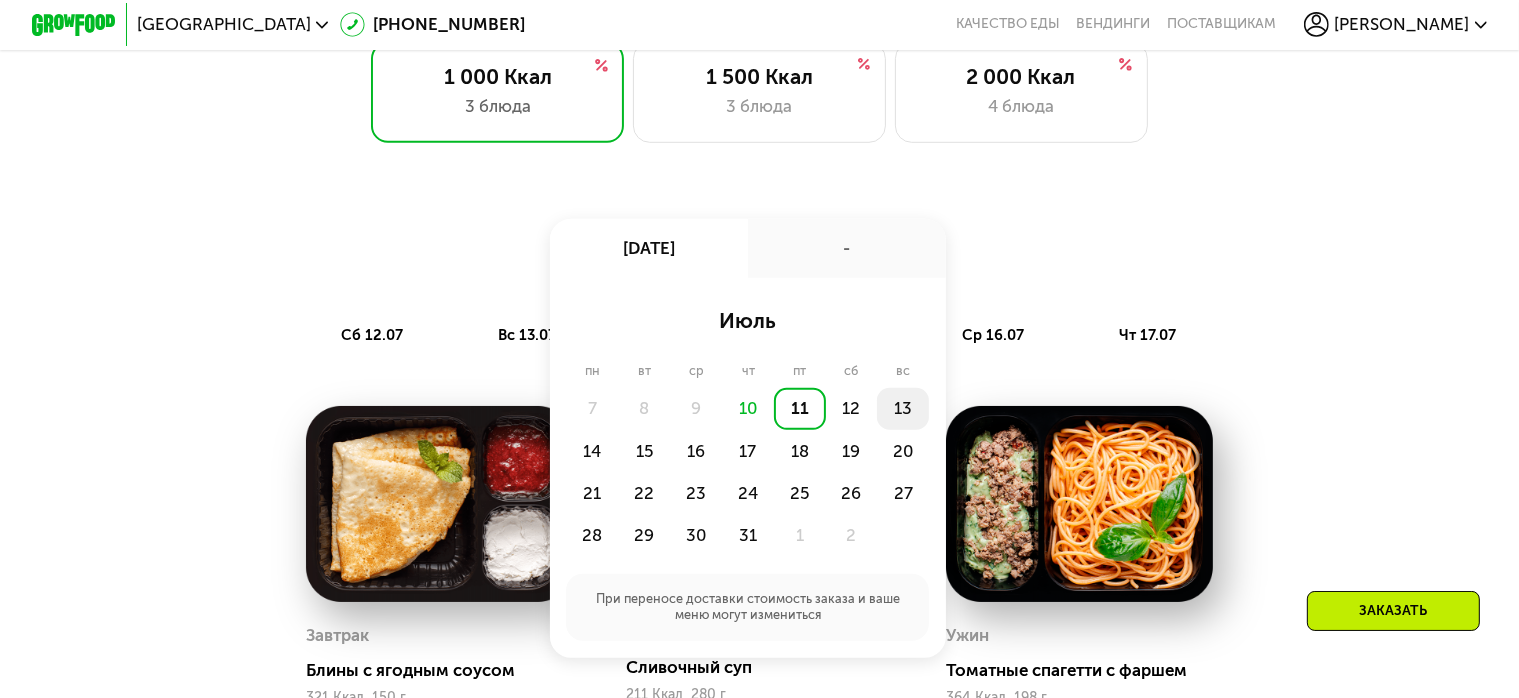 click on "13" 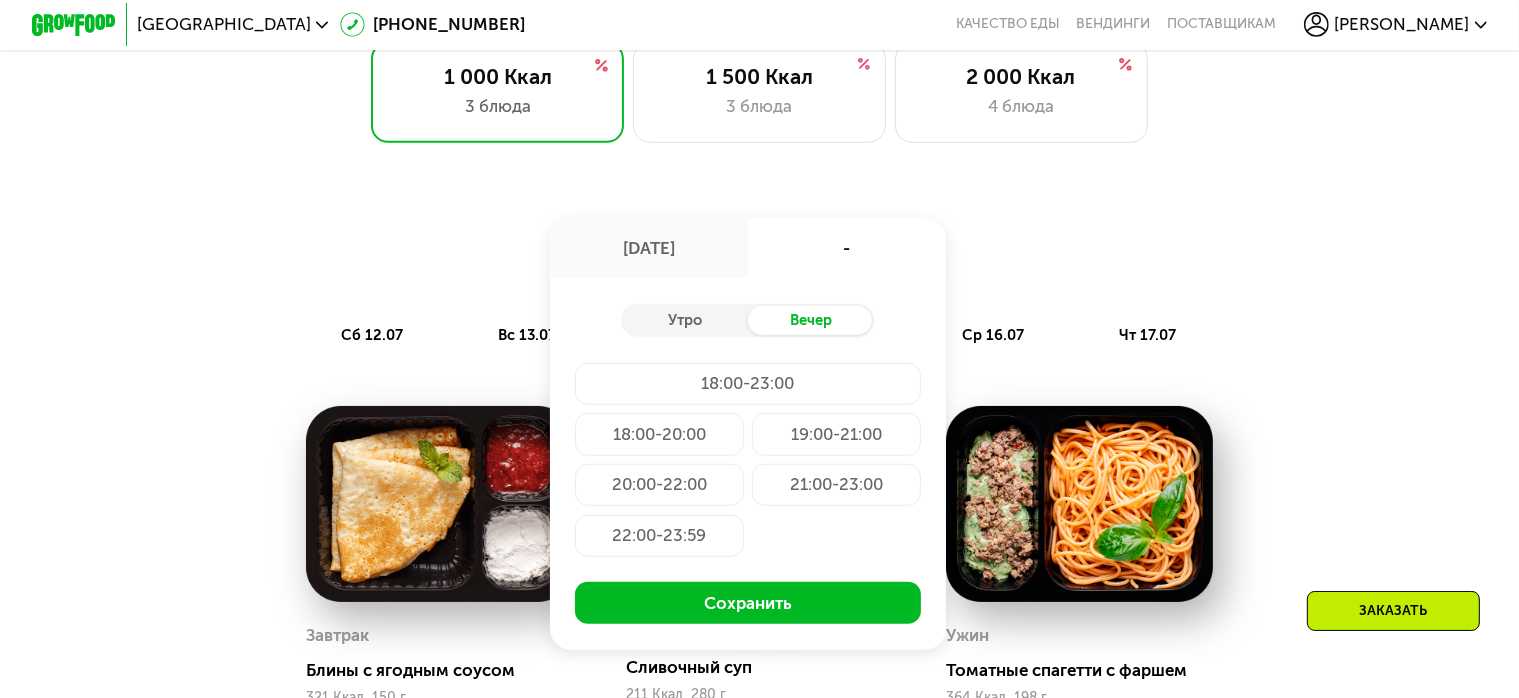 click on "19:00-21:00" 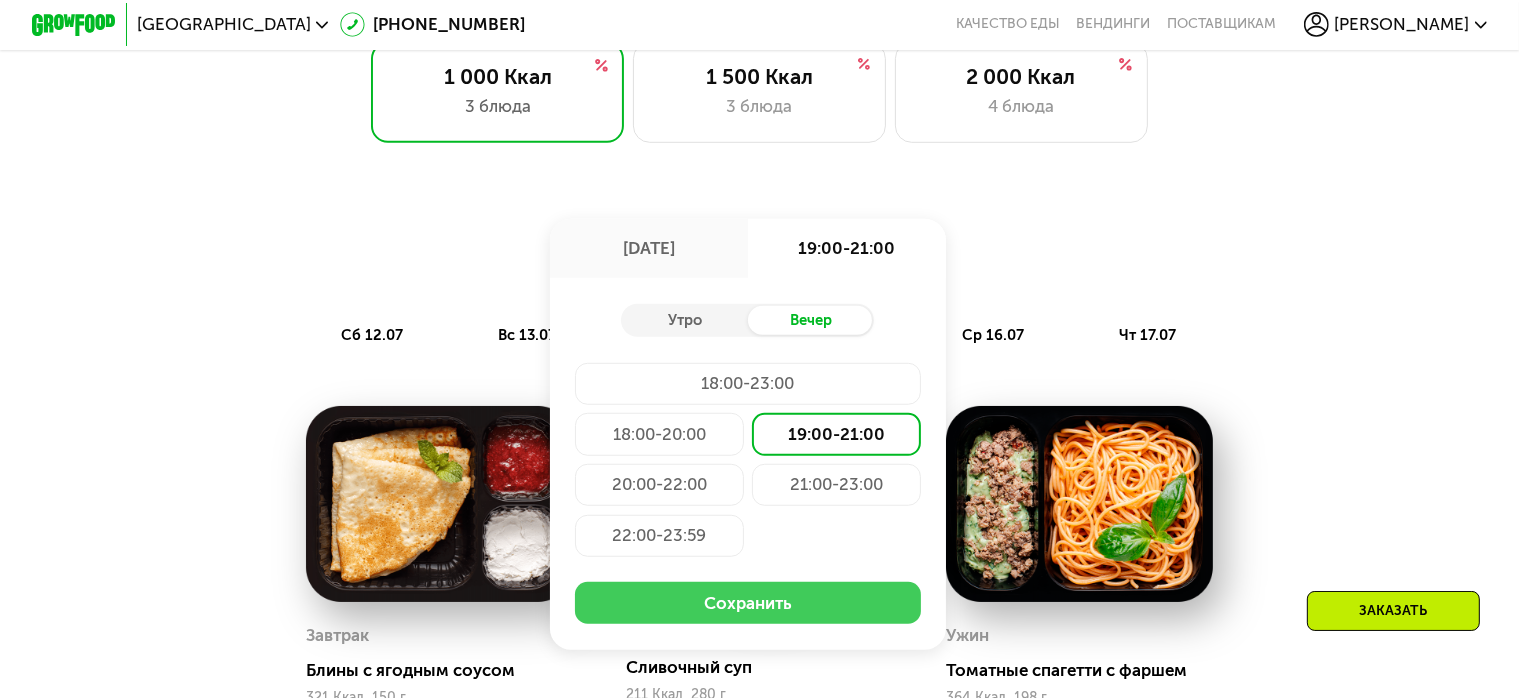 click on "Сохранить" at bounding box center (748, 603) 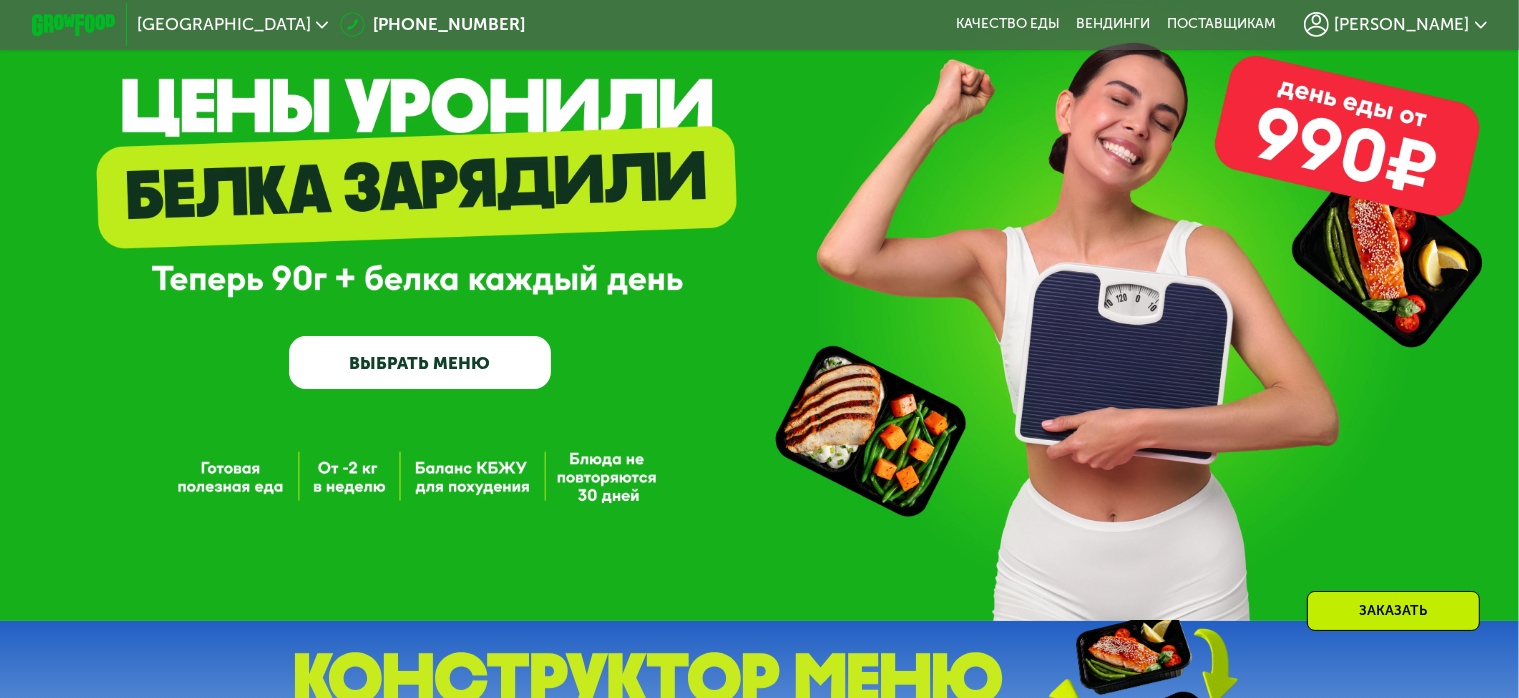 scroll, scrollTop: 200, scrollLeft: 0, axis: vertical 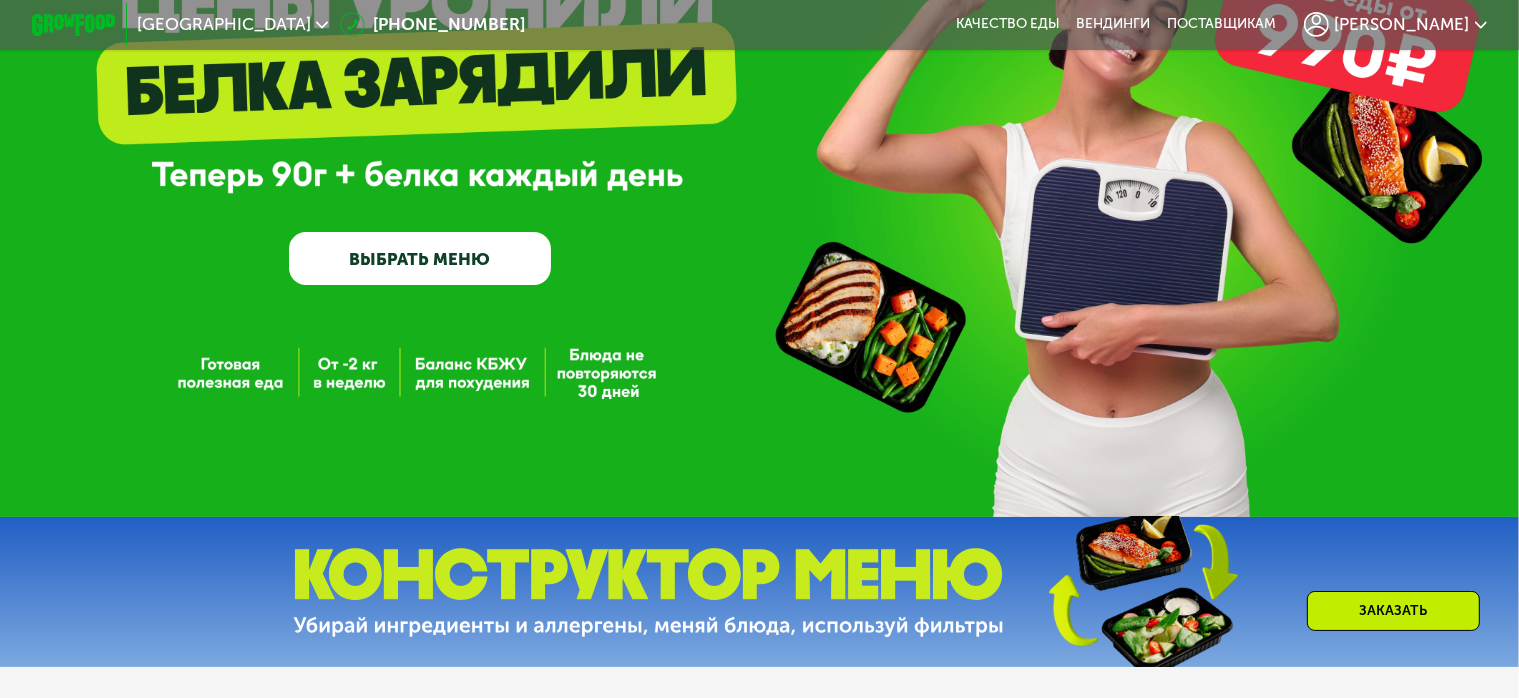 click on "ВЫБРАТЬ МЕНЮ" at bounding box center (420, 258) 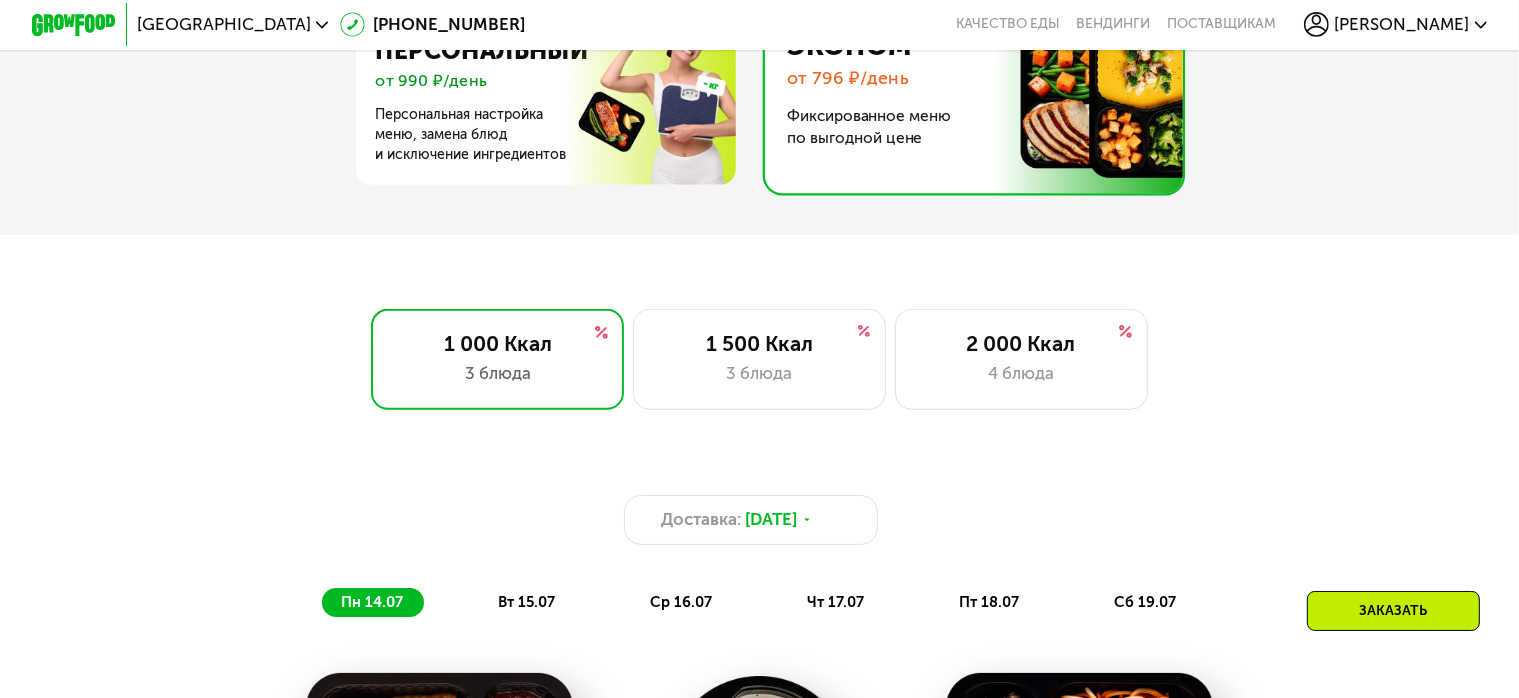 scroll, scrollTop: 873, scrollLeft: 0, axis: vertical 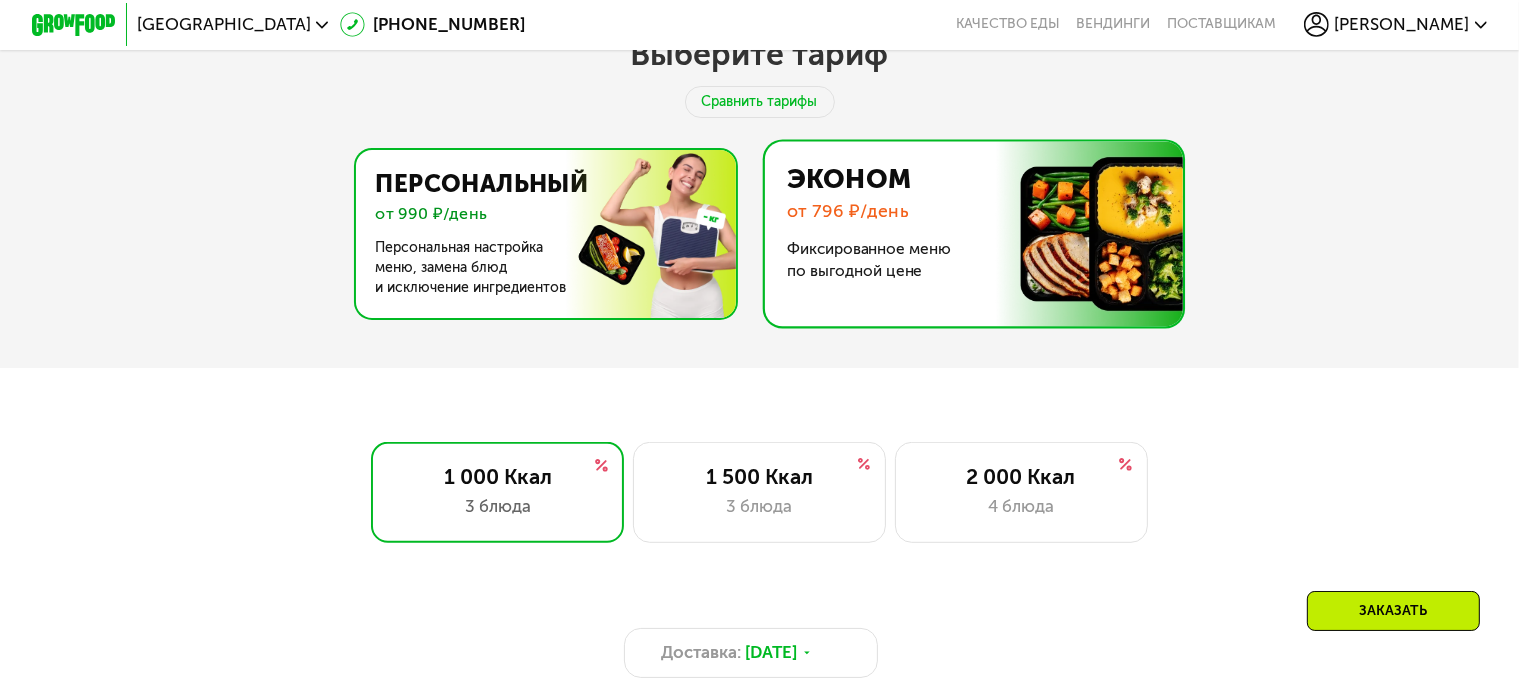 click at bounding box center [540, 234] 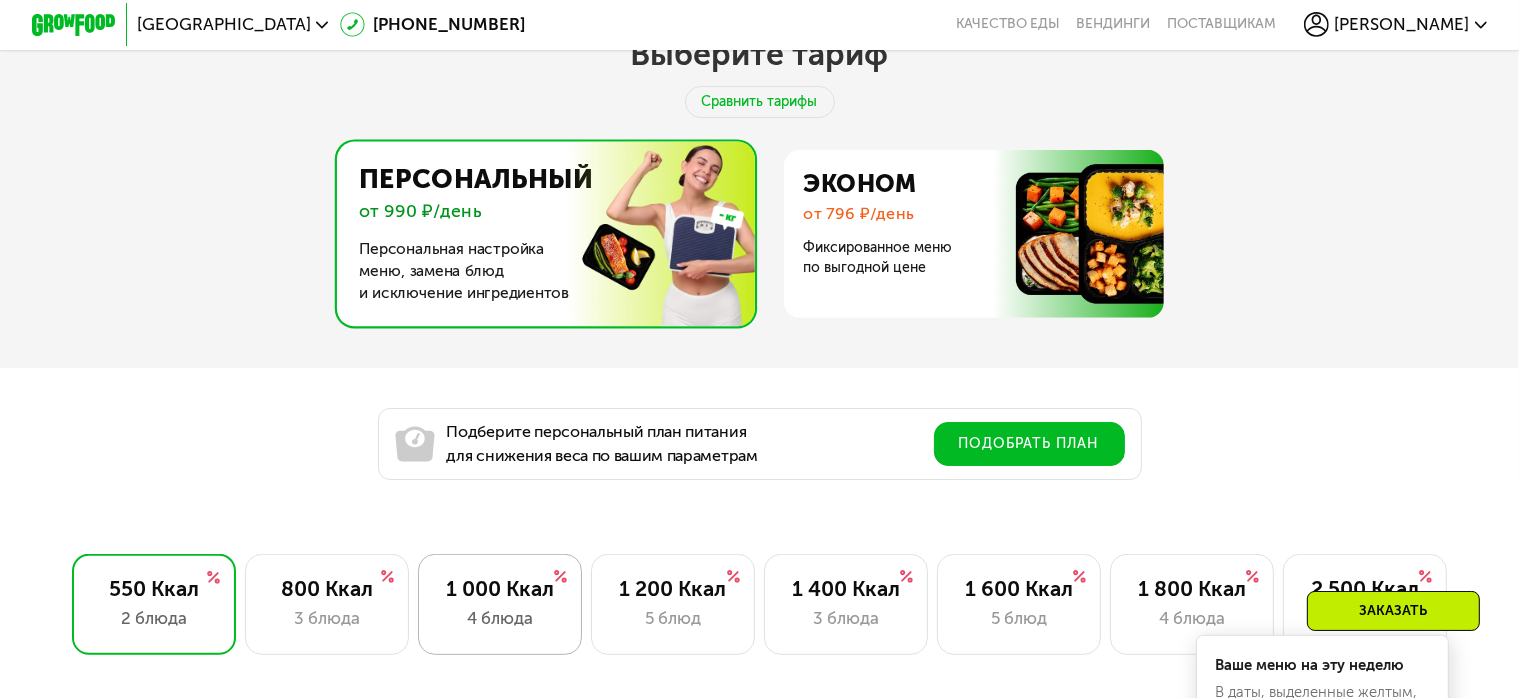 scroll, scrollTop: 1273, scrollLeft: 0, axis: vertical 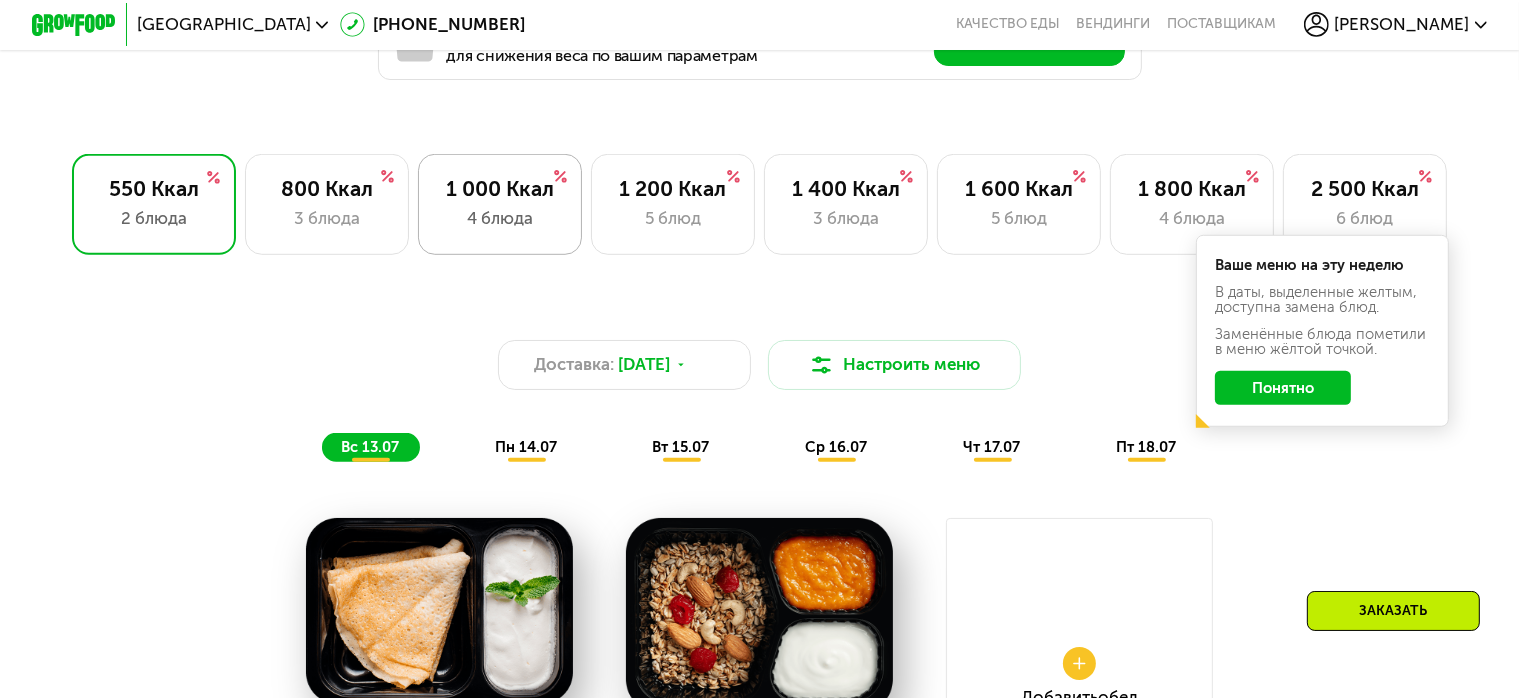 click on "1 000 Ккал" at bounding box center [500, 188] 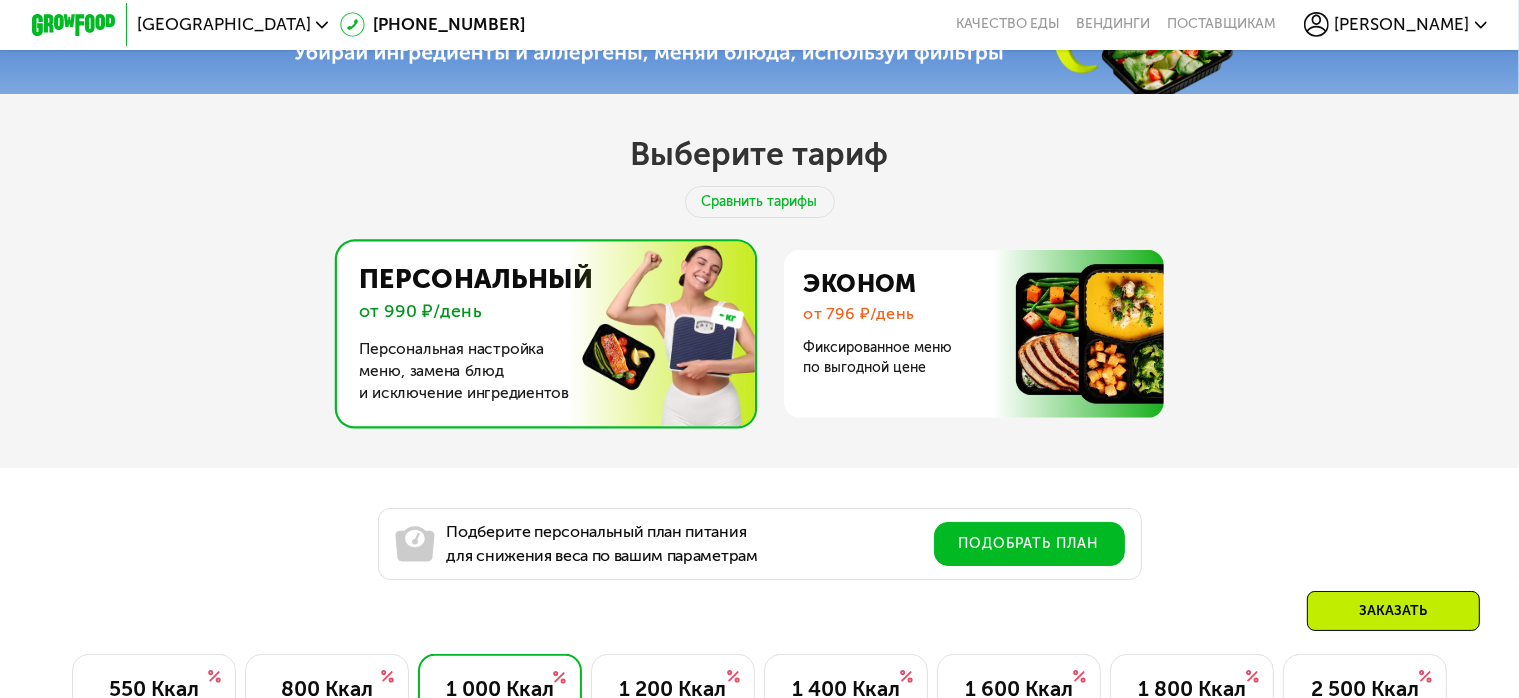 scroll, scrollTop: 873, scrollLeft: 0, axis: vertical 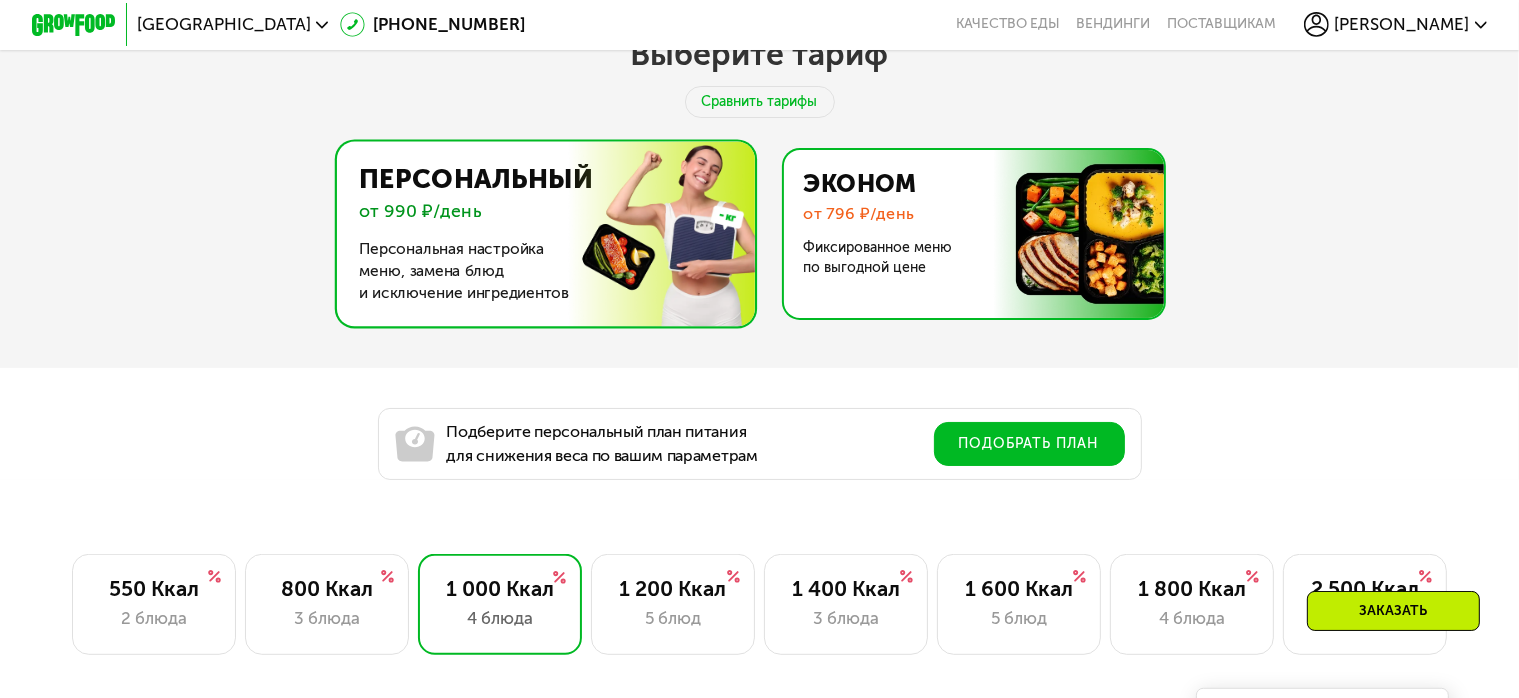 click at bounding box center [968, 234] 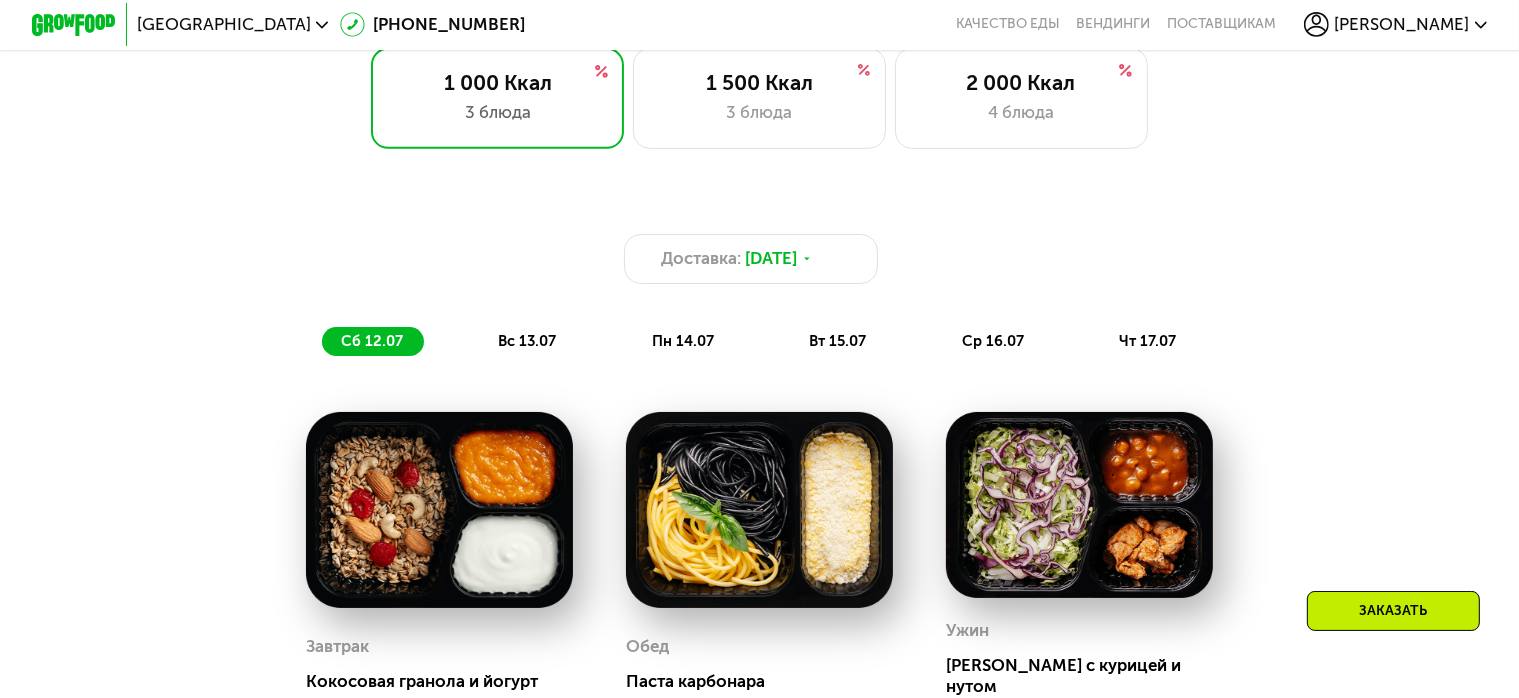 scroll, scrollTop: 1373, scrollLeft: 0, axis: vertical 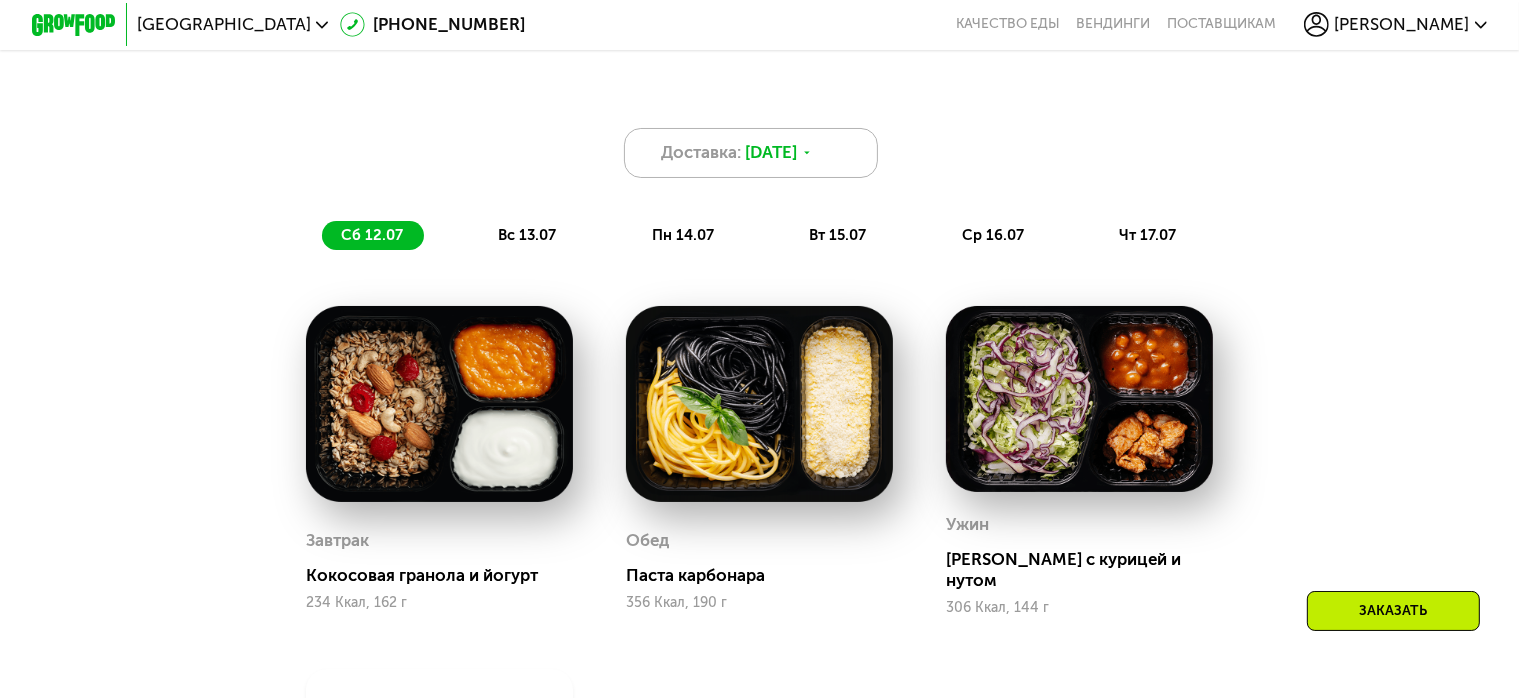 click on "Доставка: [DATE]" at bounding box center (750, 153) 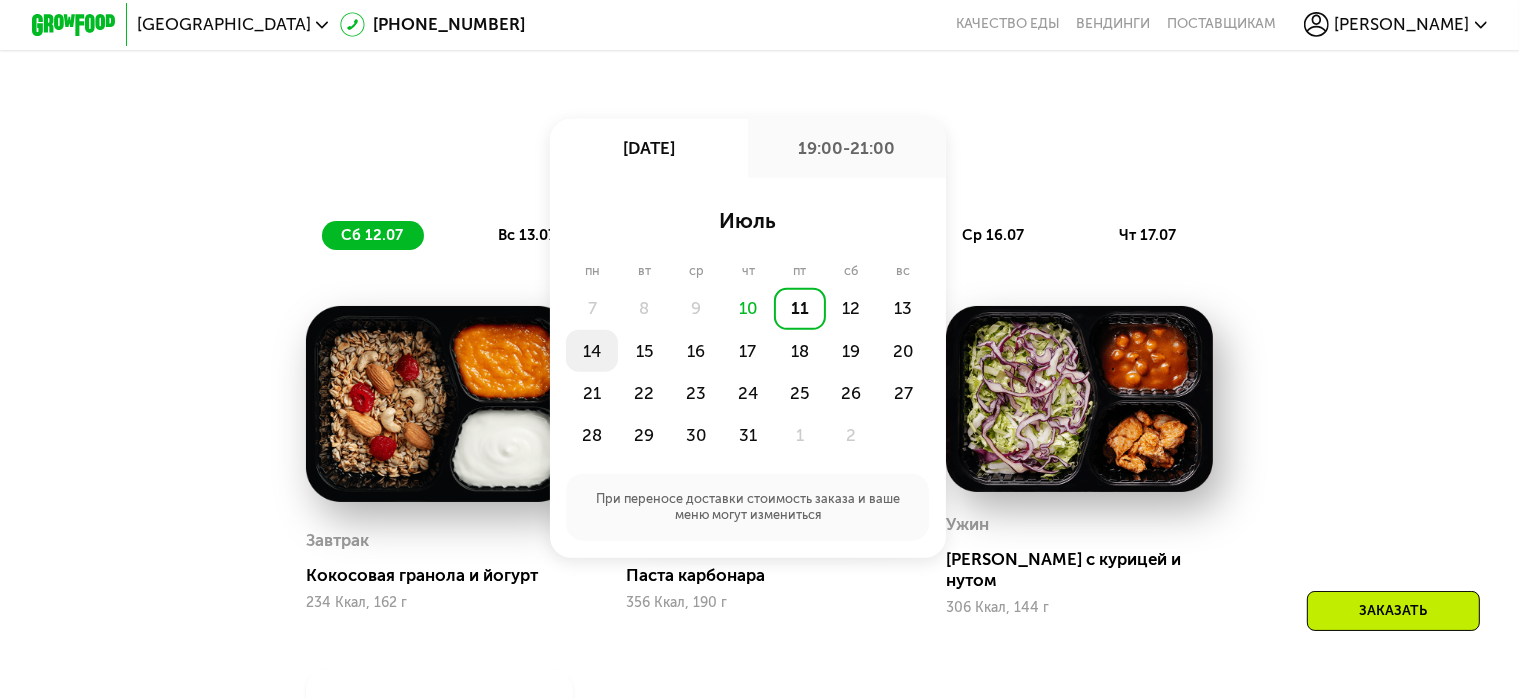 click on "14" 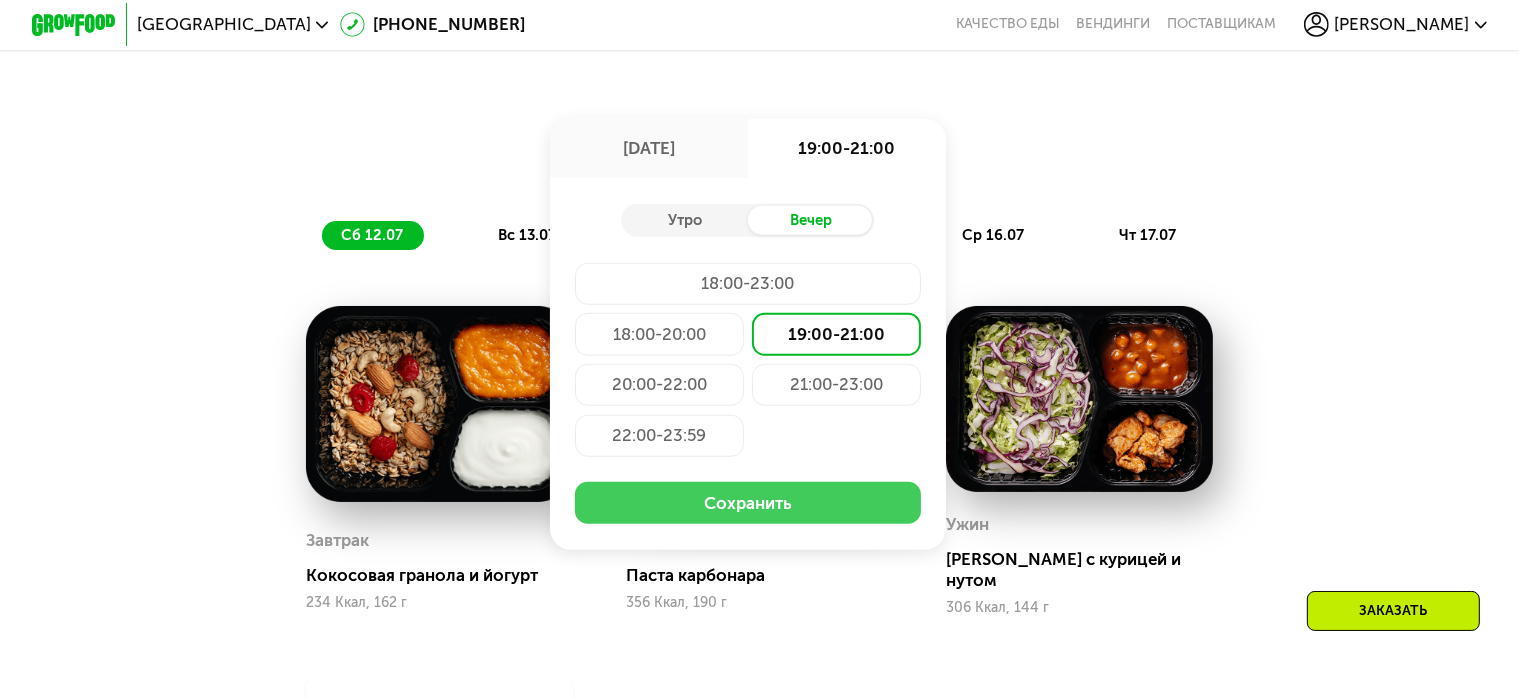 click on "Сохранить" at bounding box center (748, 503) 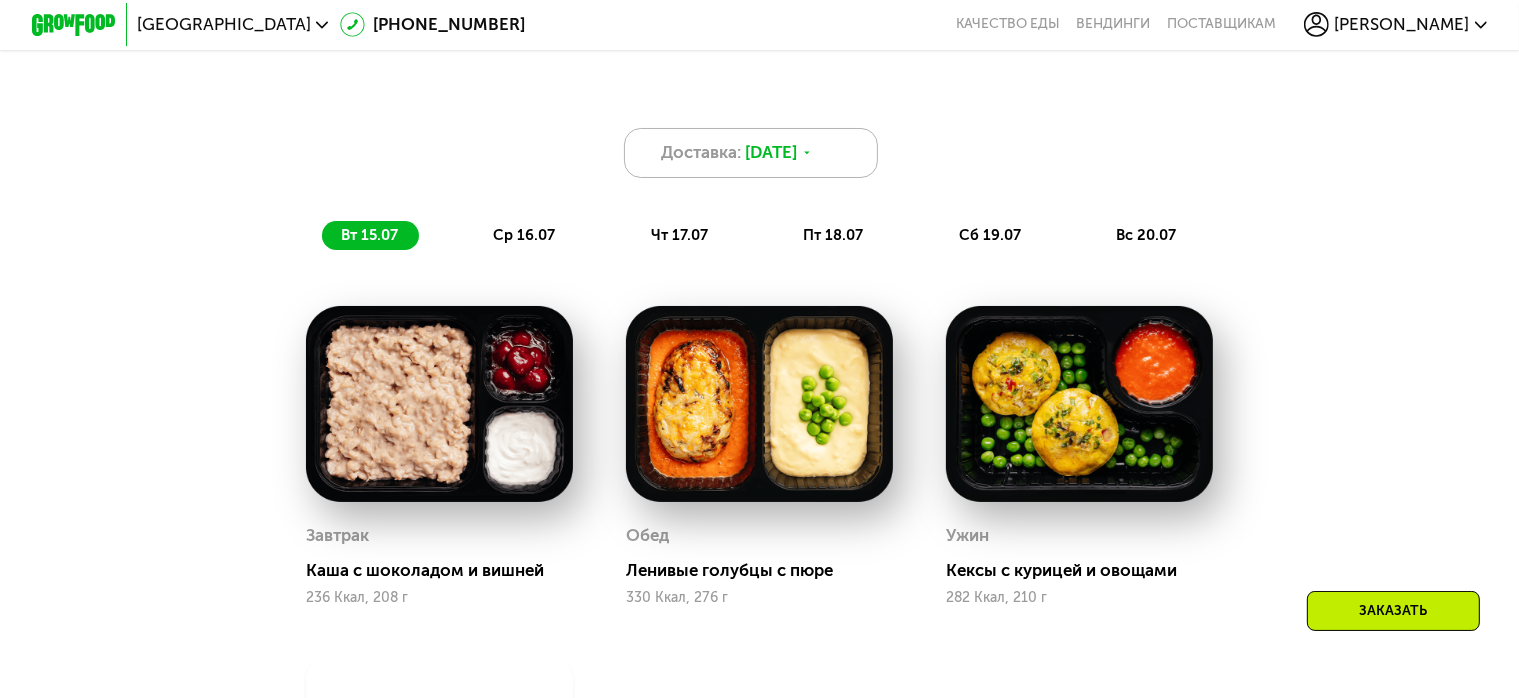 click on "[DATE]" at bounding box center [771, 152] 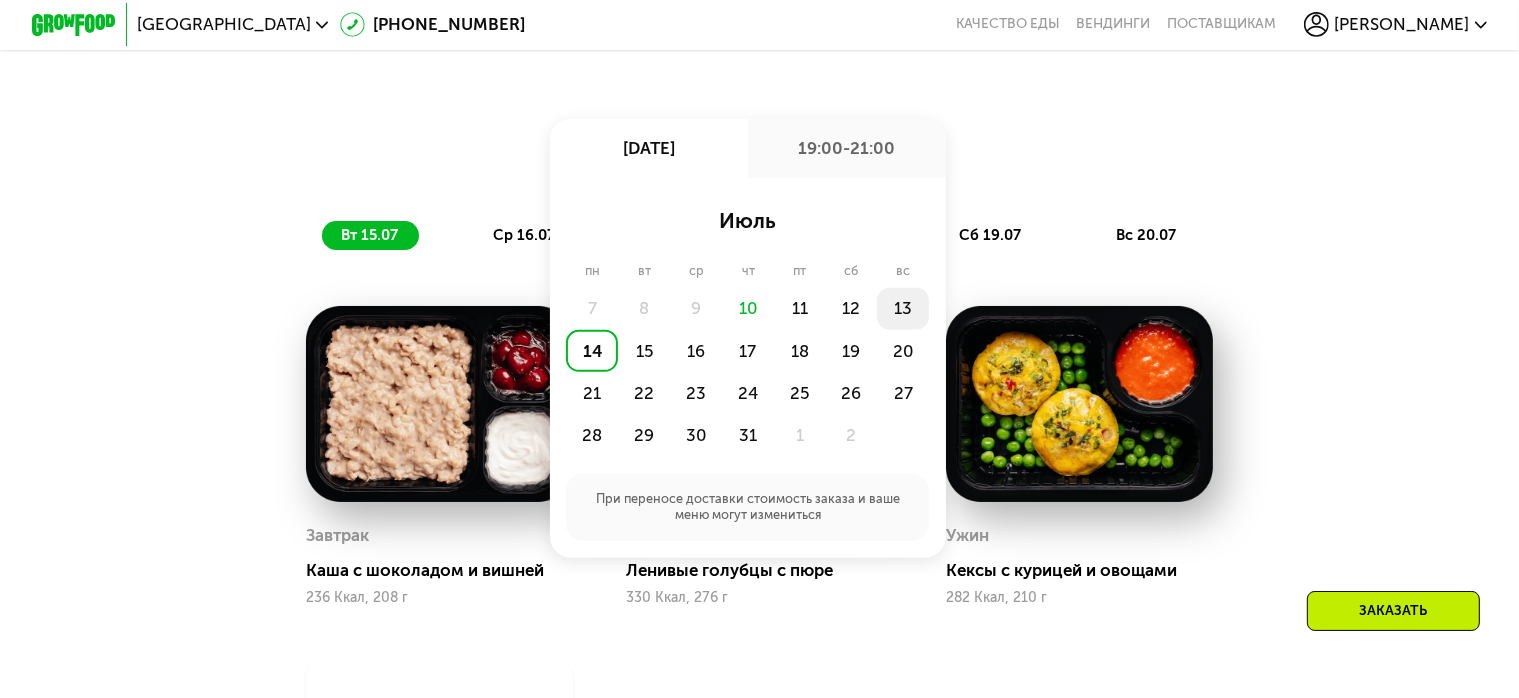 click on "13" 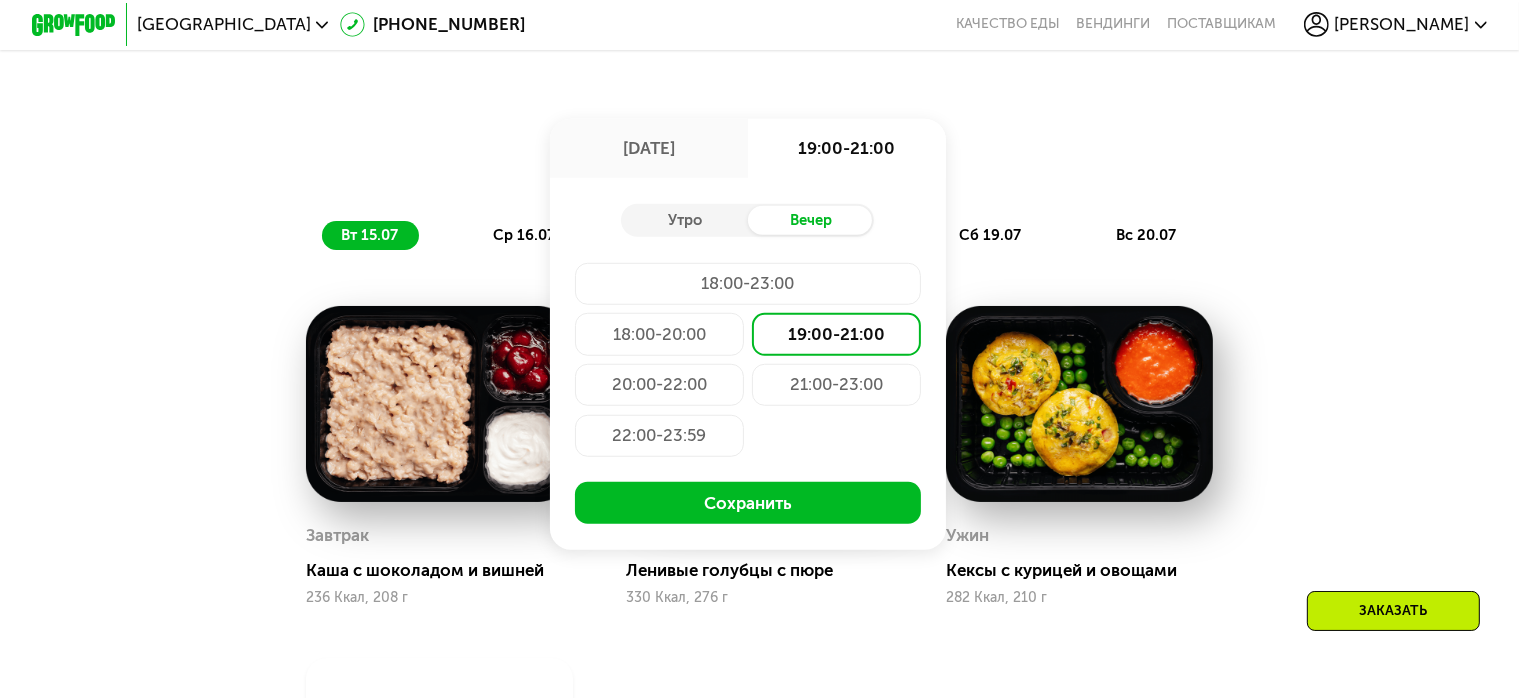 click on "20:00-22:00" 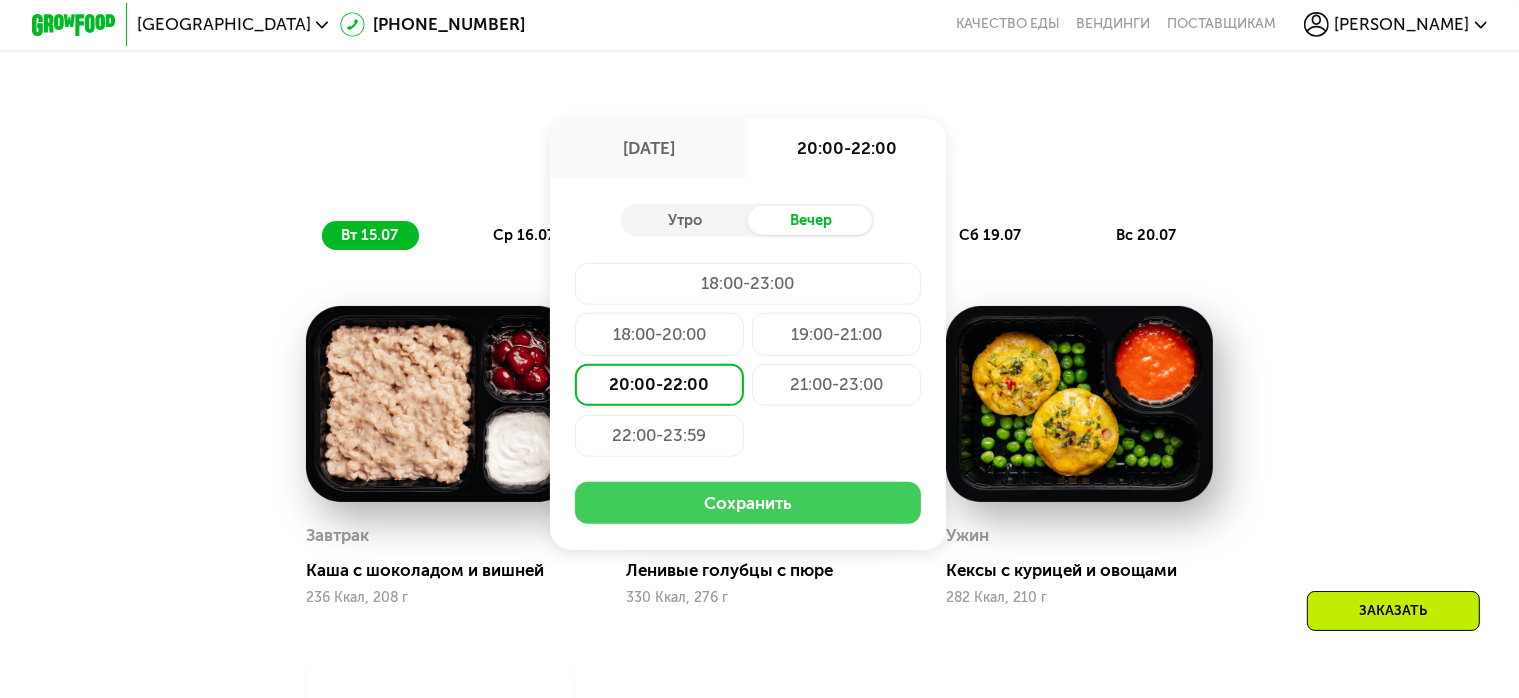 click on "Сохранить" at bounding box center [748, 503] 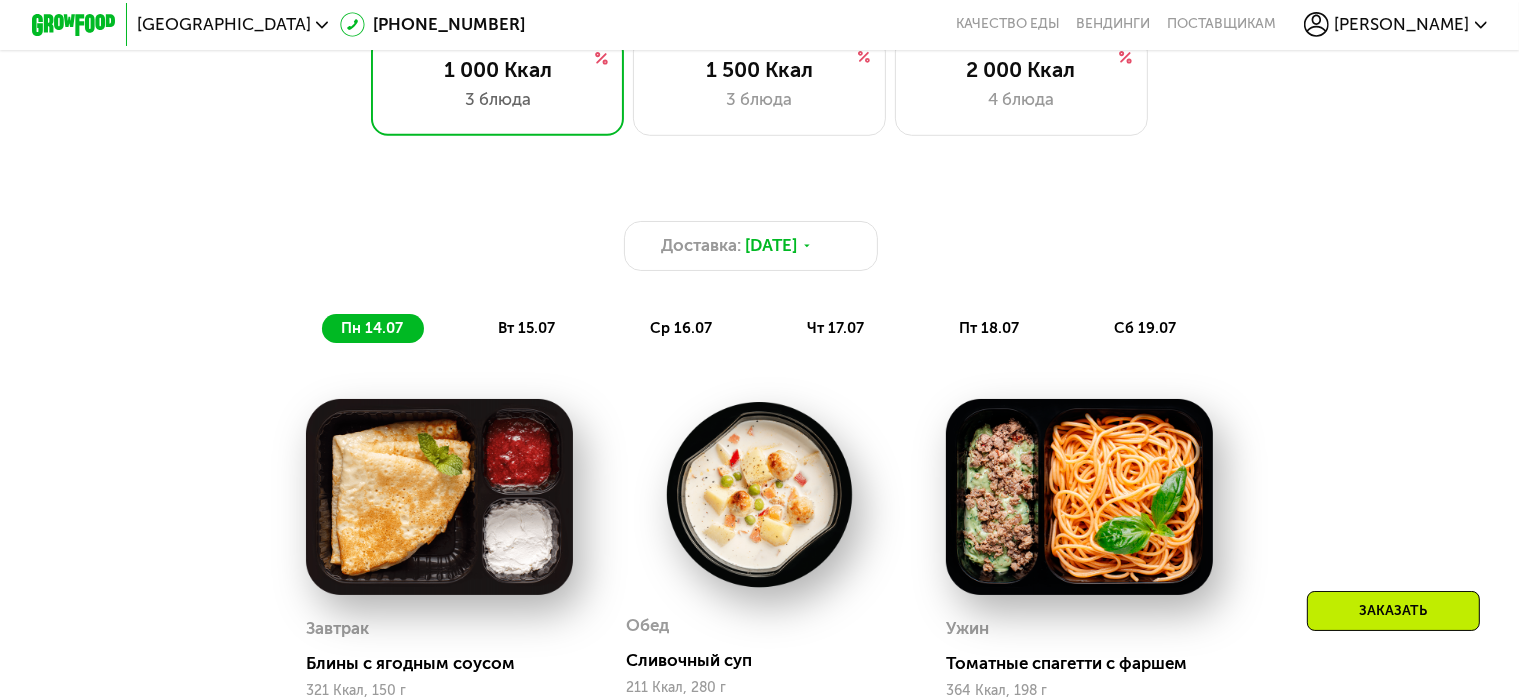 scroll, scrollTop: 1273, scrollLeft: 0, axis: vertical 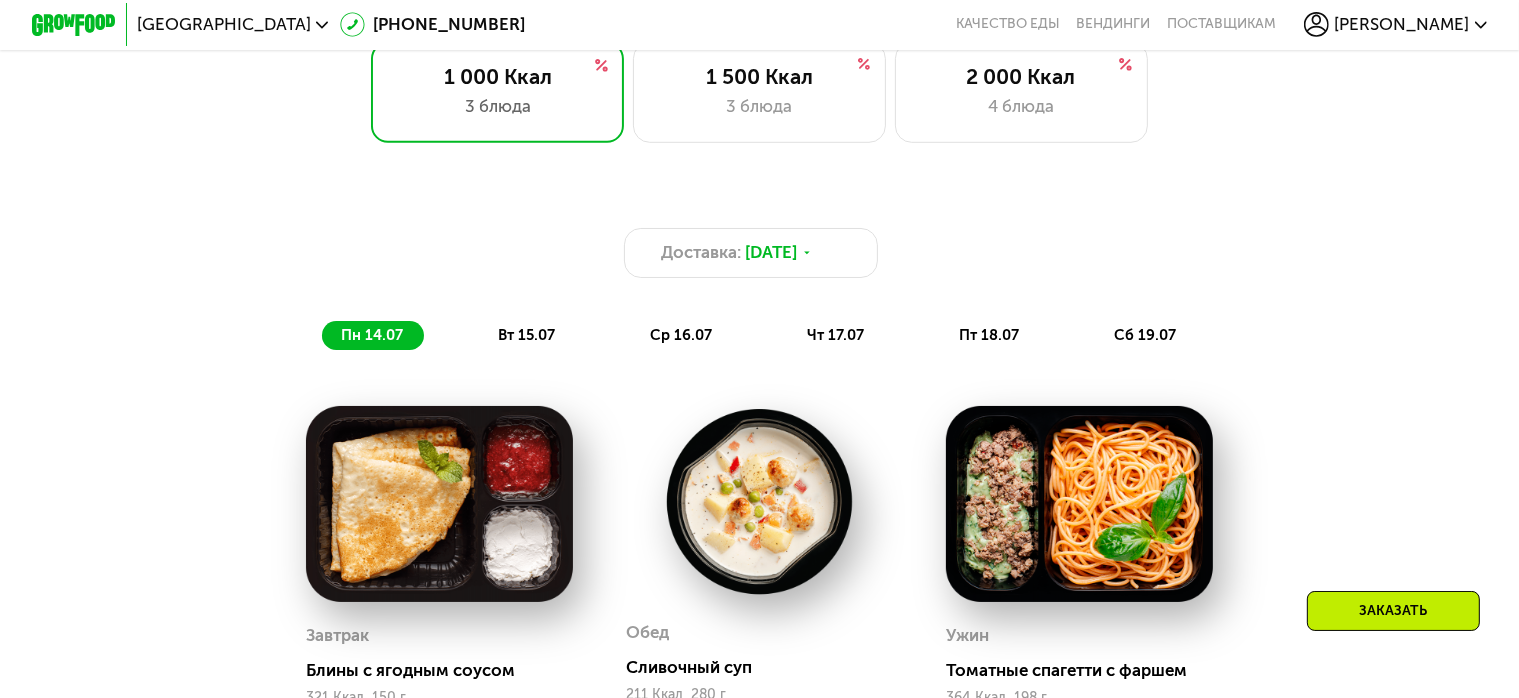 click at bounding box center (759, 501) 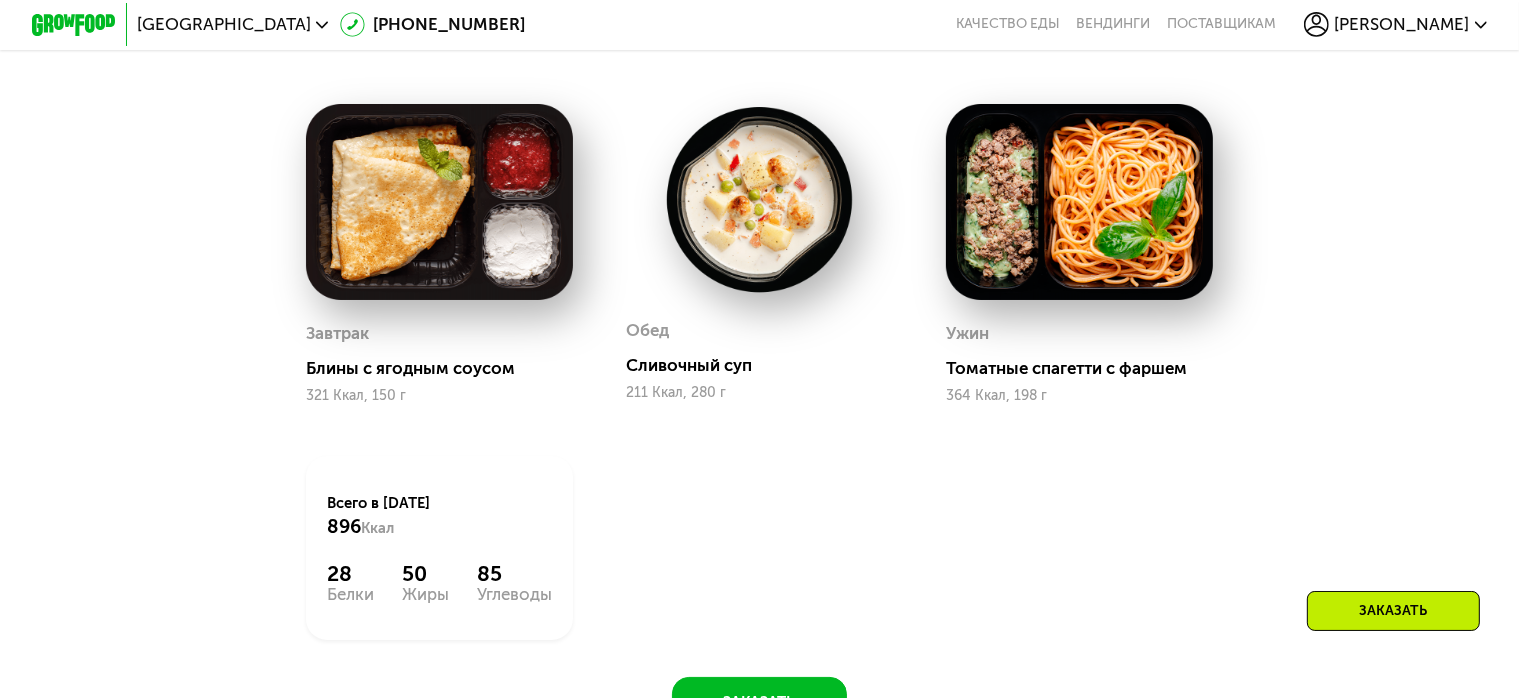 scroll, scrollTop: 1373, scrollLeft: 0, axis: vertical 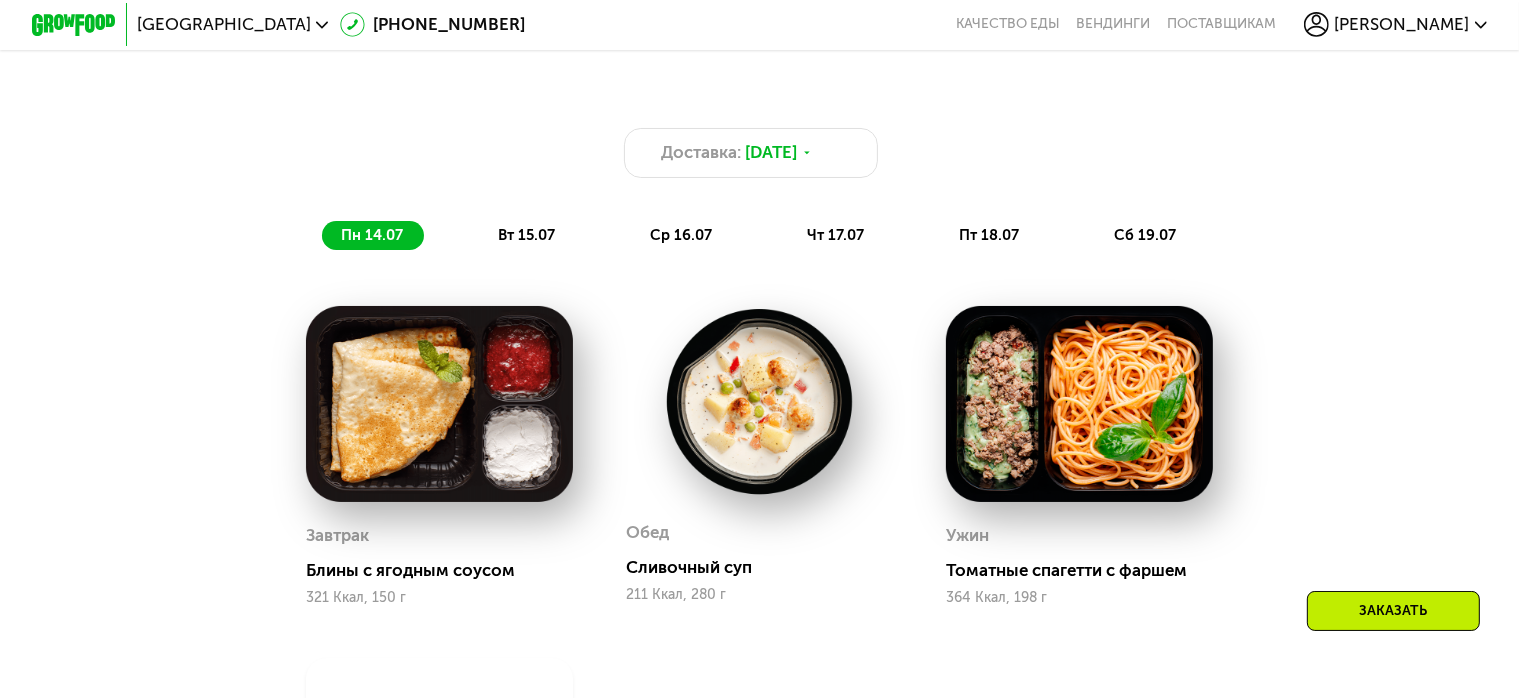 click on "вт 15.07" at bounding box center (526, 235) 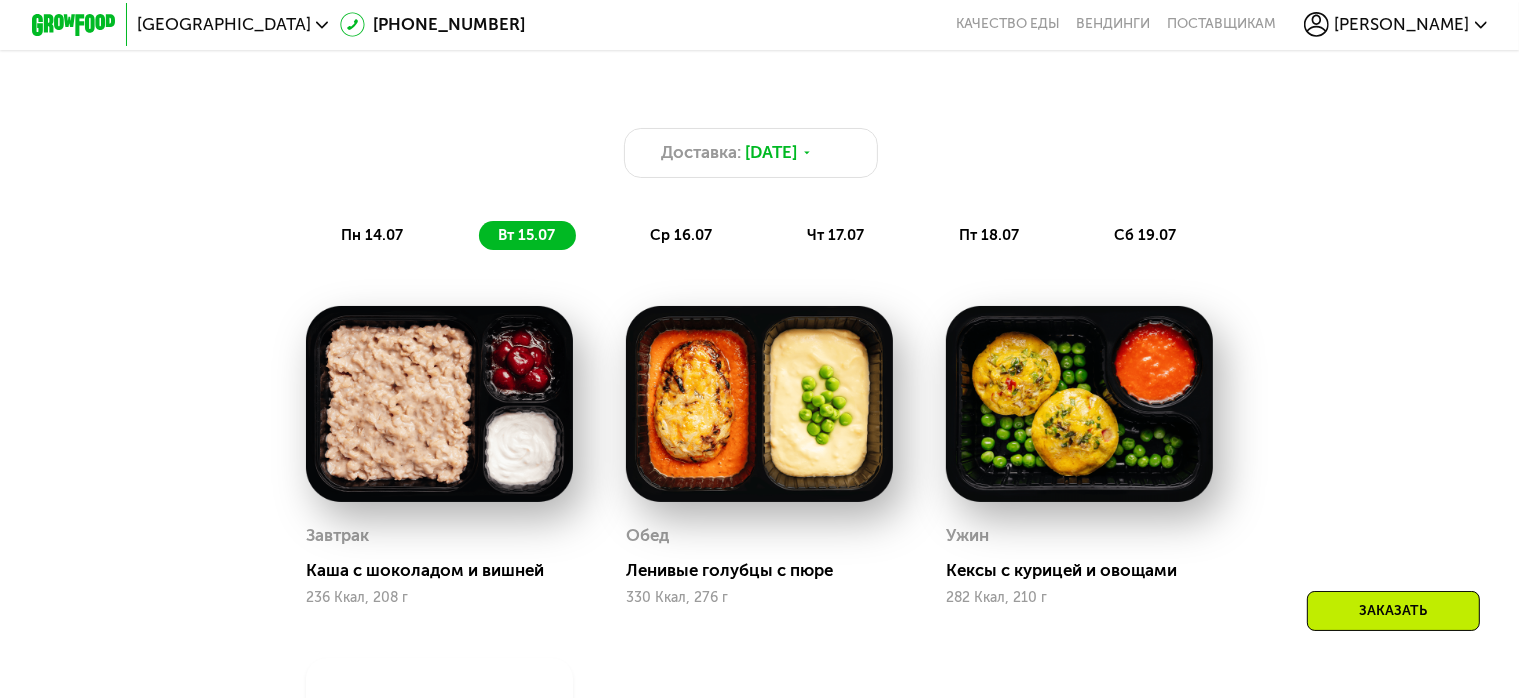 click on "ср 16.07" at bounding box center (681, 235) 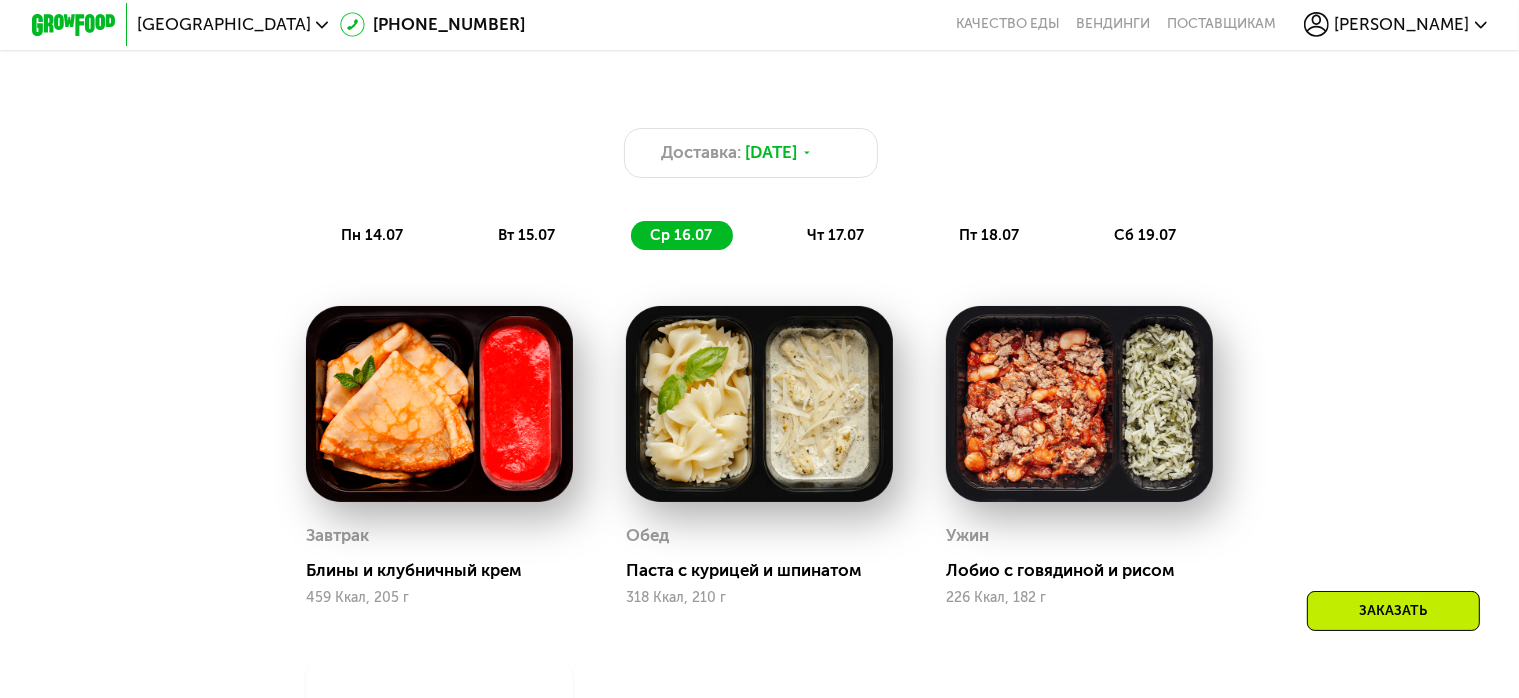 click on "чт 17.07" at bounding box center (835, 235) 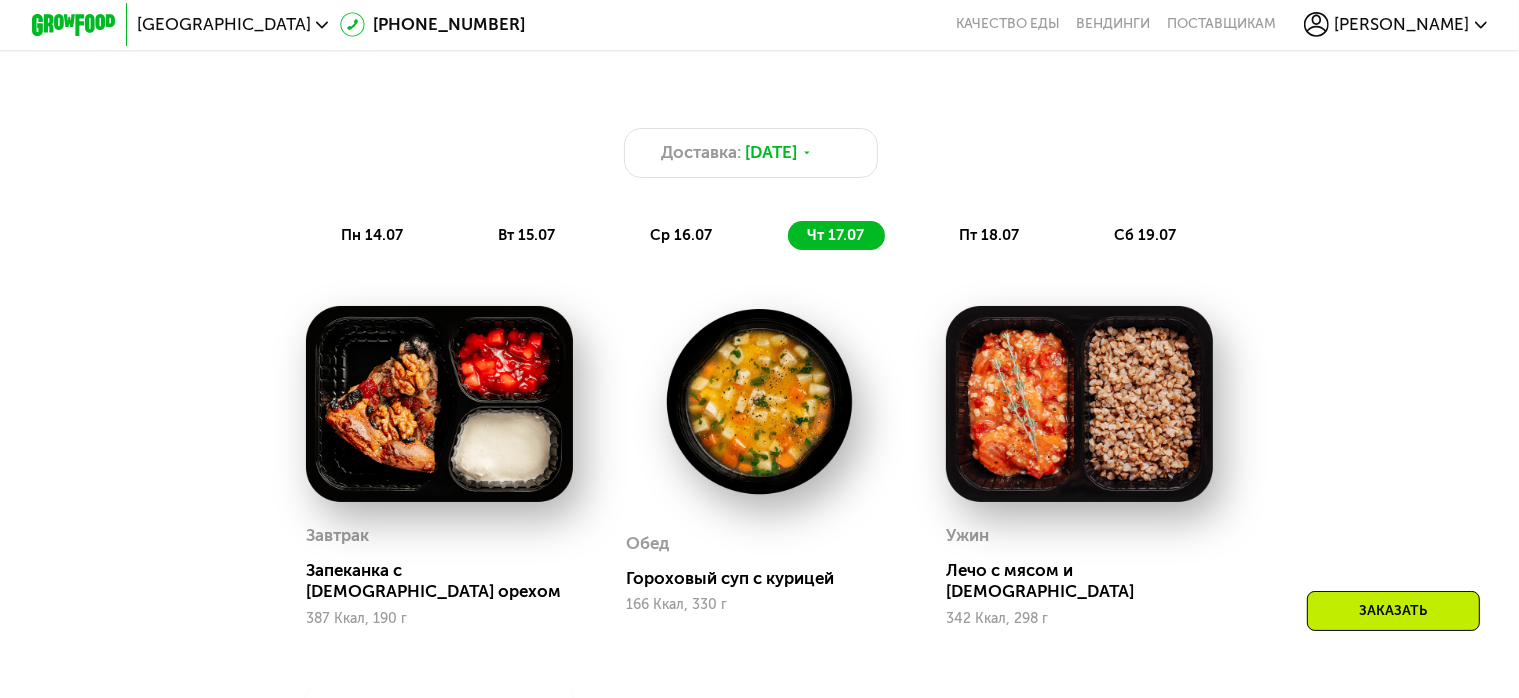 click on "пт 18.07" at bounding box center [989, 235] 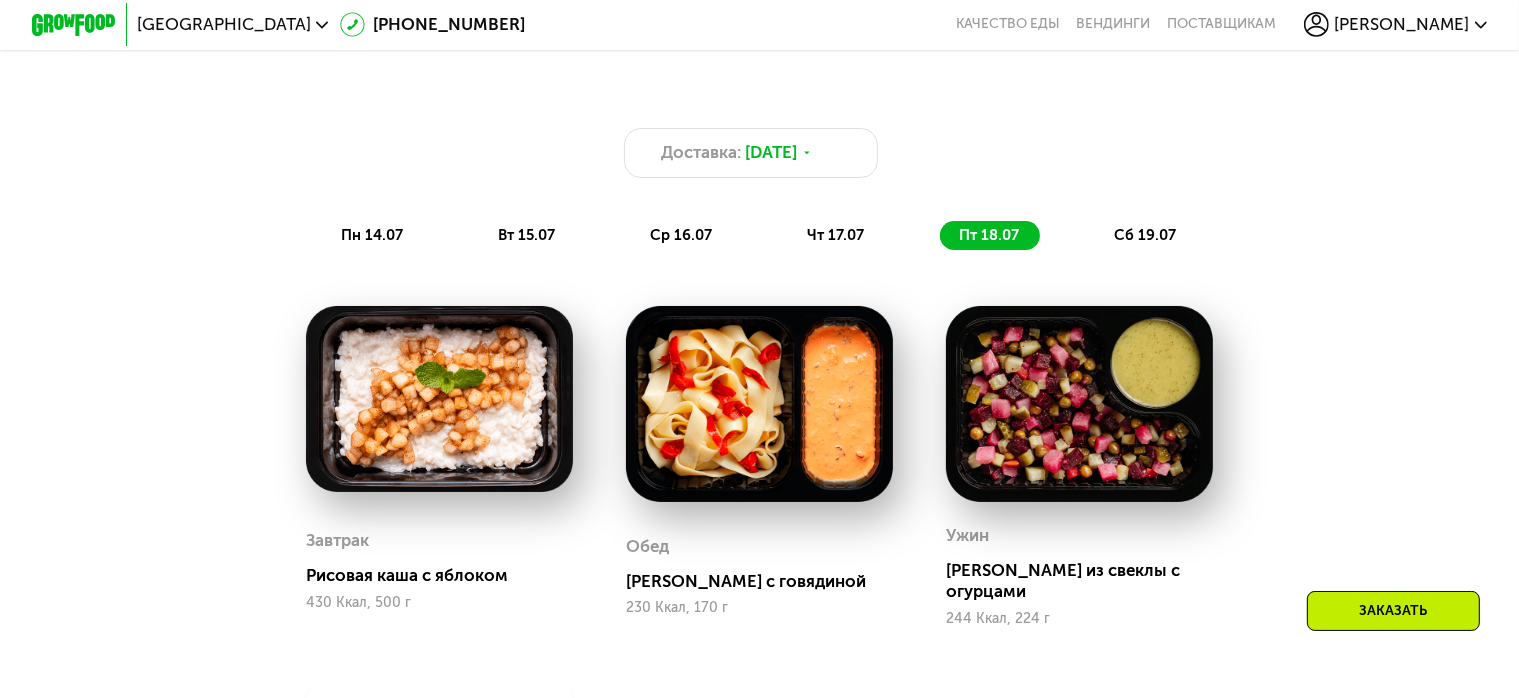 click on "сб 19.07" at bounding box center [1145, 235] 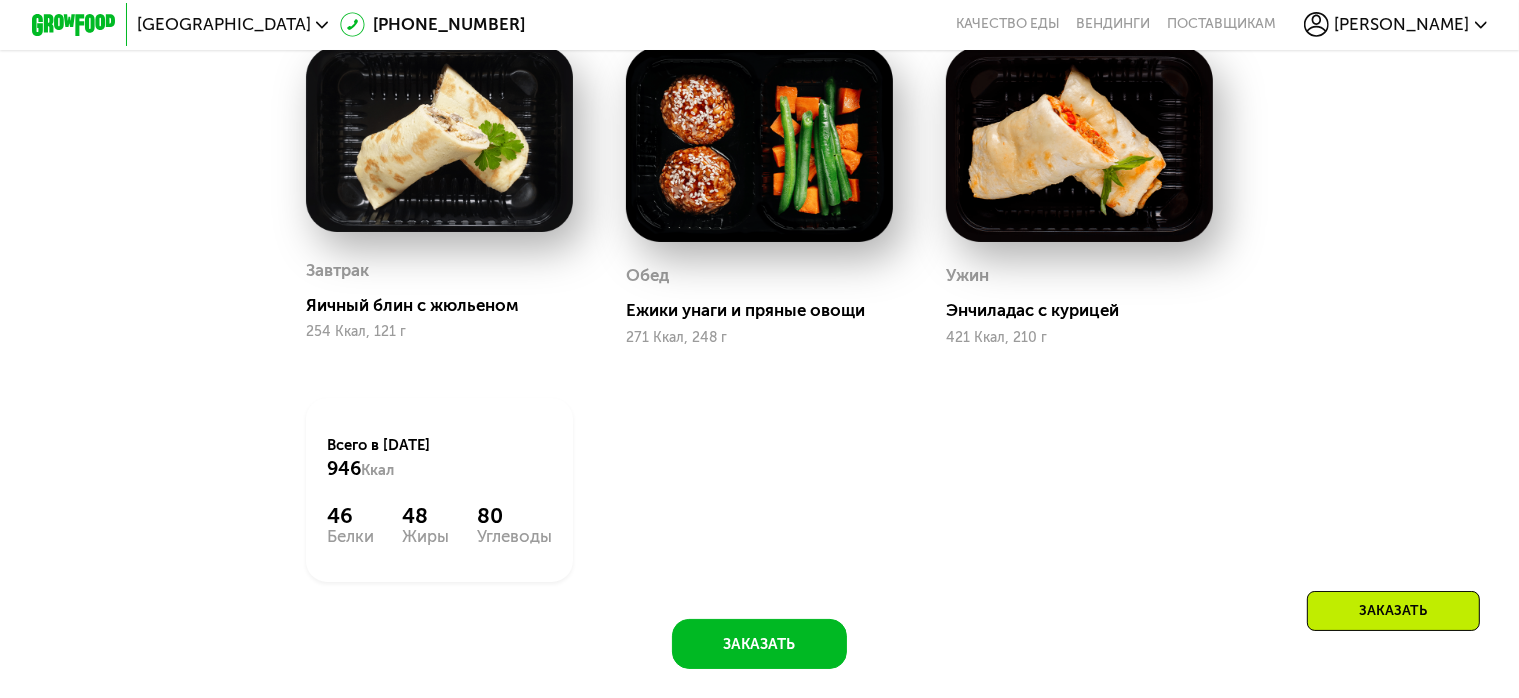 scroll, scrollTop: 1473, scrollLeft: 0, axis: vertical 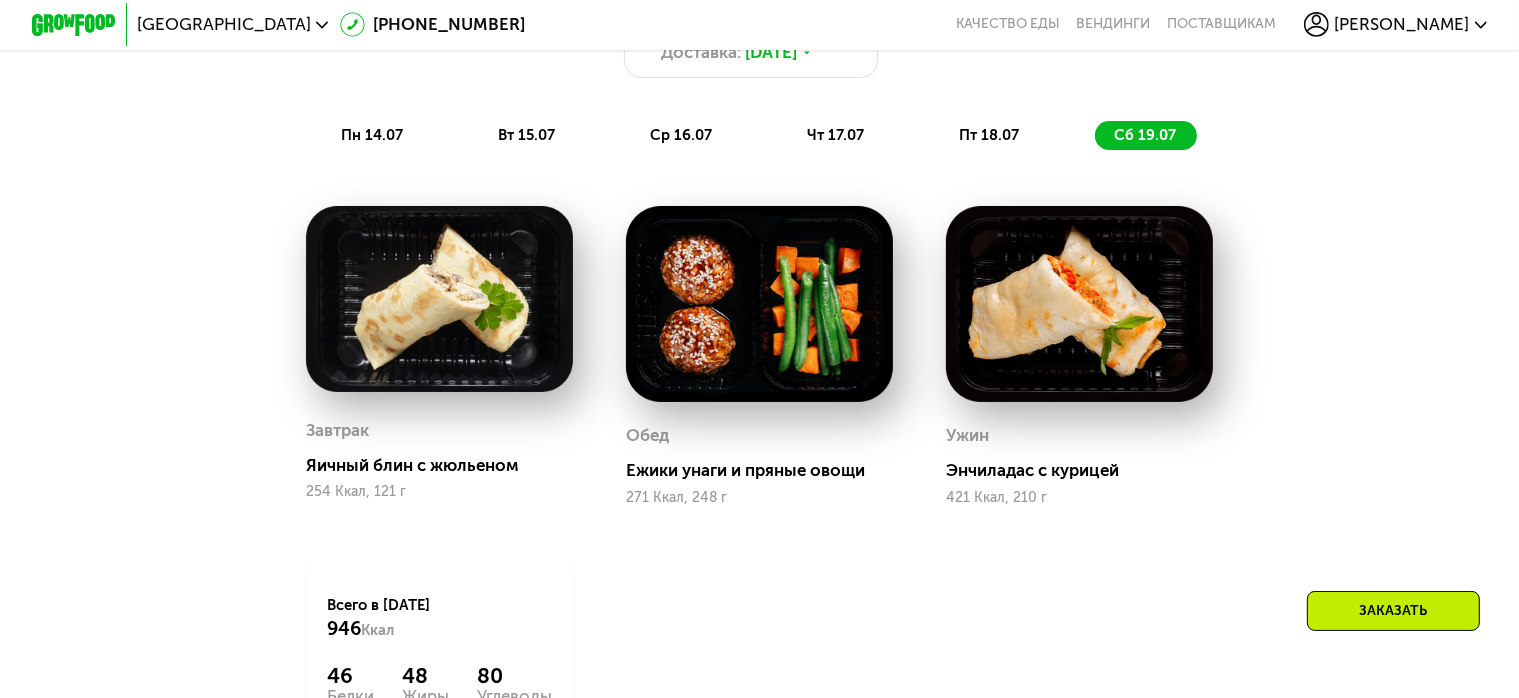 click on "пн 14.07" at bounding box center [372, 135] 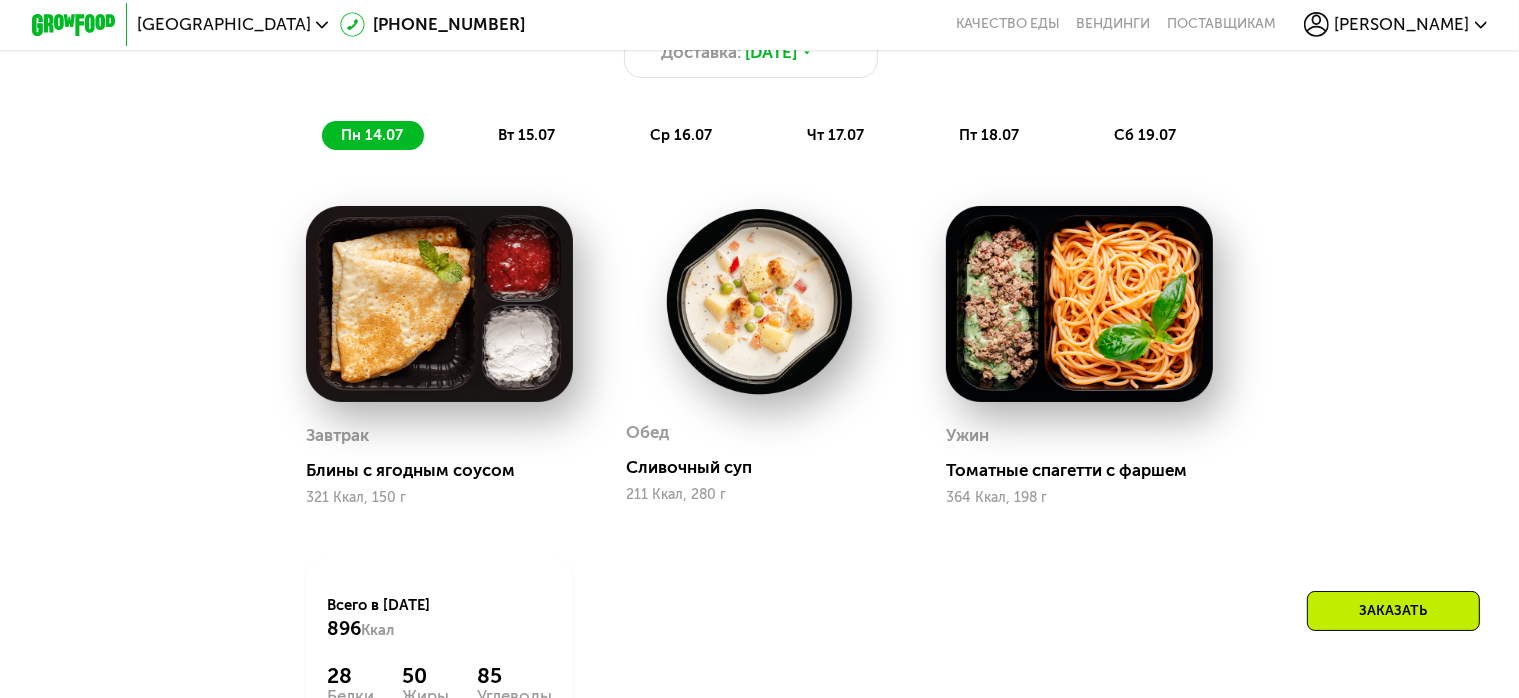 click at bounding box center (759, 301) 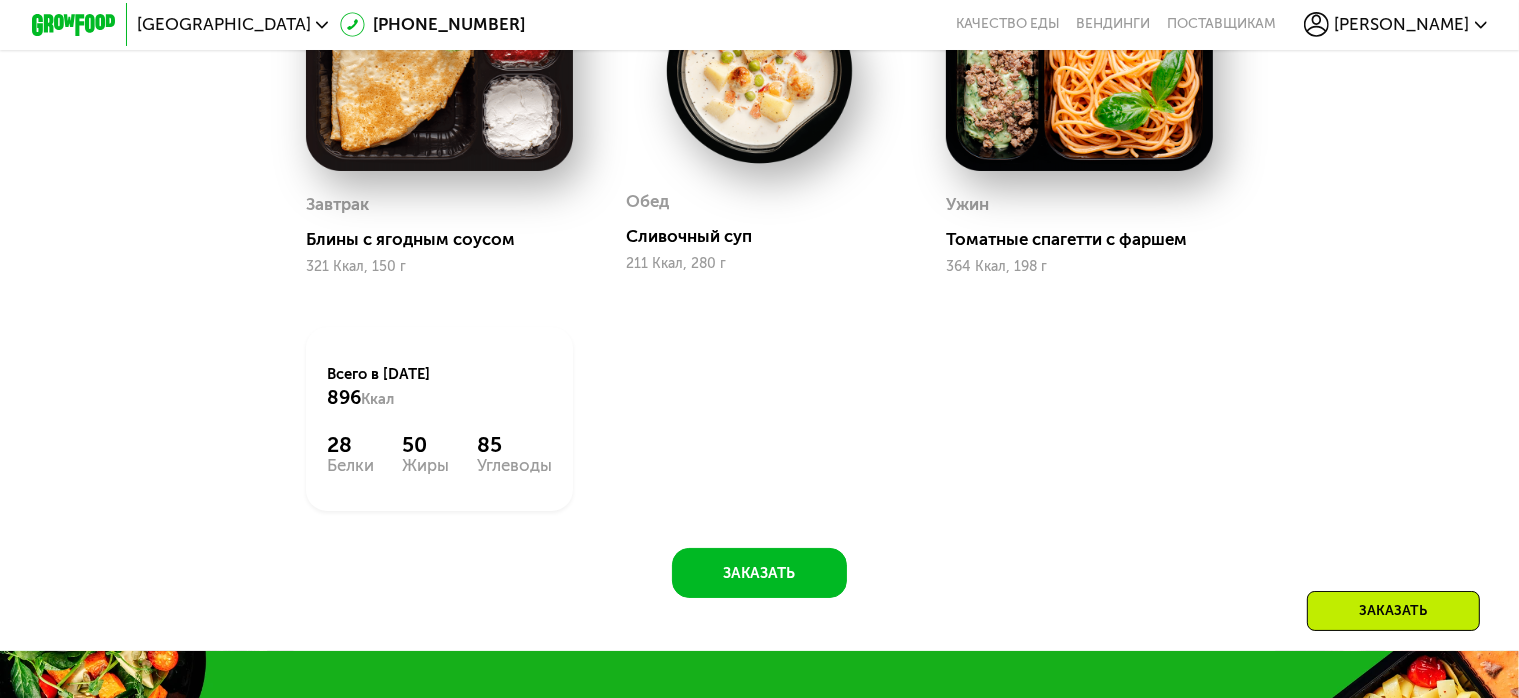 scroll, scrollTop: 1873, scrollLeft: 0, axis: vertical 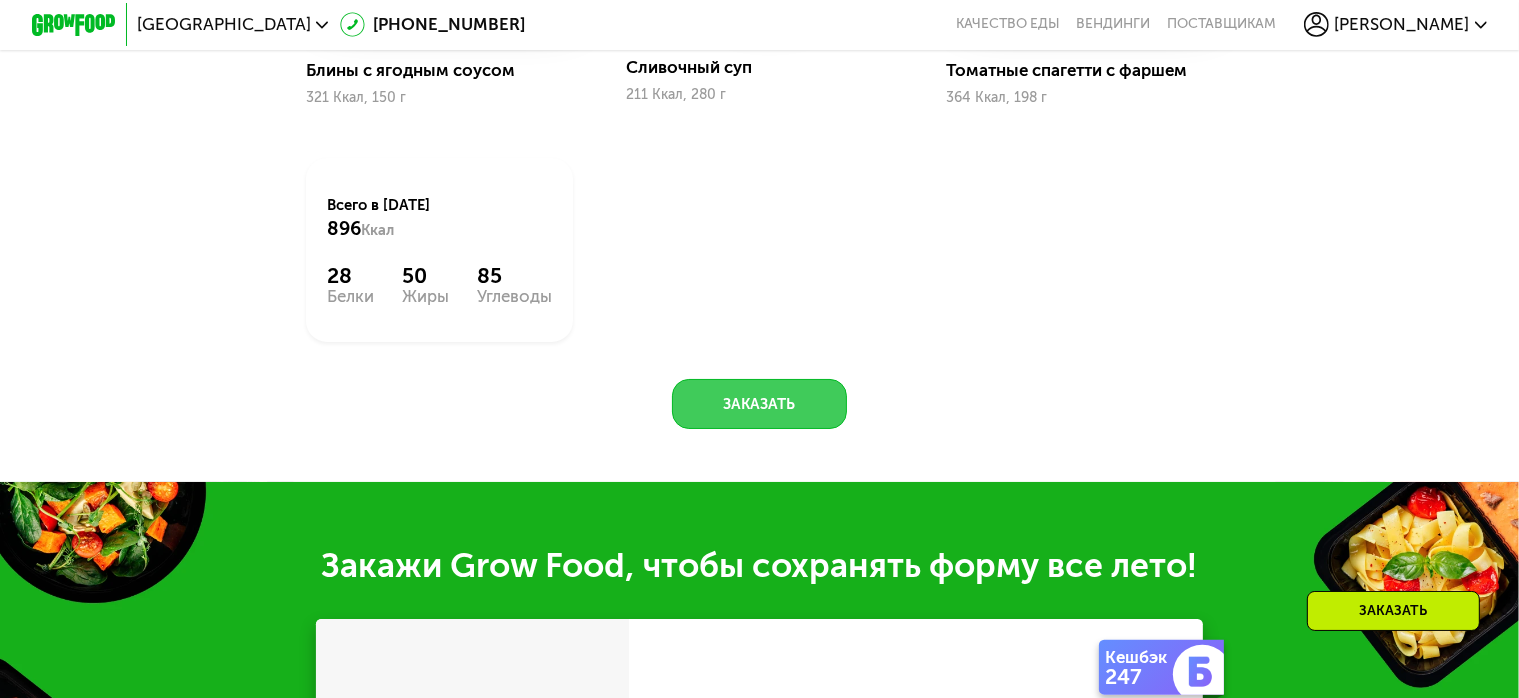 click on "Заказать" 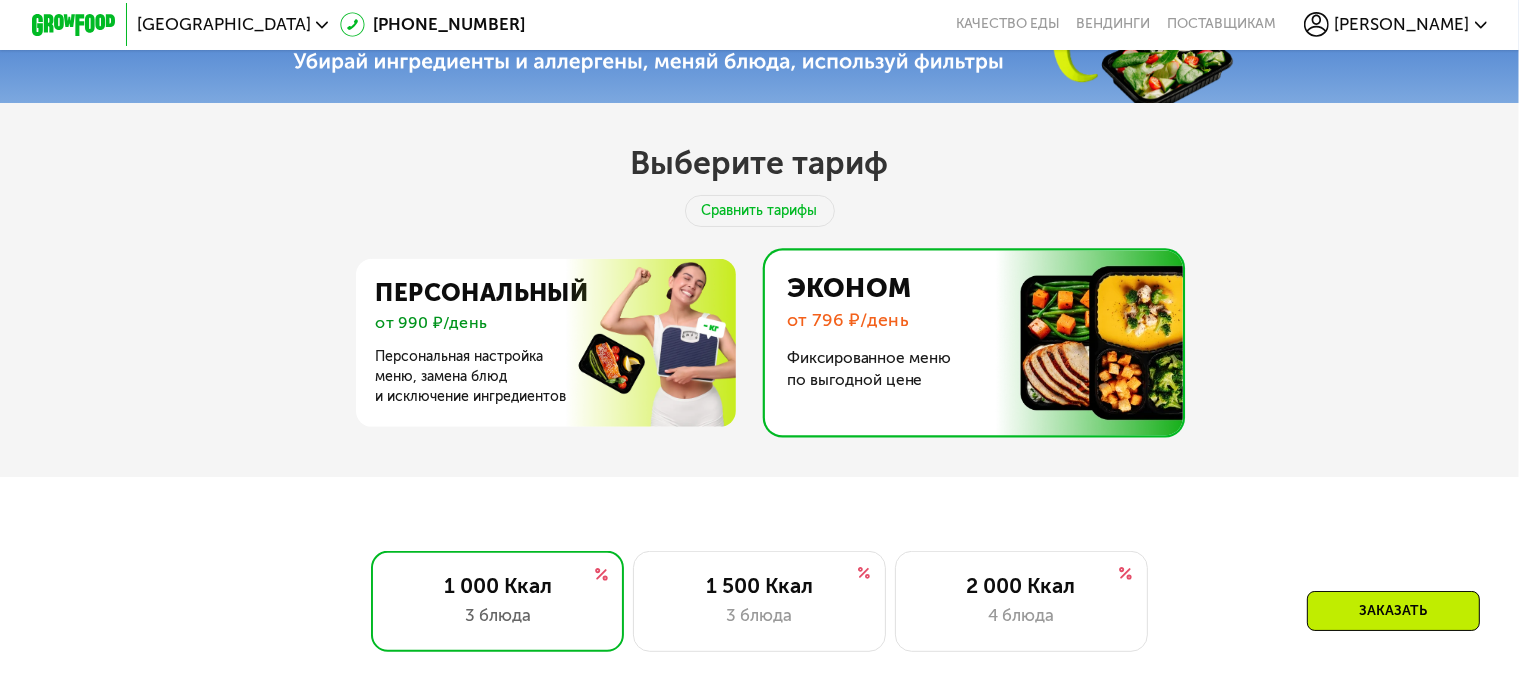 scroll, scrollTop: 676, scrollLeft: 0, axis: vertical 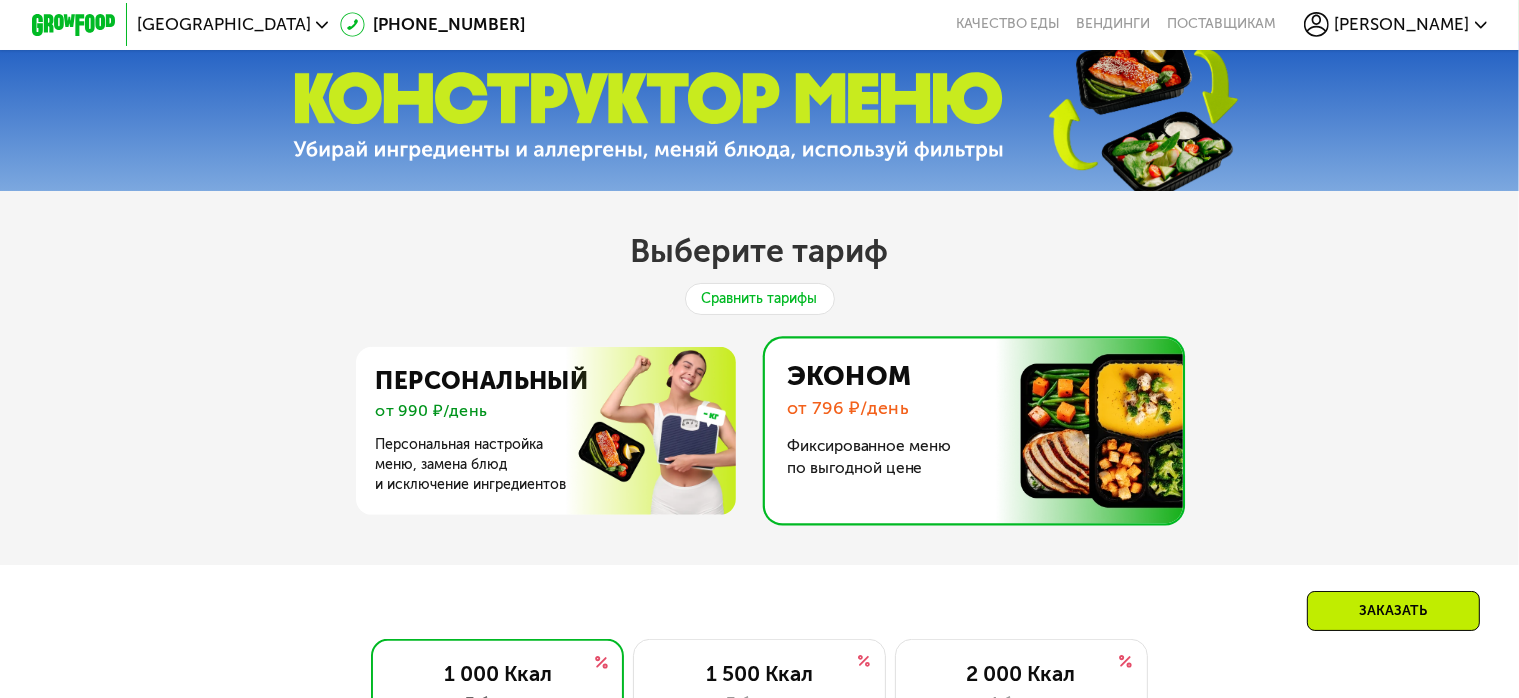 click on "Сравнить тарифы" 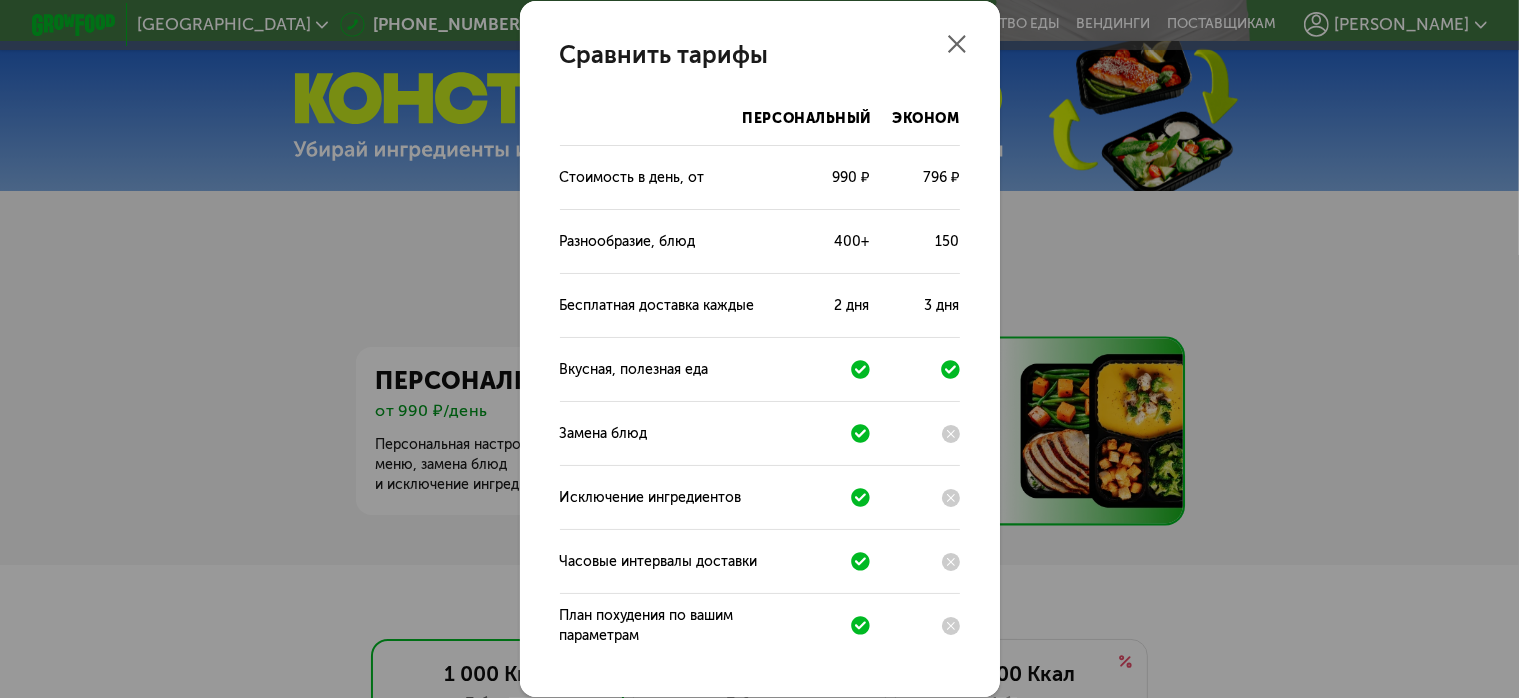 scroll, scrollTop: 0, scrollLeft: 0, axis: both 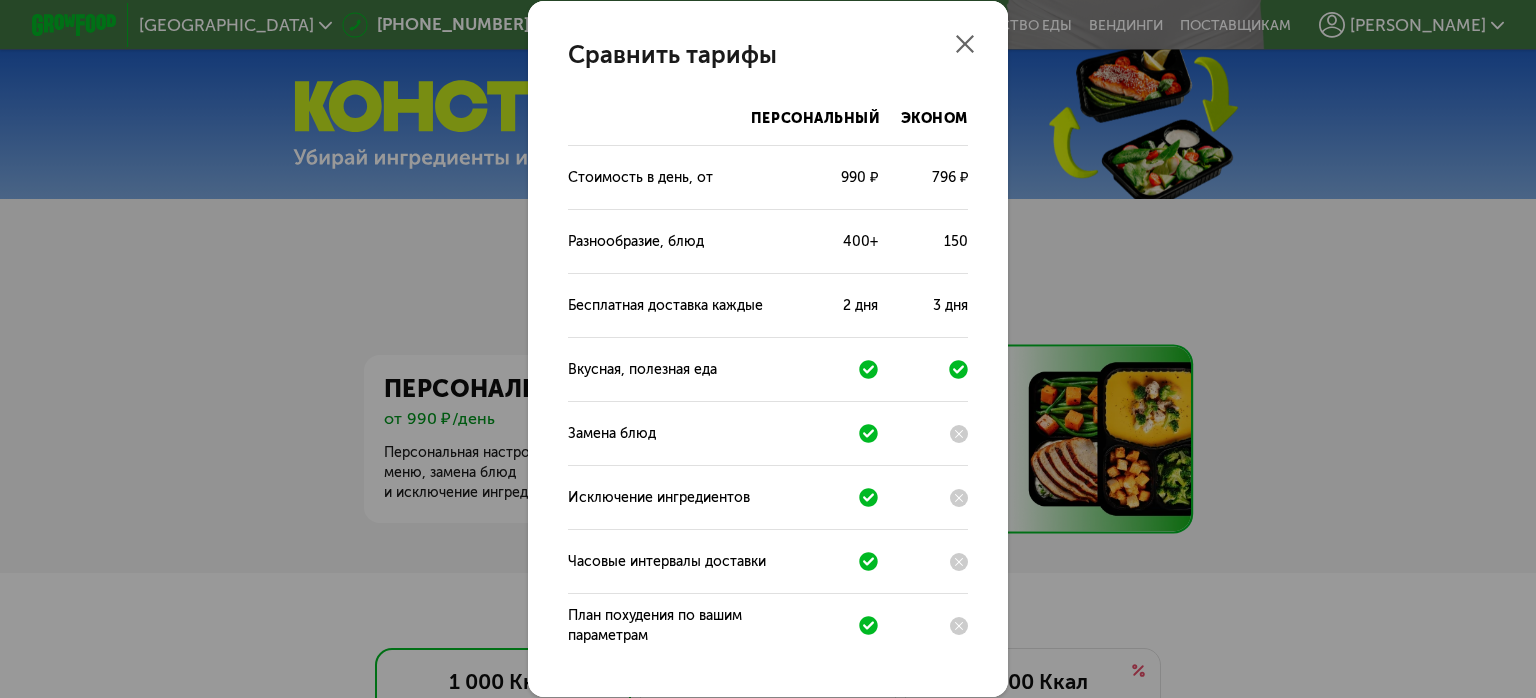 click 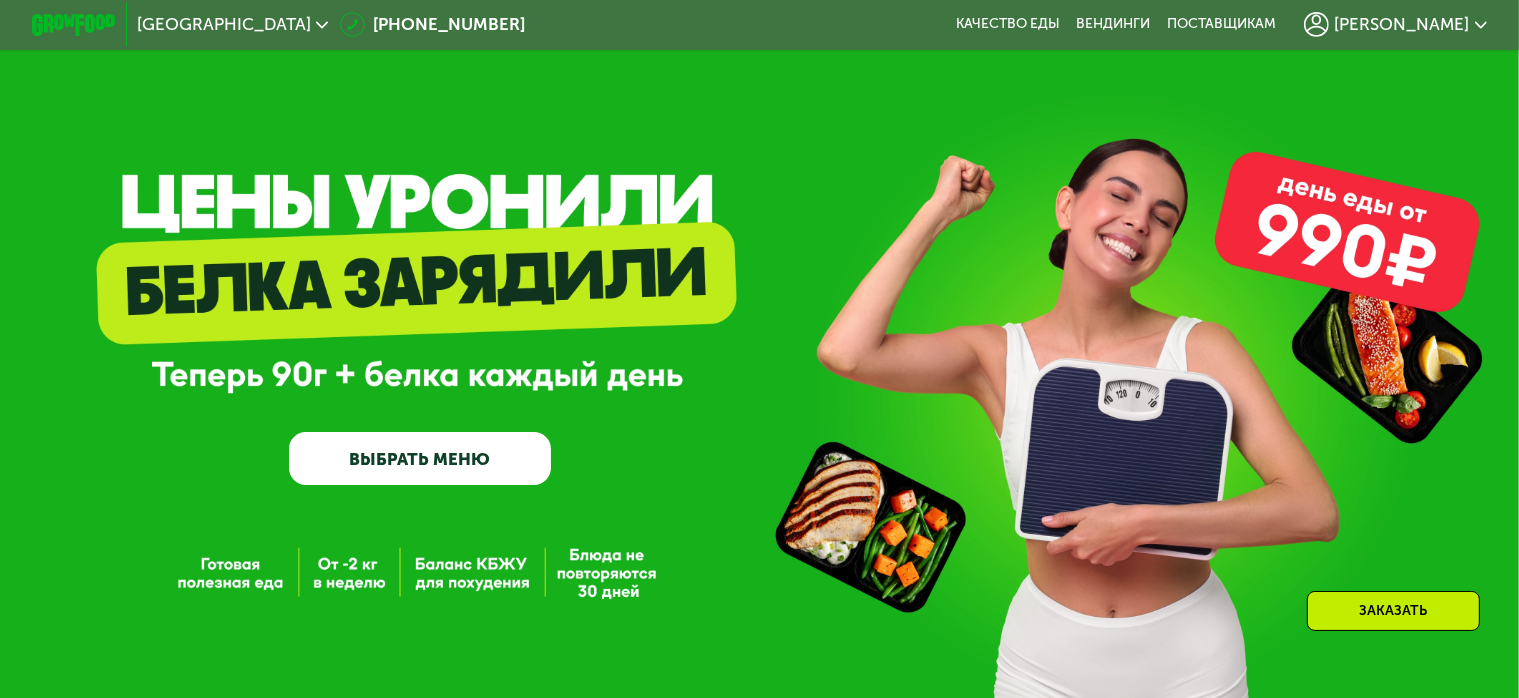 scroll, scrollTop: 676, scrollLeft: 0, axis: vertical 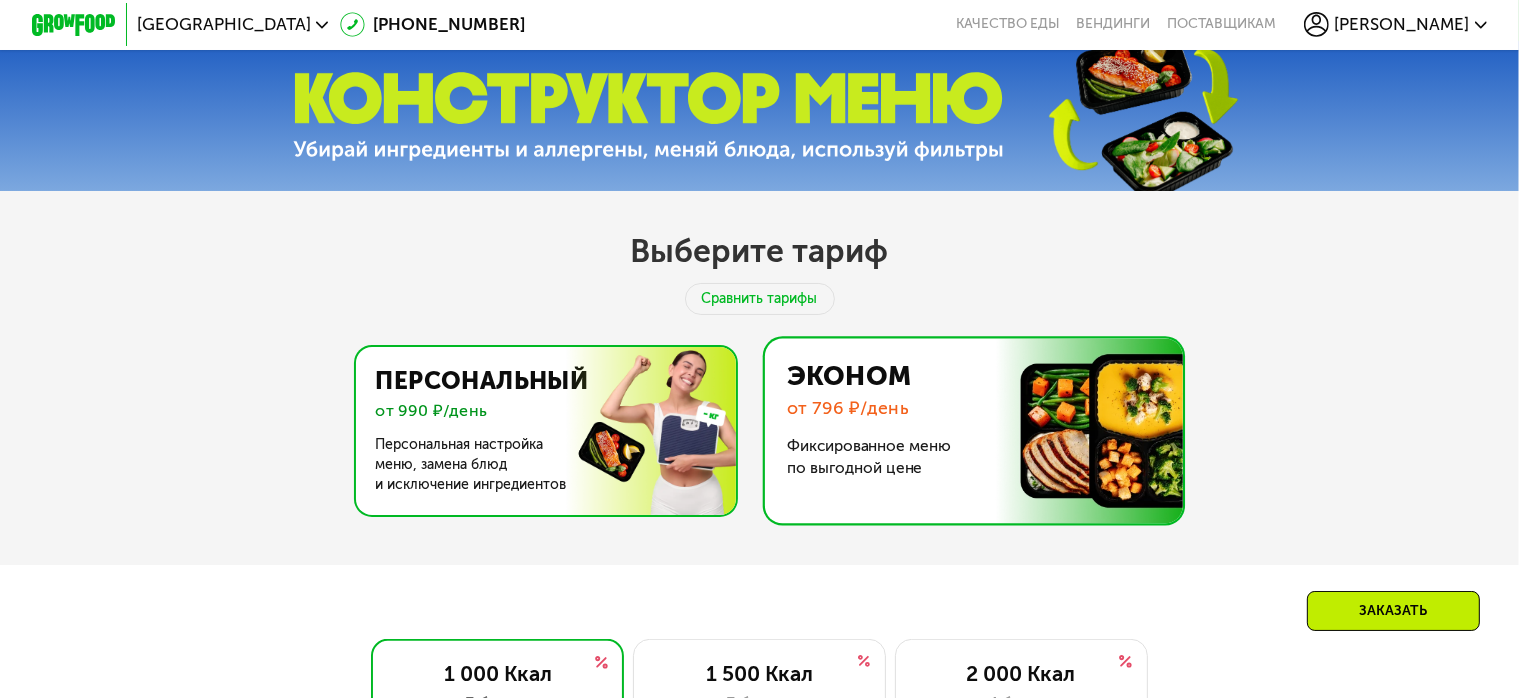 click at bounding box center (540, 431) 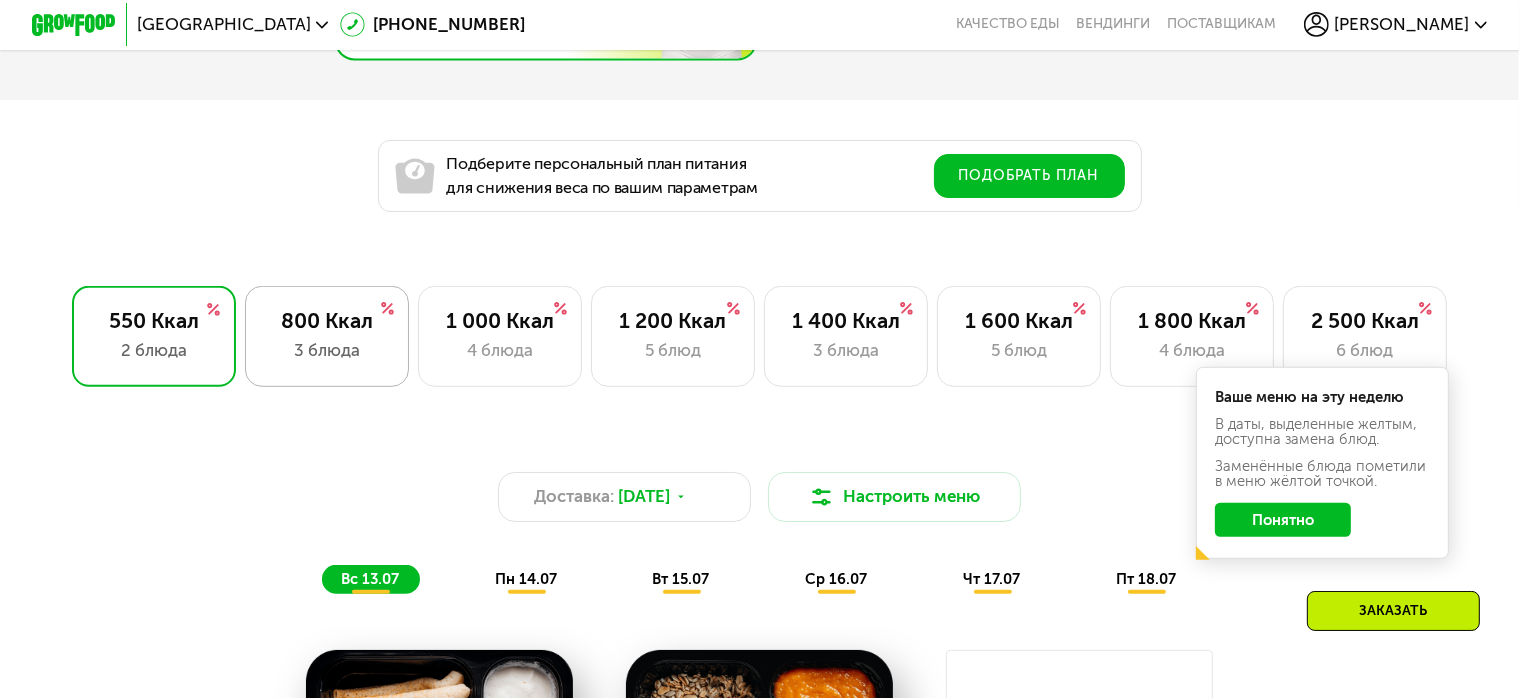 scroll, scrollTop: 1176, scrollLeft: 0, axis: vertical 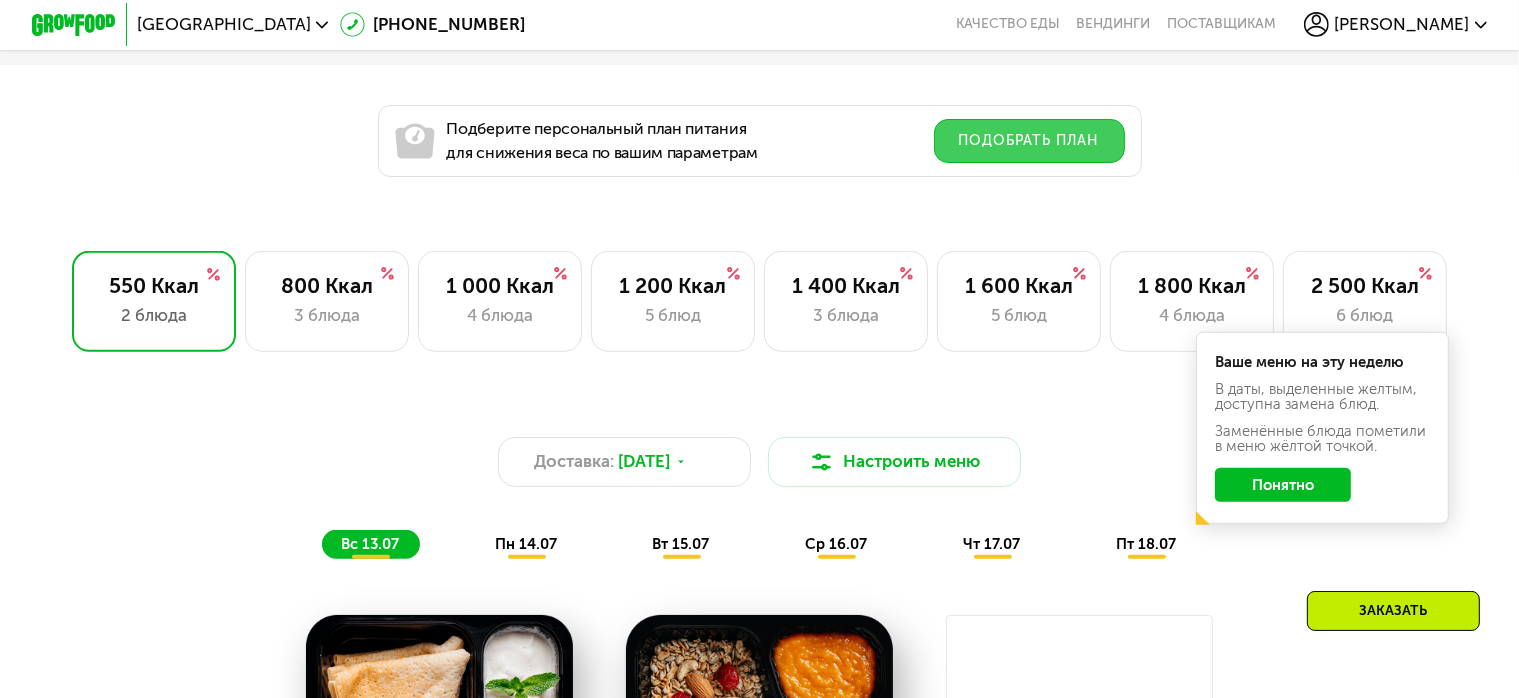 click on "Подобрать план" at bounding box center [1029, 141] 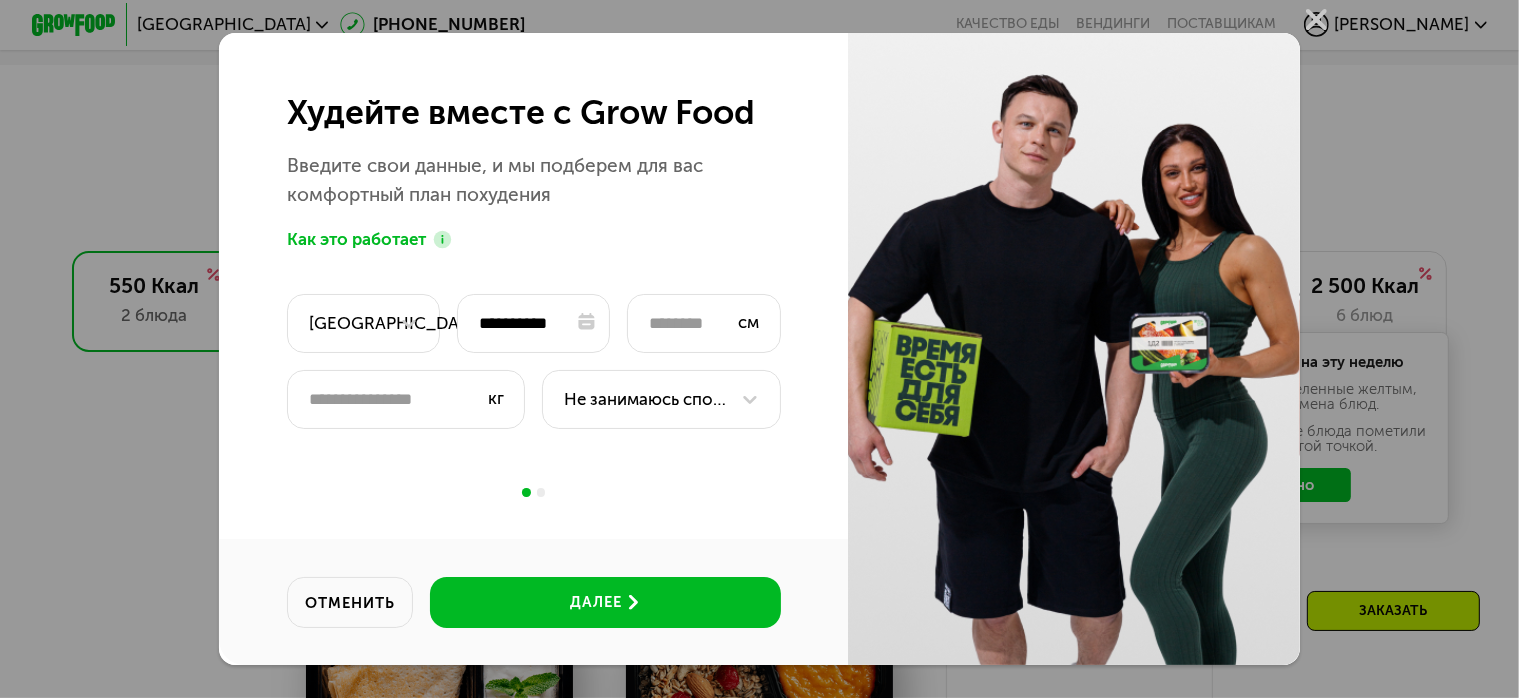 scroll, scrollTop: 0, scrollLeft: 0, axis: both 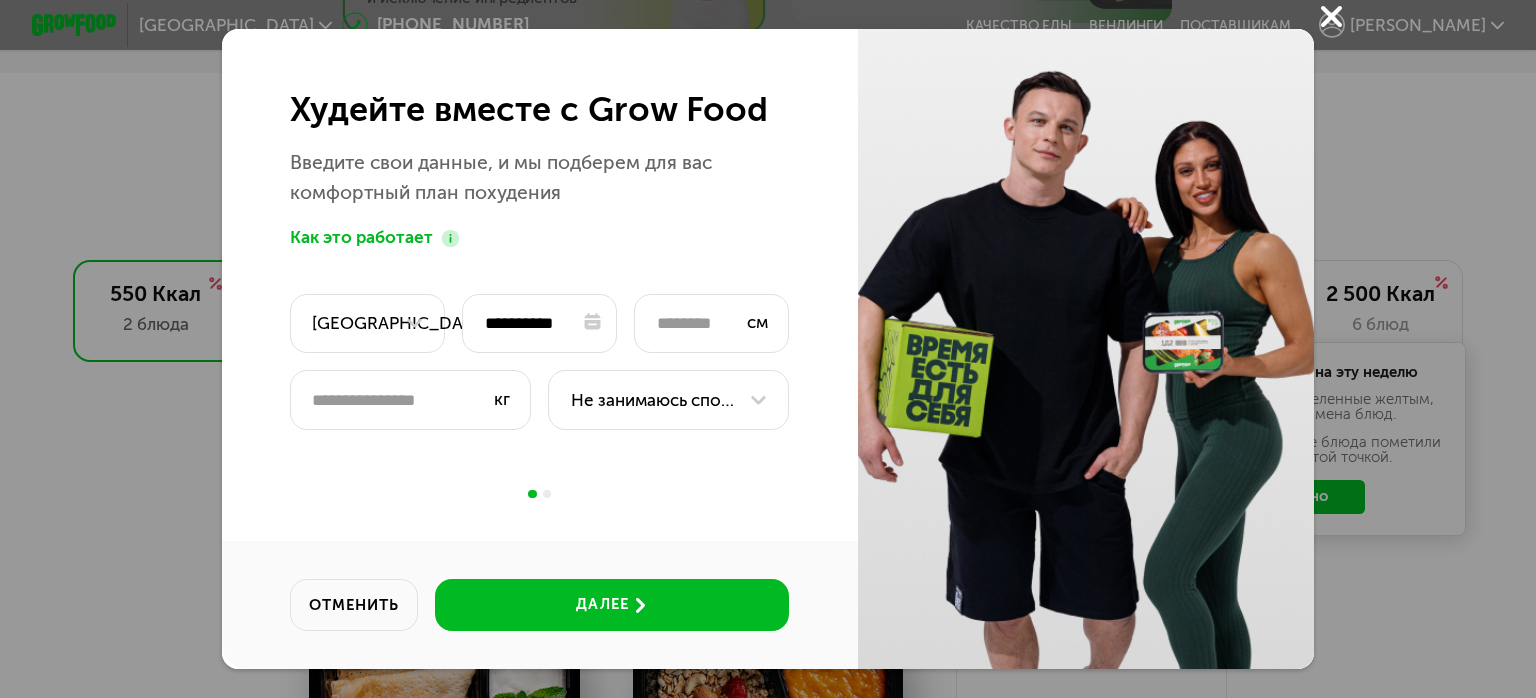 click 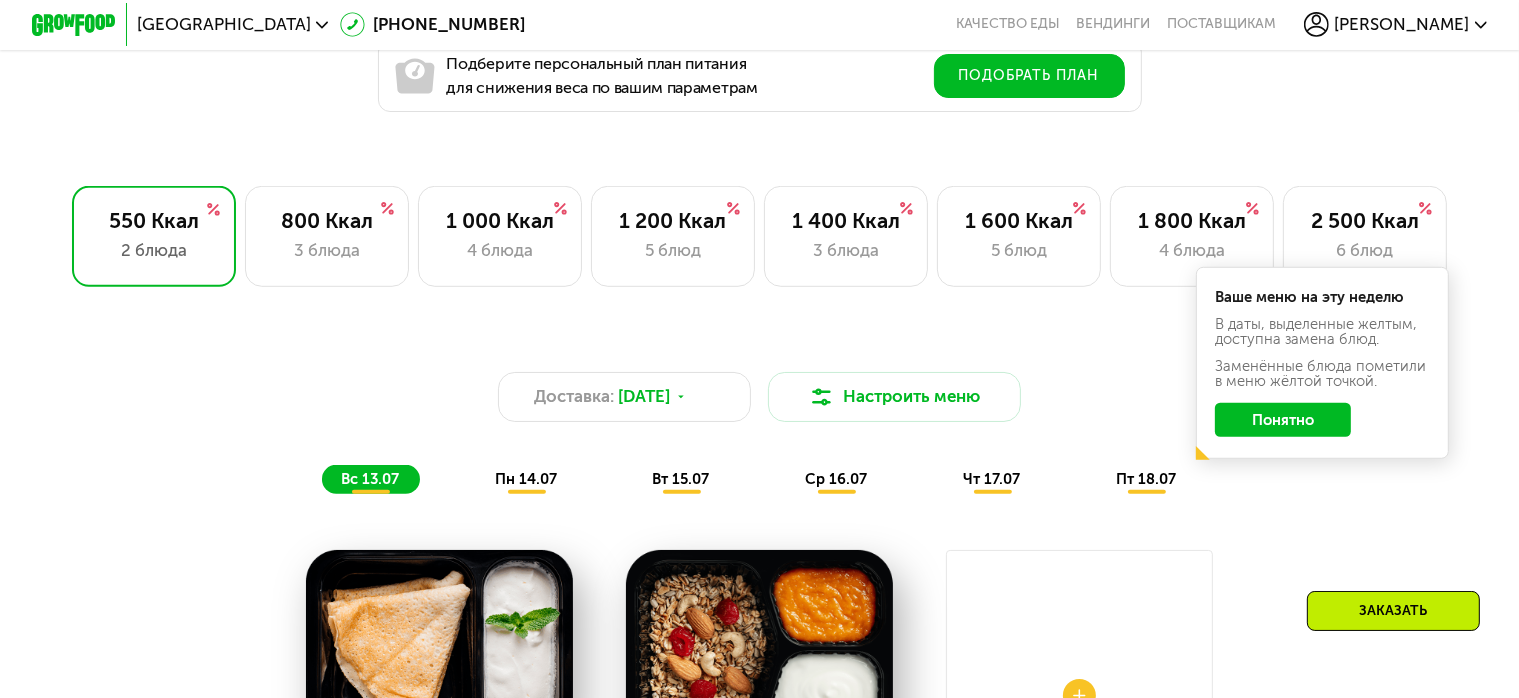 scroll, scrollTop: 1276, scrollLeft: 0, axis: vertical 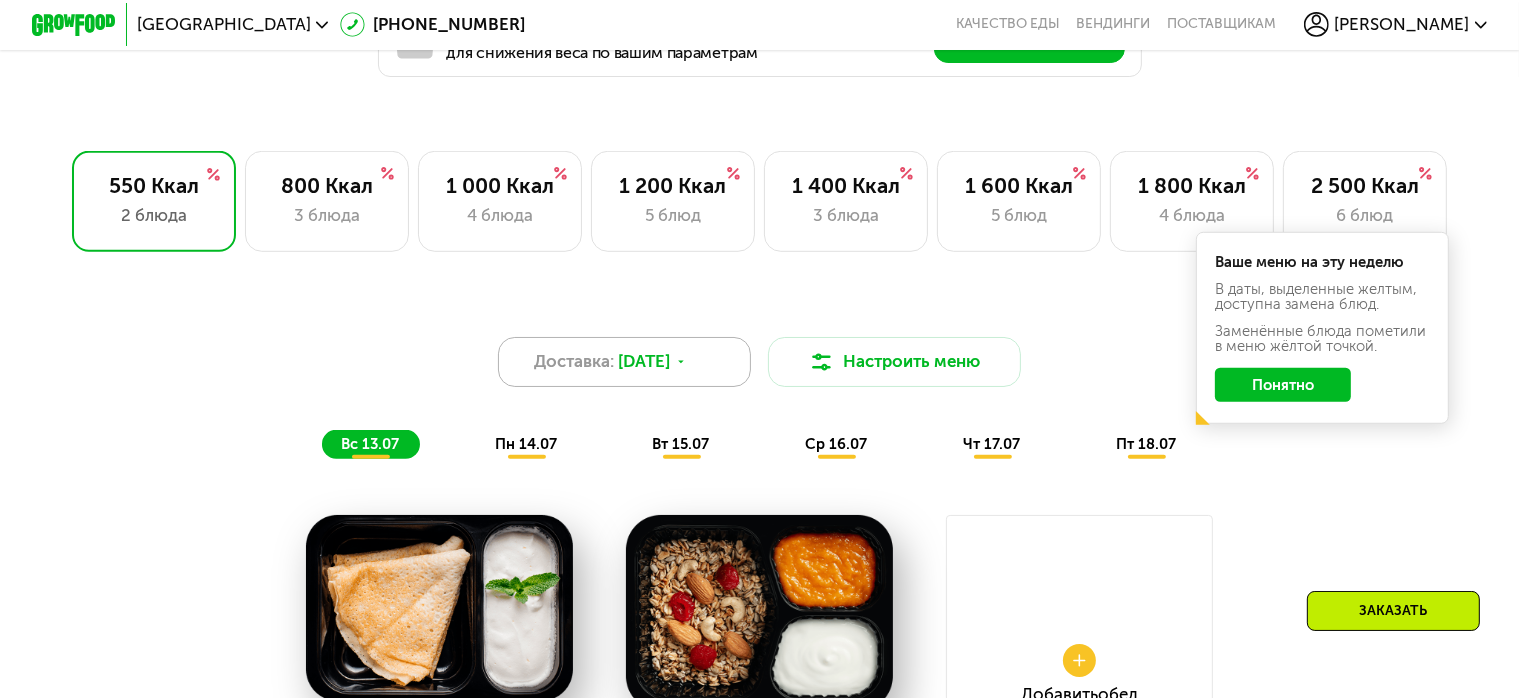 click on "Доставка: [DATE]" at bounding box center (624, 362) 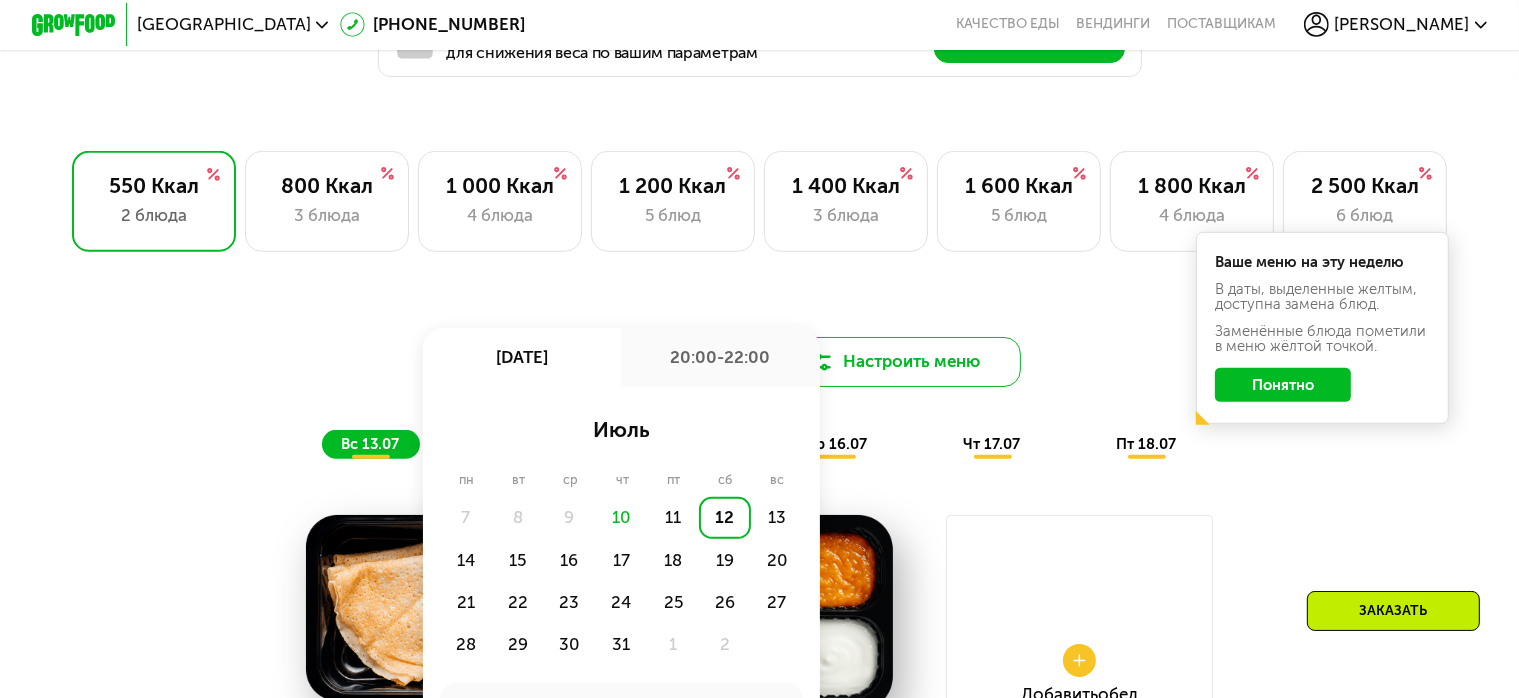 click on "Настроить меню" at bounding box center [894, 362] 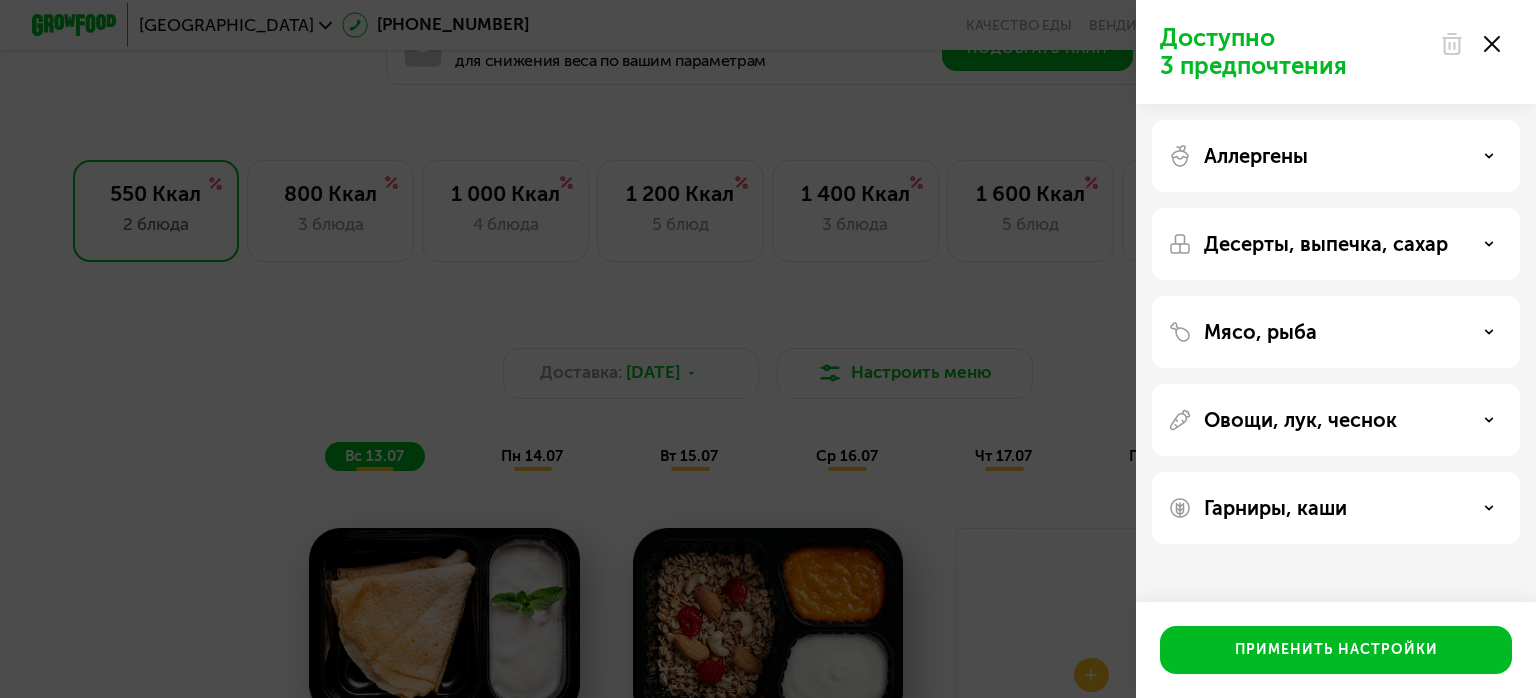 click at bounding box center (1470, 44) 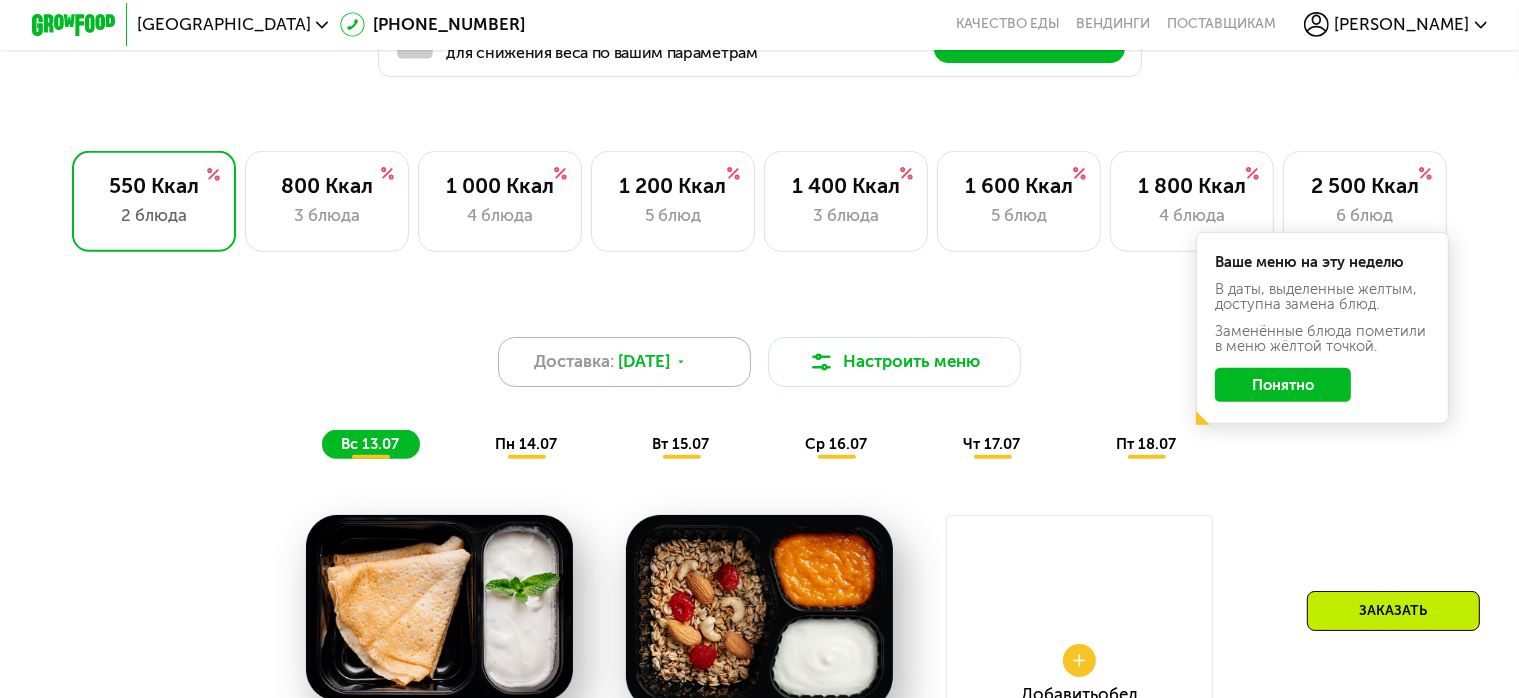 click on "[DATE]" at bounding box center [644, 361] 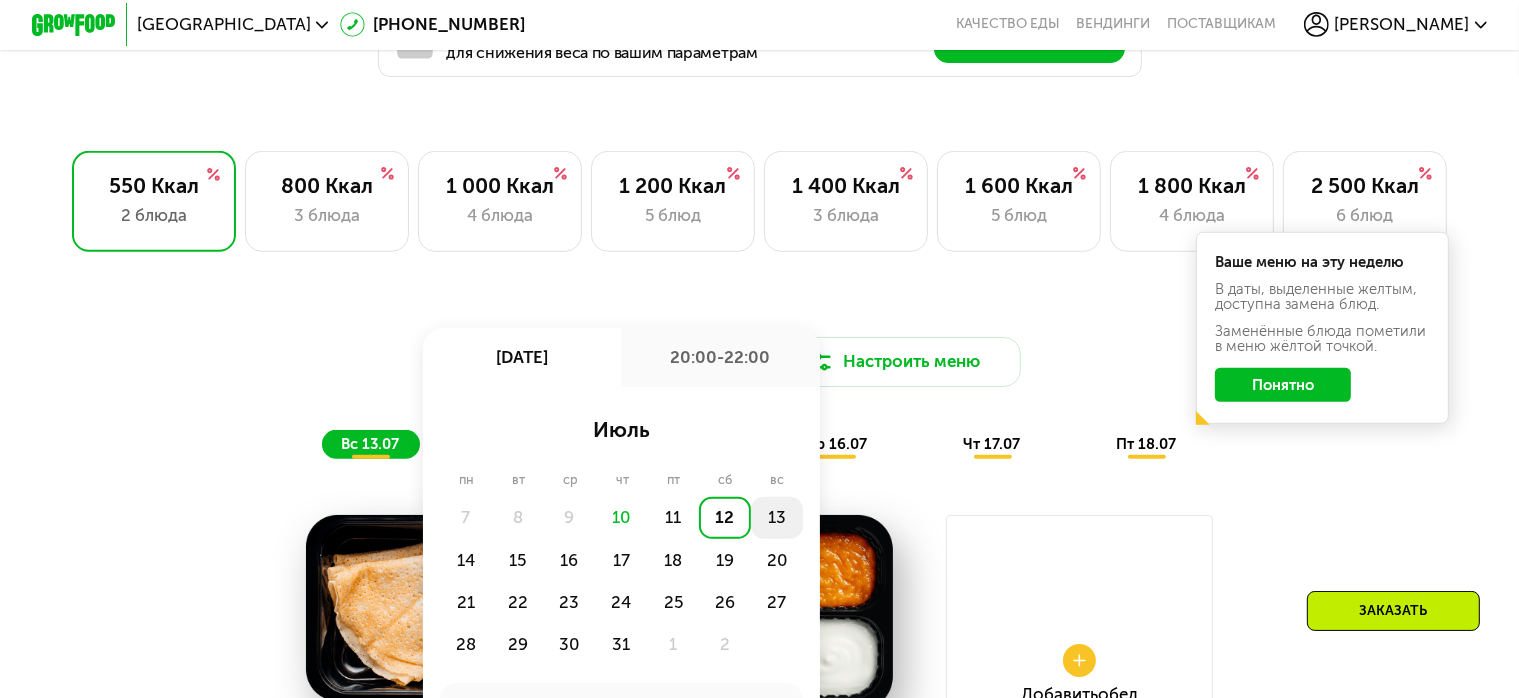 click on "13" 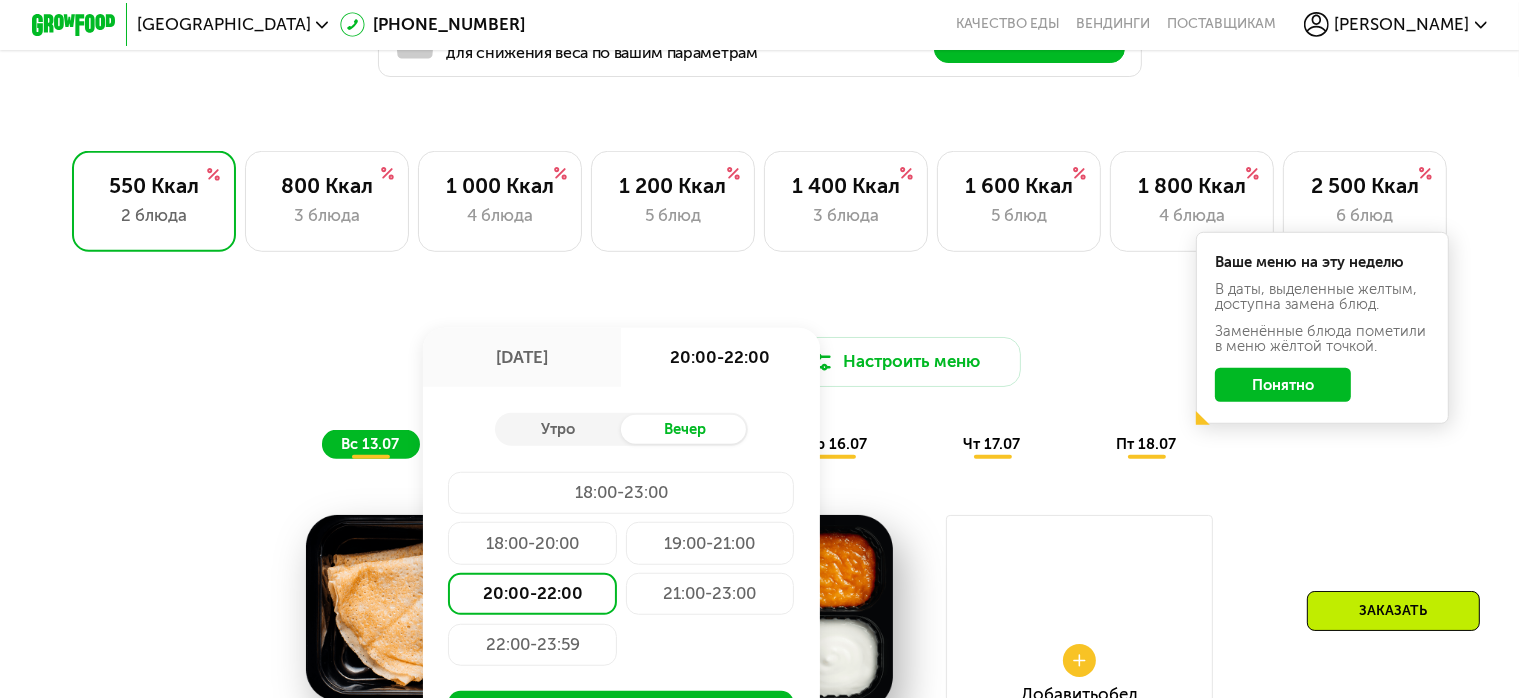 click on "19:00-21:00" 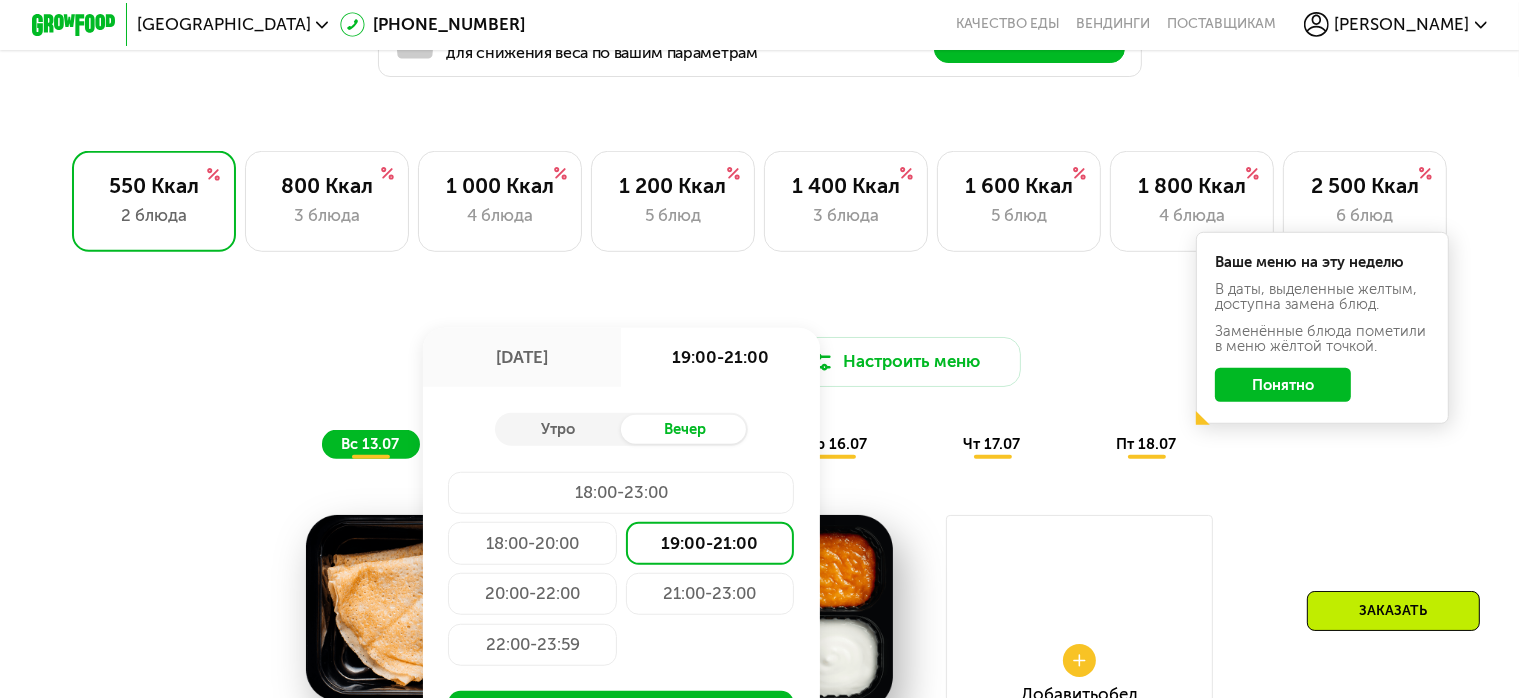 click on "20:00-22:00" 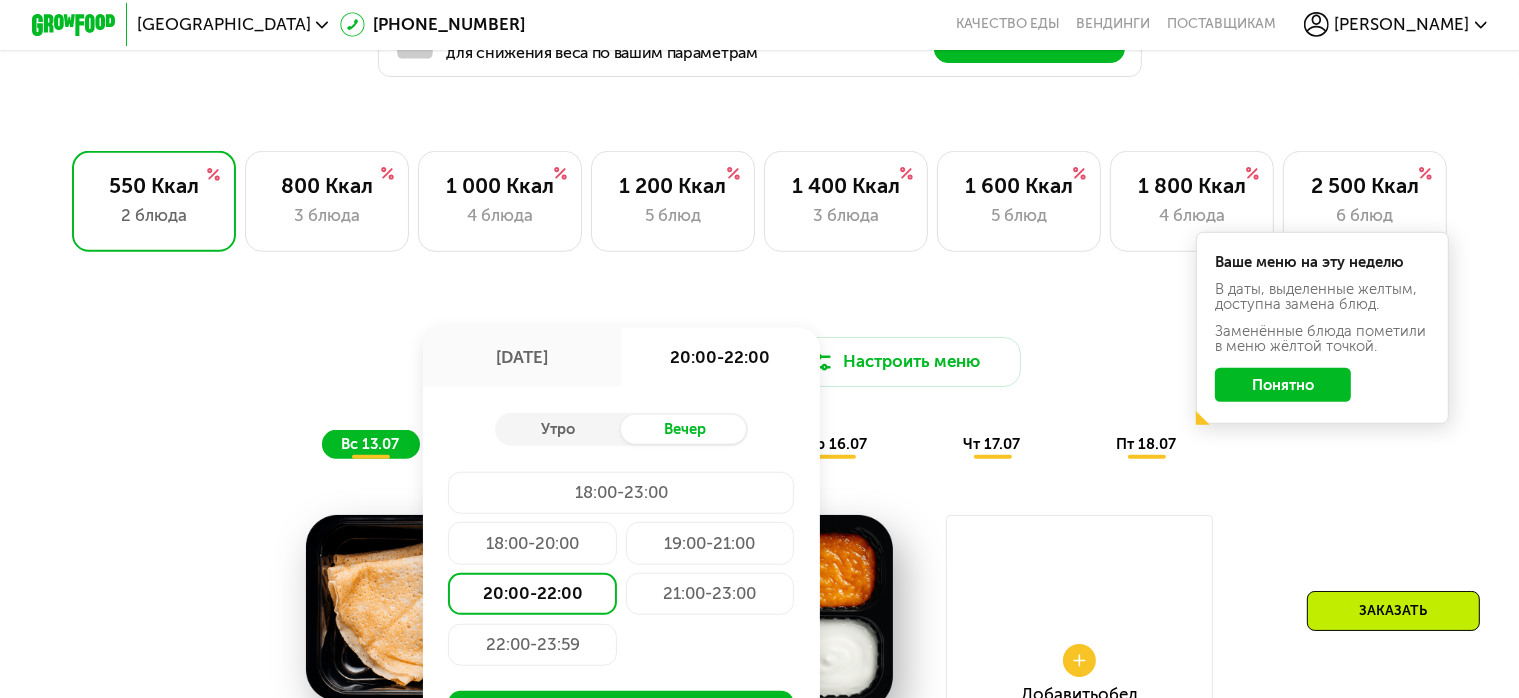 scroll, scrollTop: 1376, scrollLeft: 0, axis: vertical 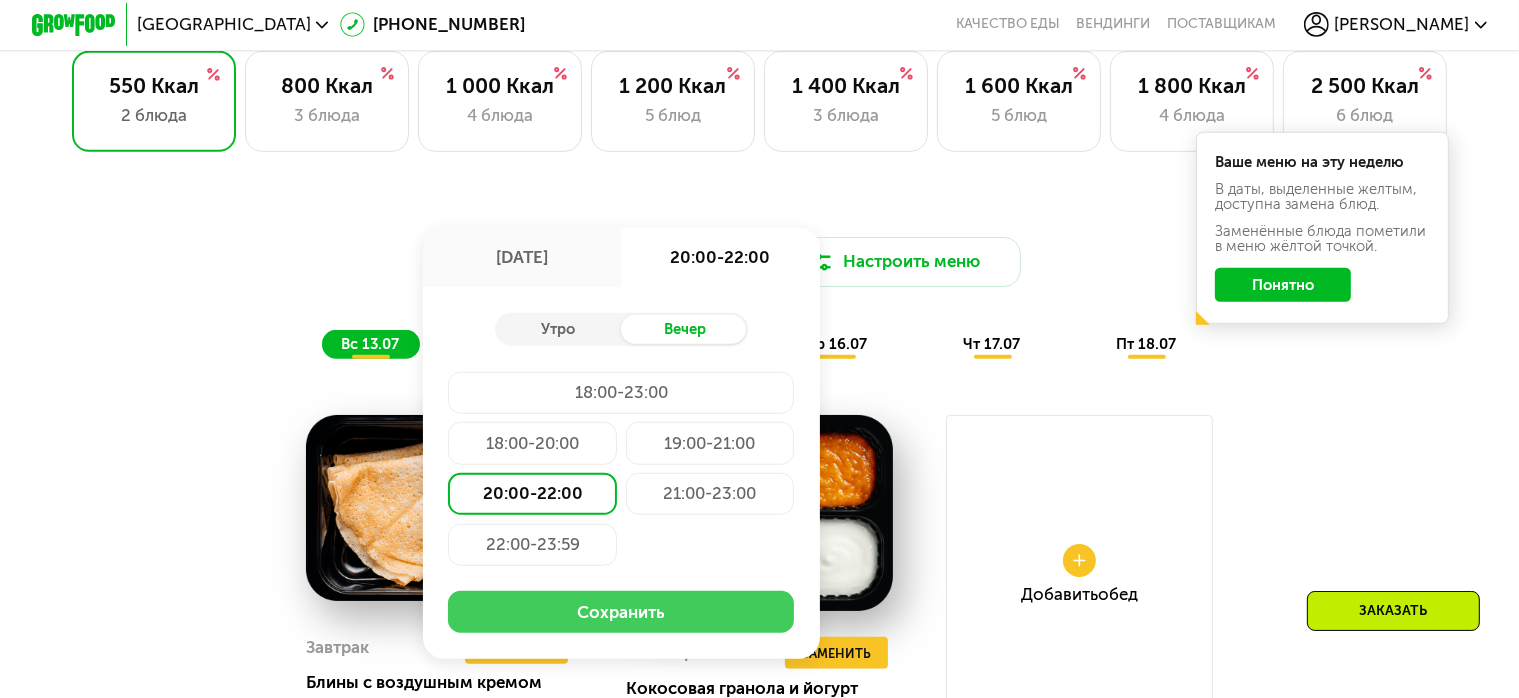 click on "Сохранить" at bounding box center (621, 612) 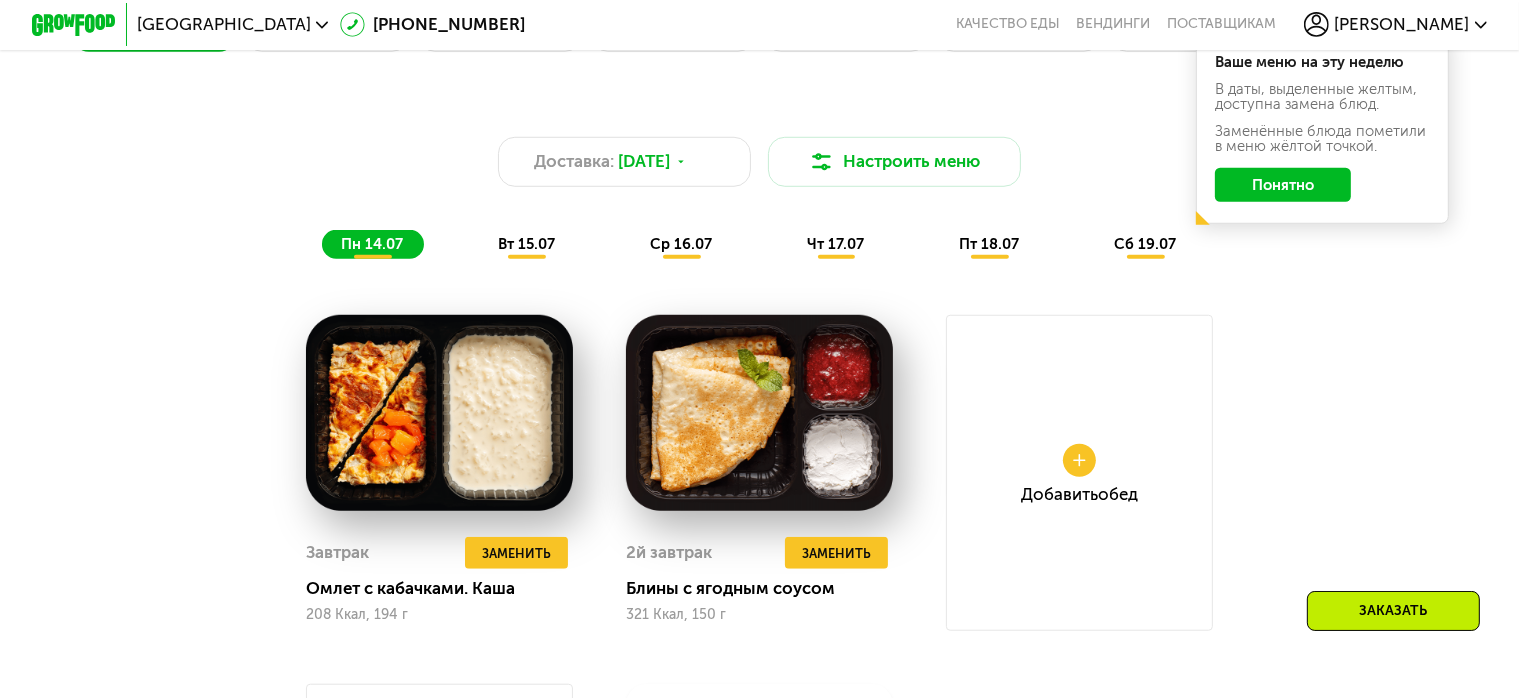 scroll, scrollTop: 1376, scrollLeft: 0, axis: vertical 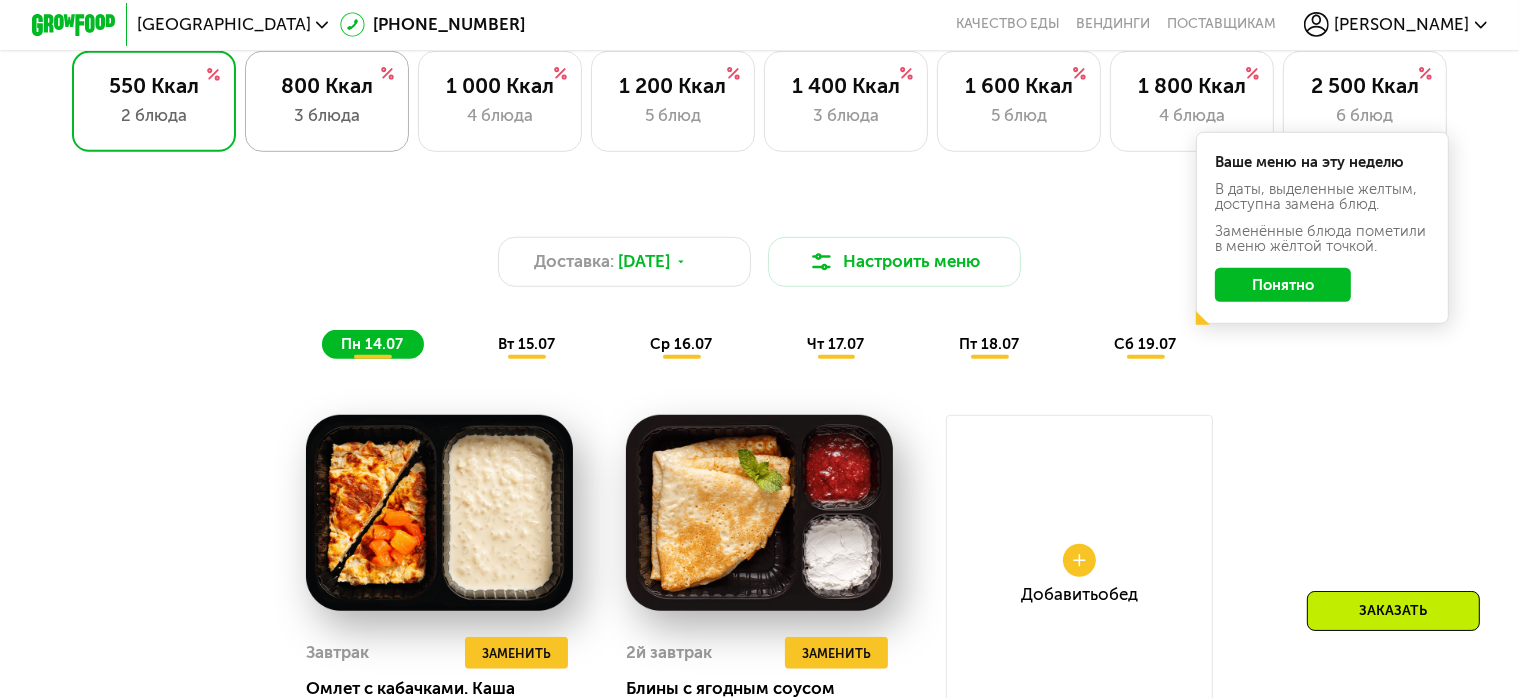 click on "3 блюда" at bounding box center [327, 115] 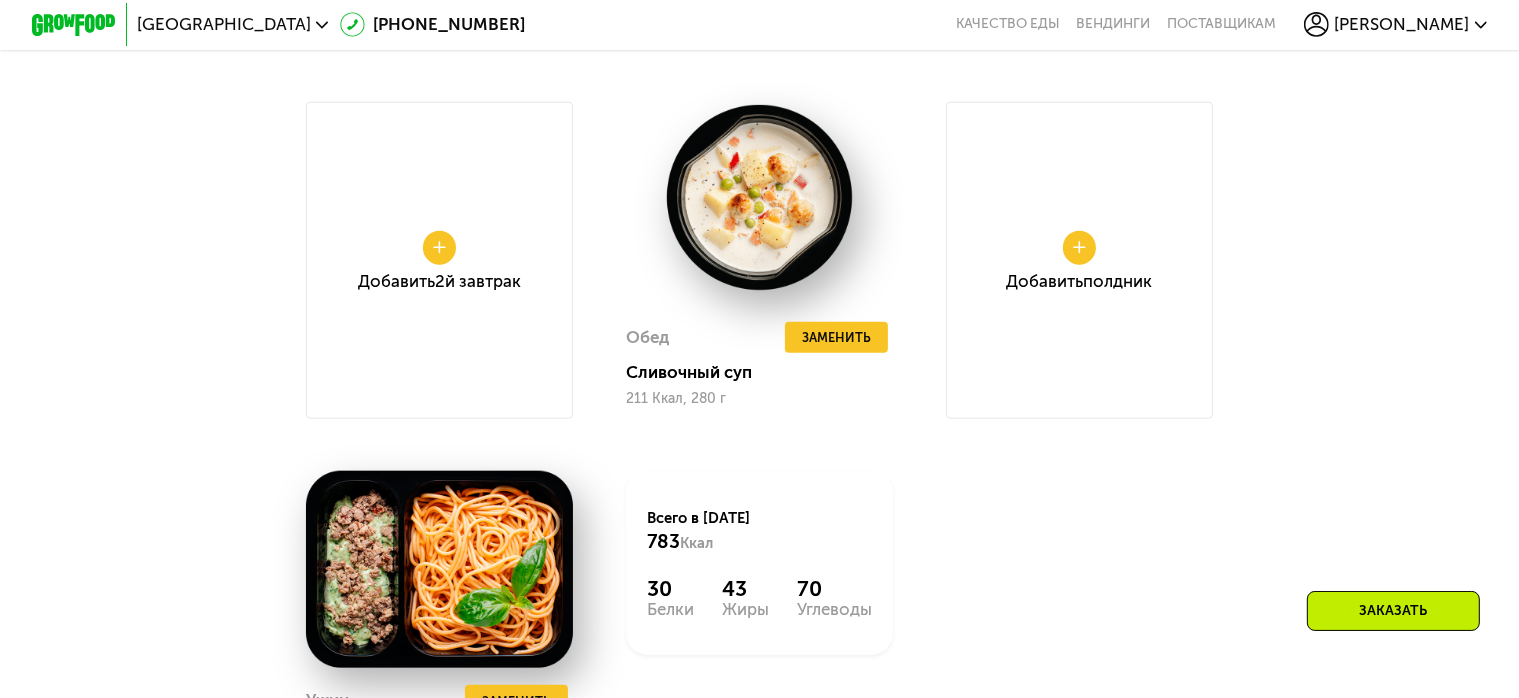 scroll, scrollTop: 2076, scrollLeft: 0, axis: vertical 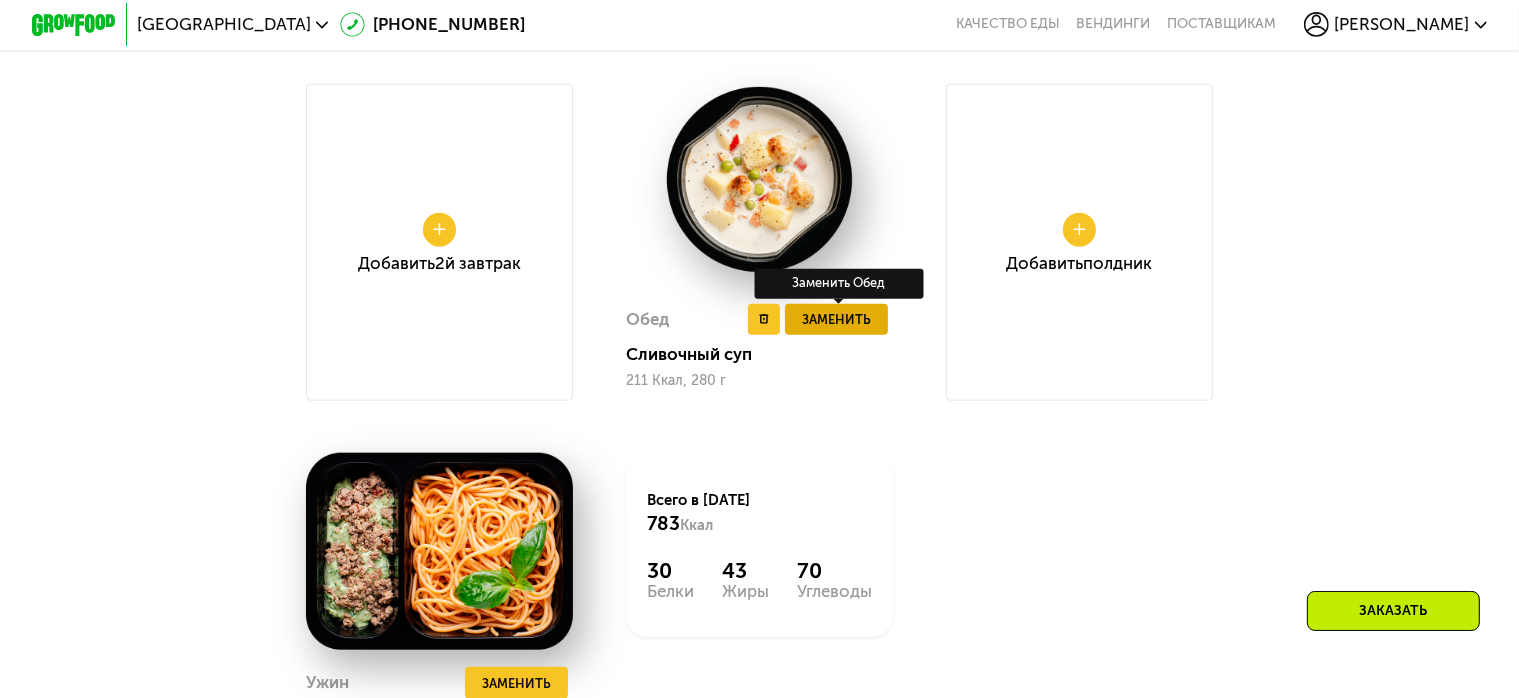 click on "Заменить" at bounding box center (836, 319) 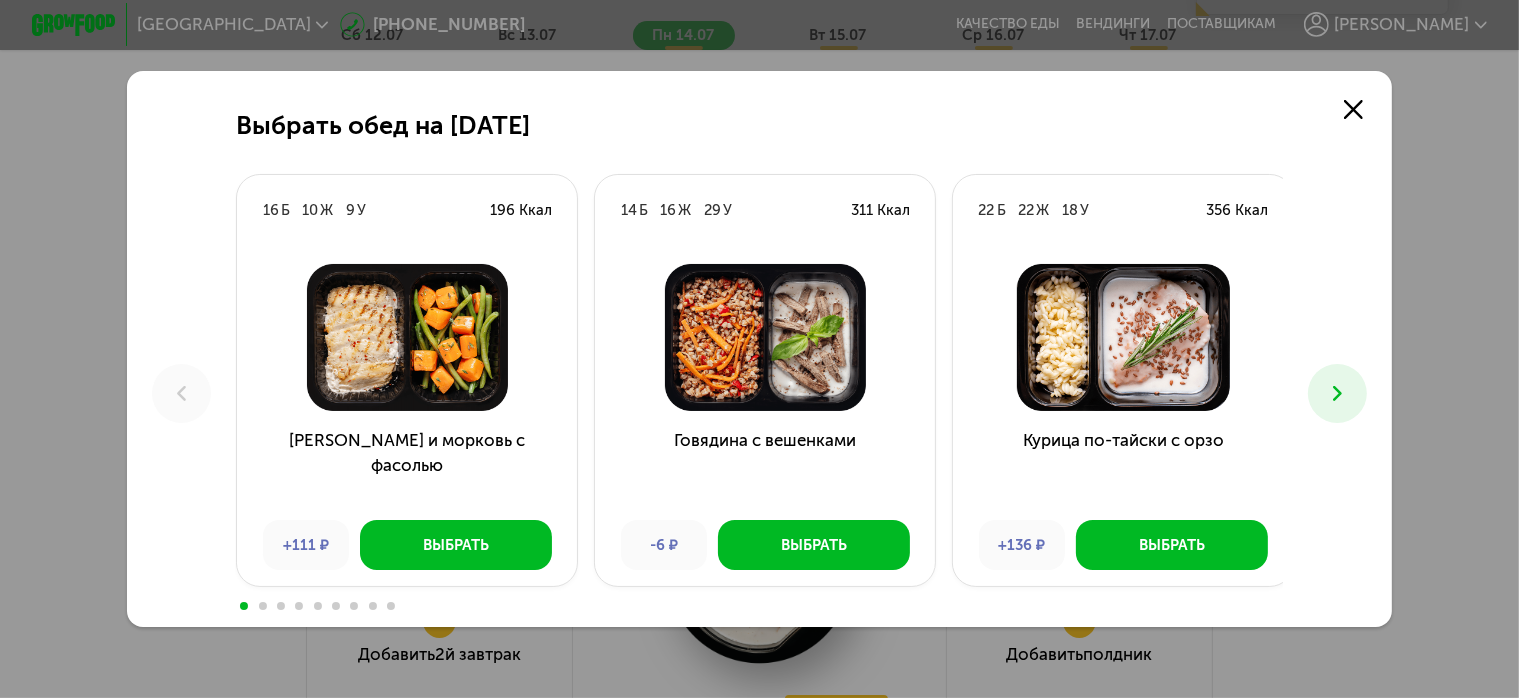 scroll, scrollTop: 0, scrollLeft: 0, axis: both 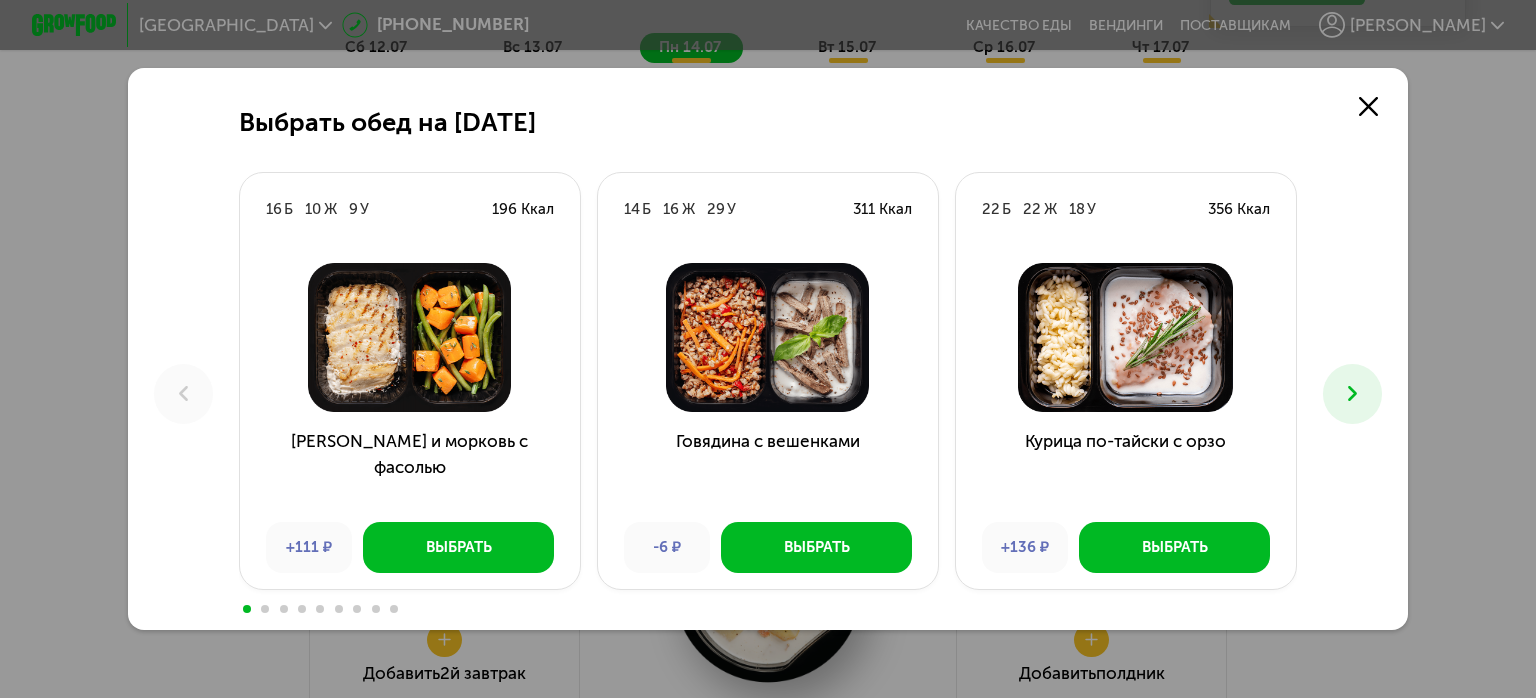 click 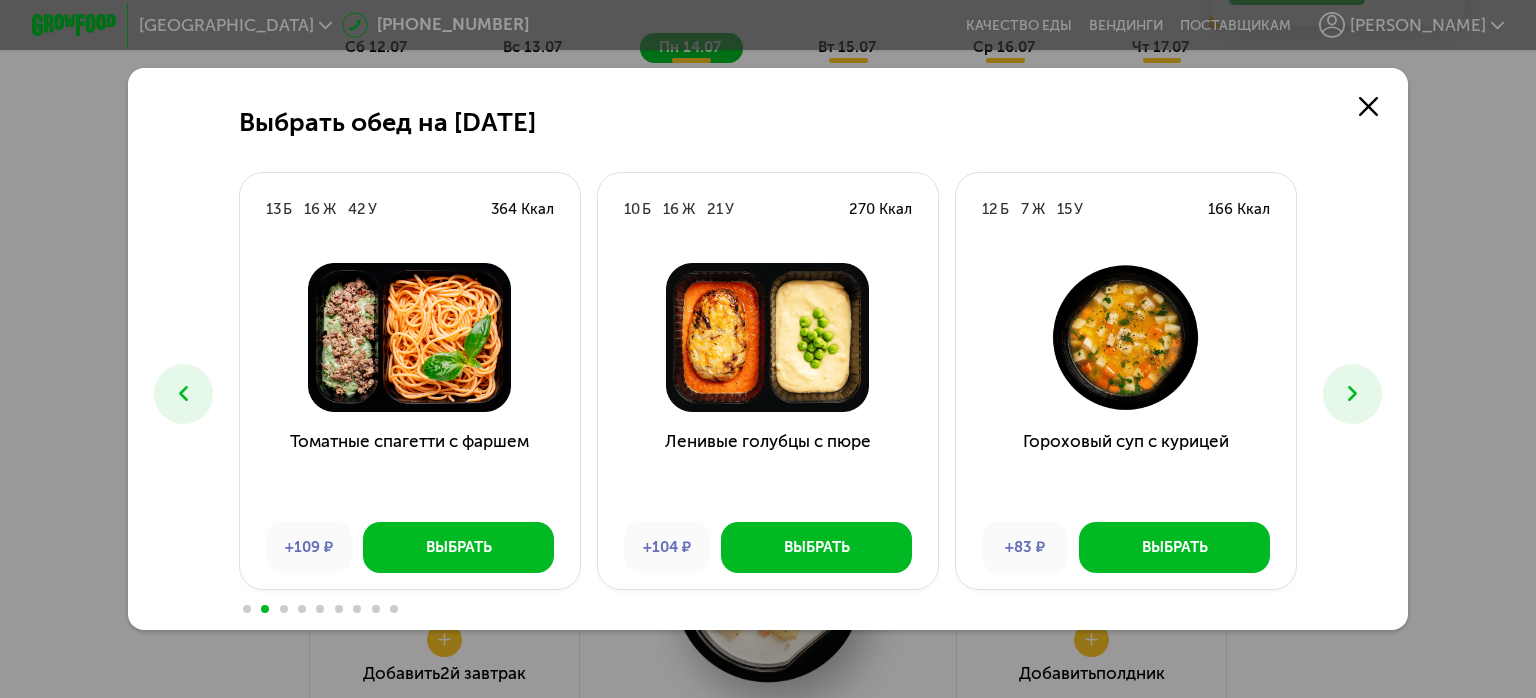 click 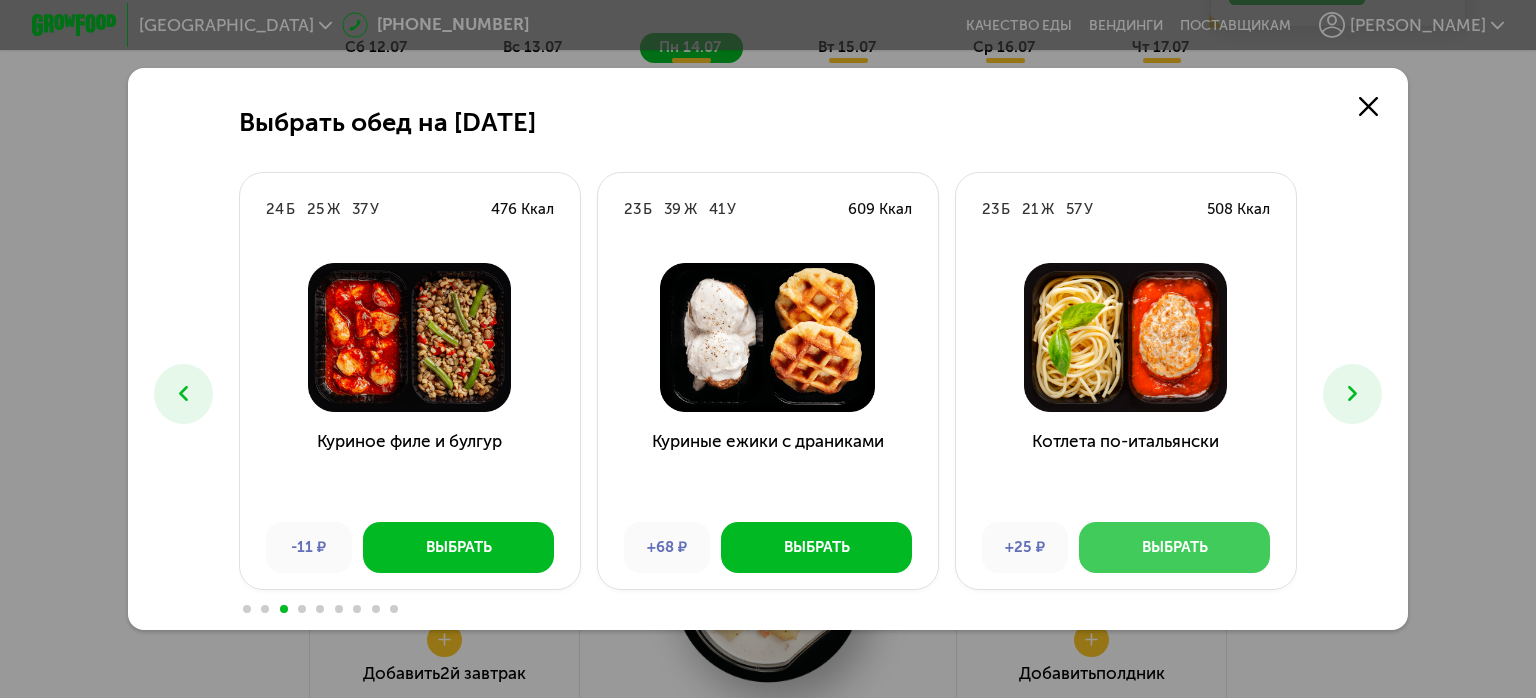click on "Выбрать" at bounding box center [1175, 547] 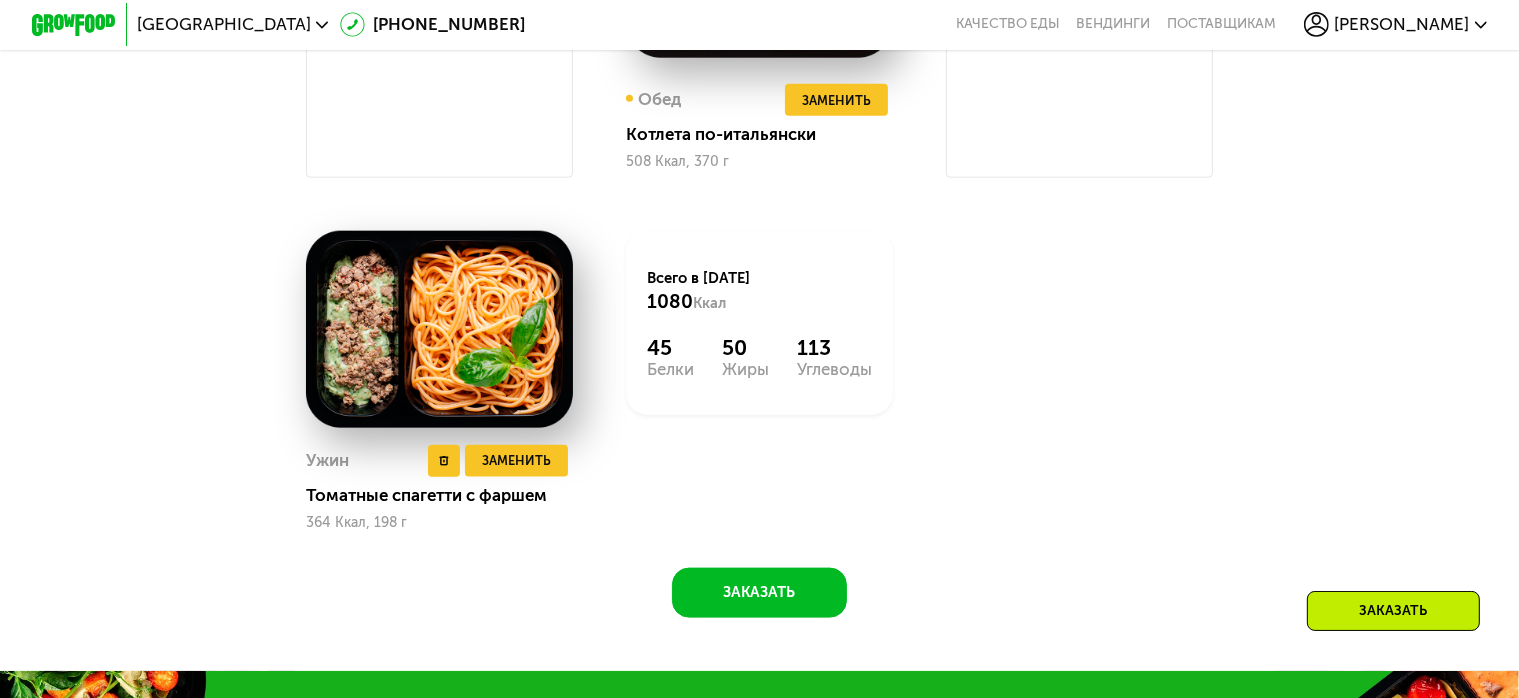scroll, scrollTop: 2384, scrollLeft: 0, axis: vertical 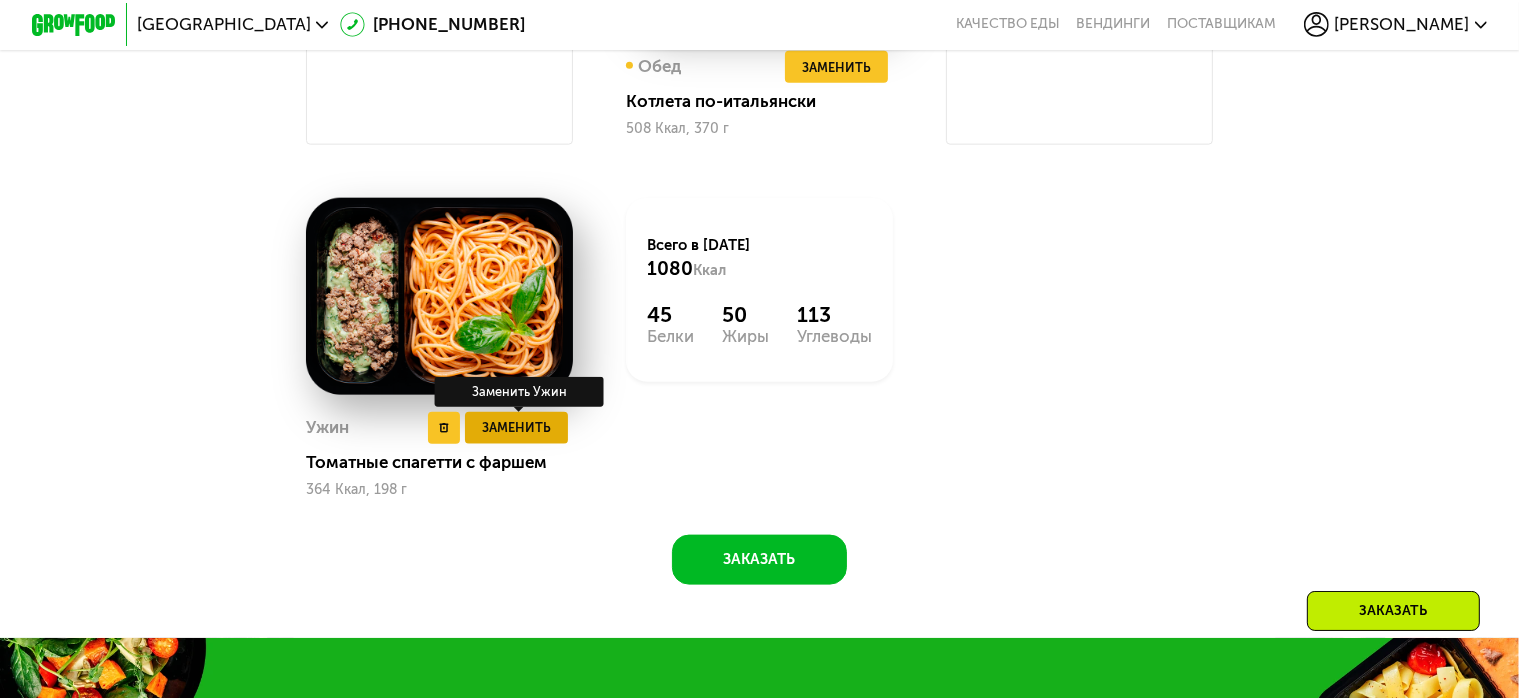 click on "Заменить" at bounding box center (516, 427) 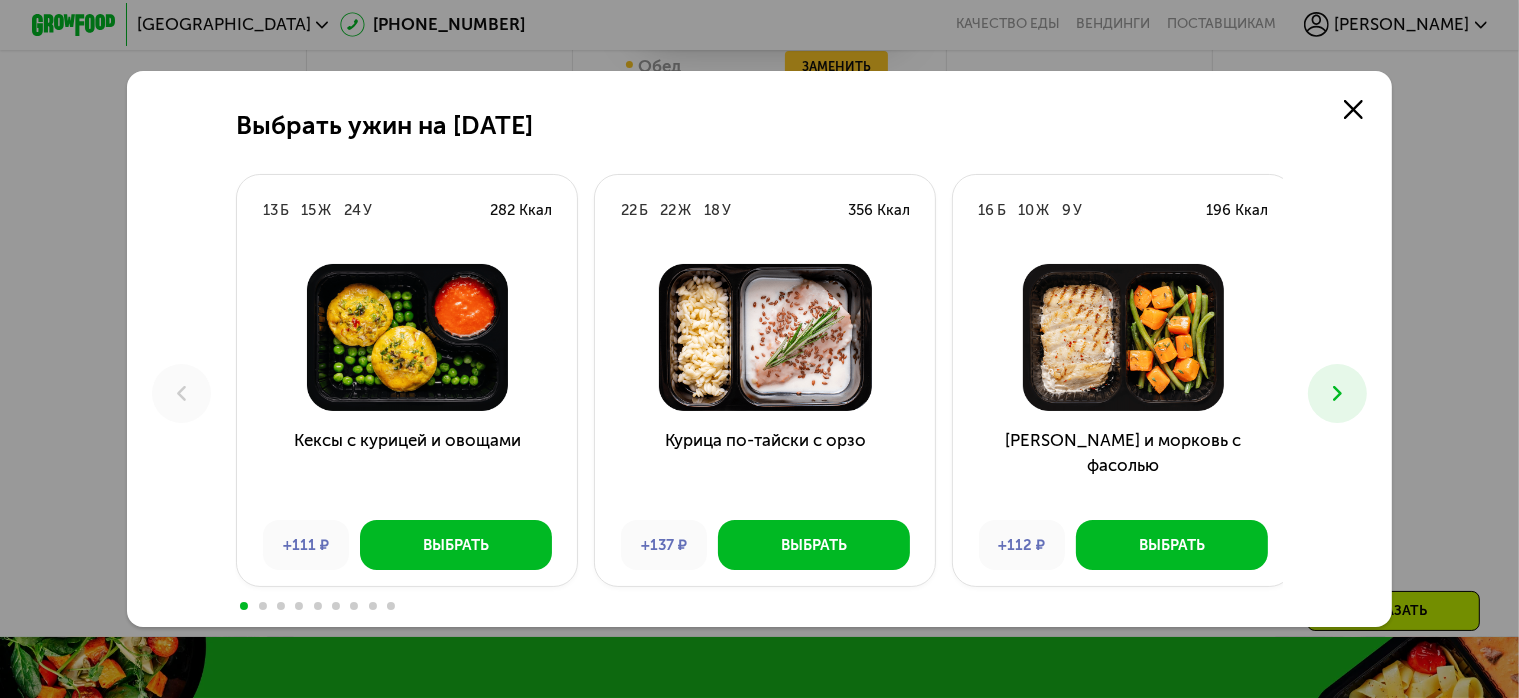 scroll, scrollTop: 0, scrollLeft: 0, axis: both 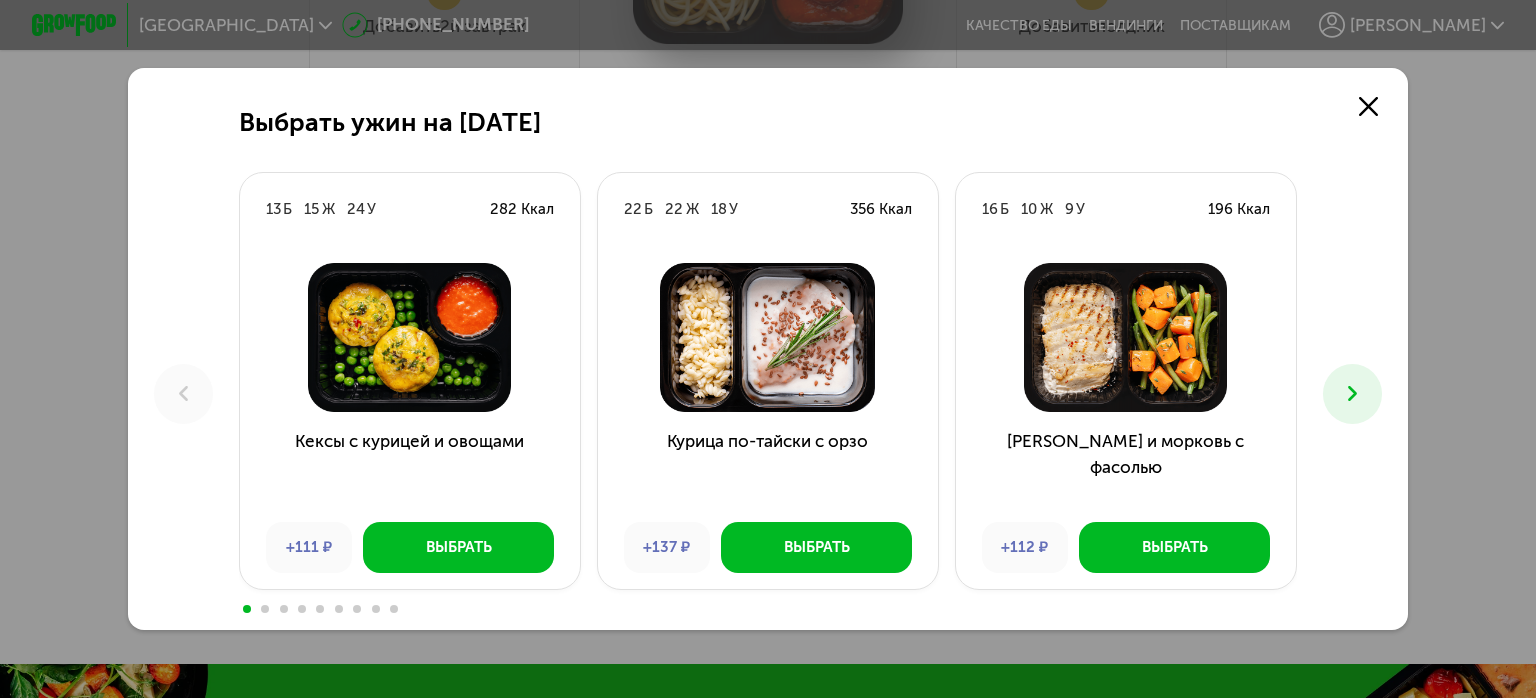 click 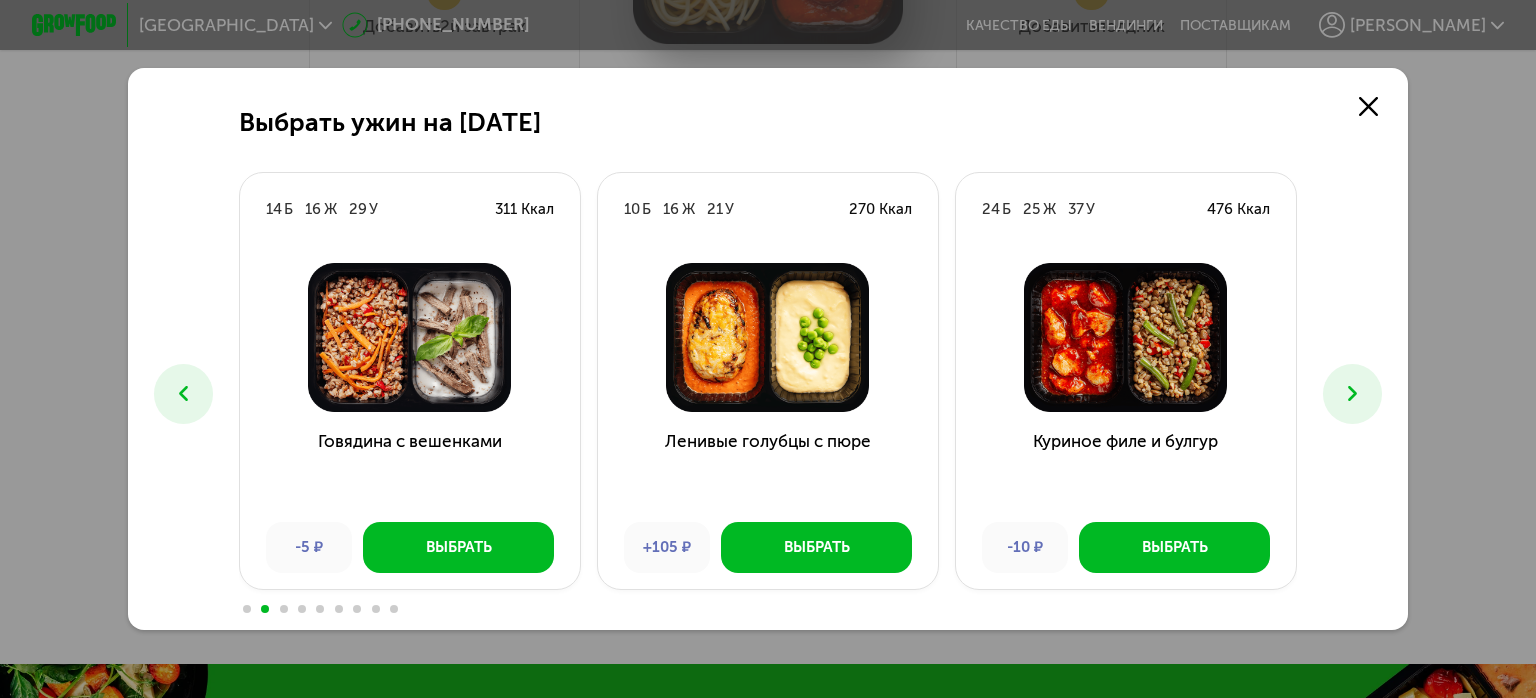 click 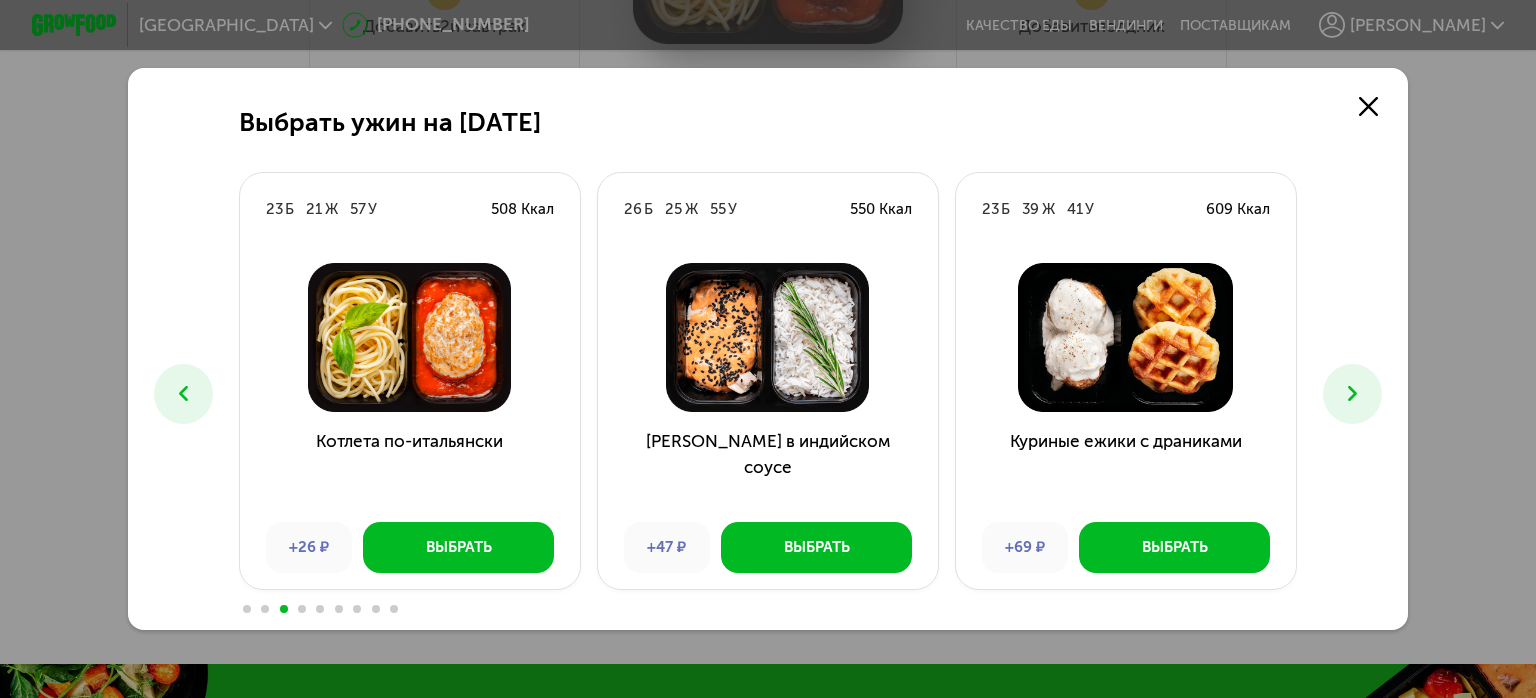 click 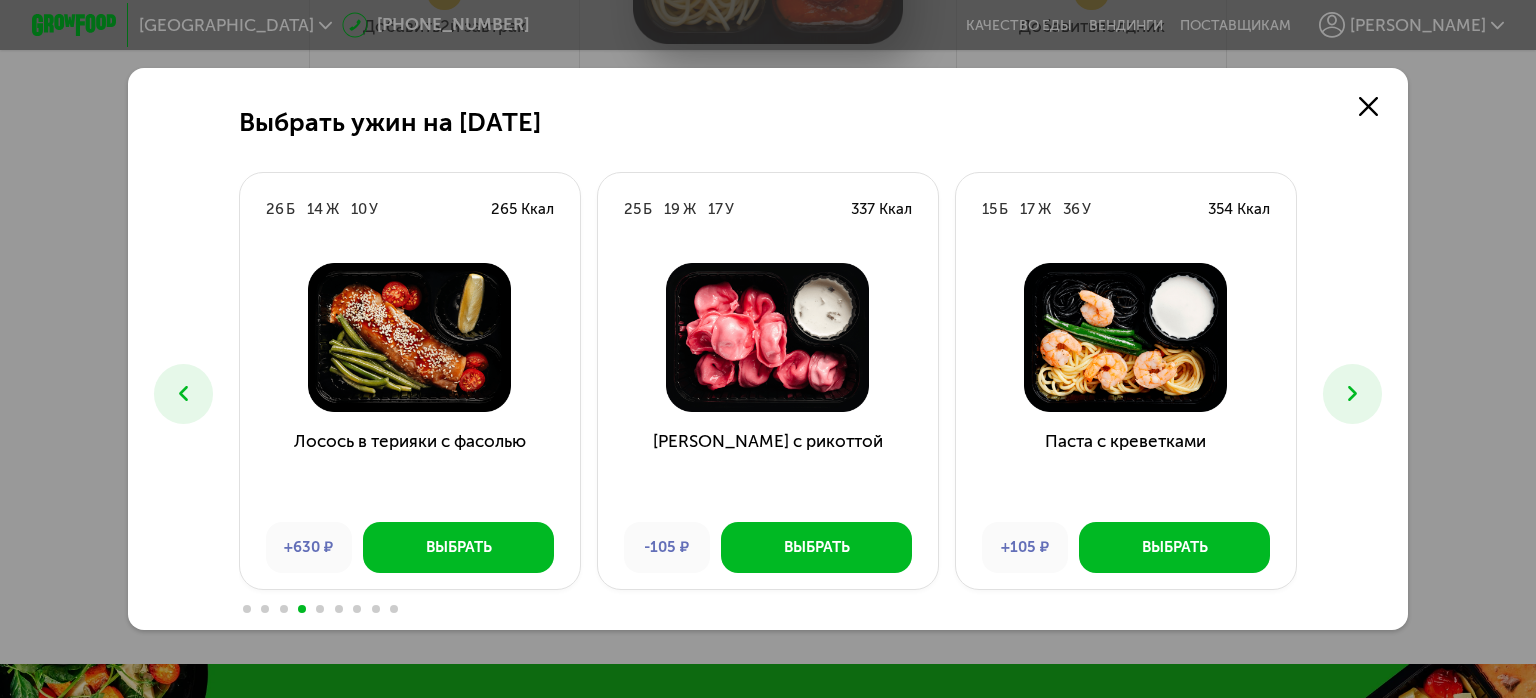 click 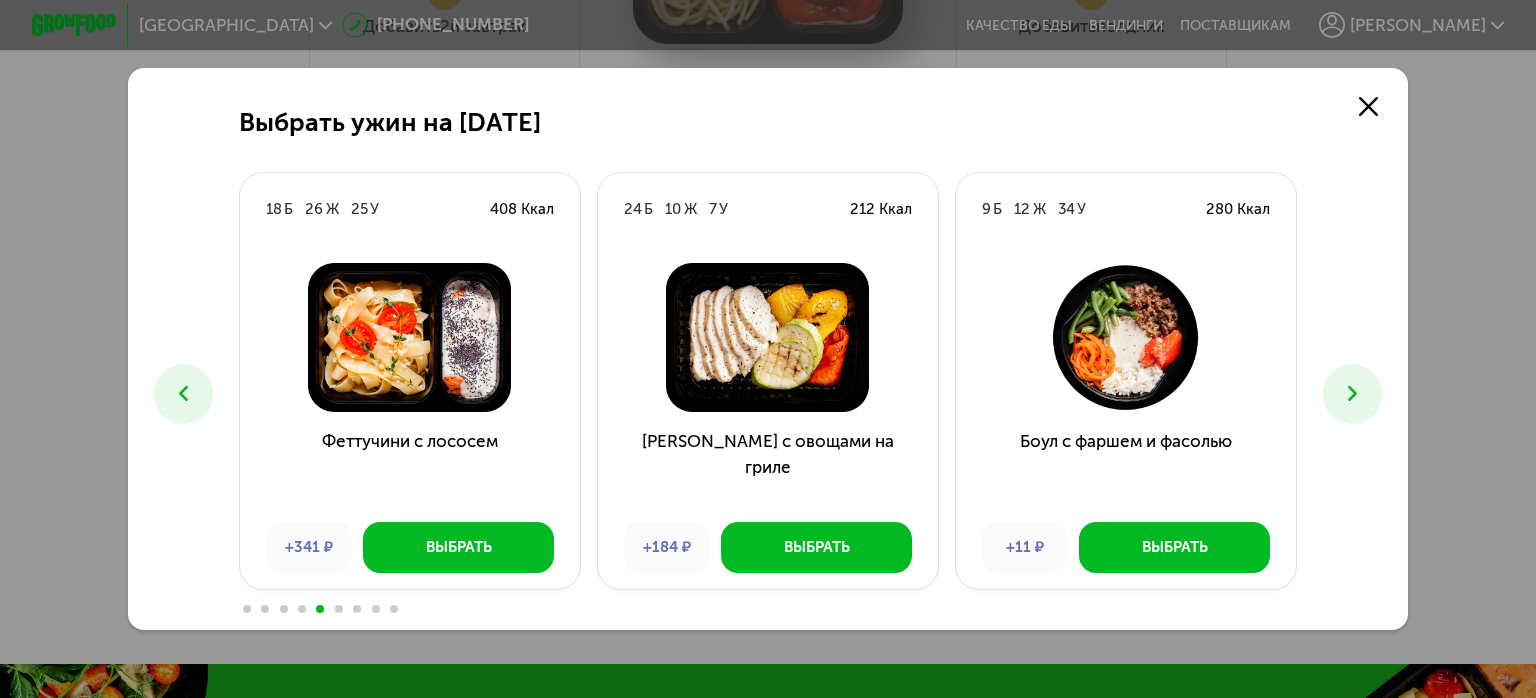 click 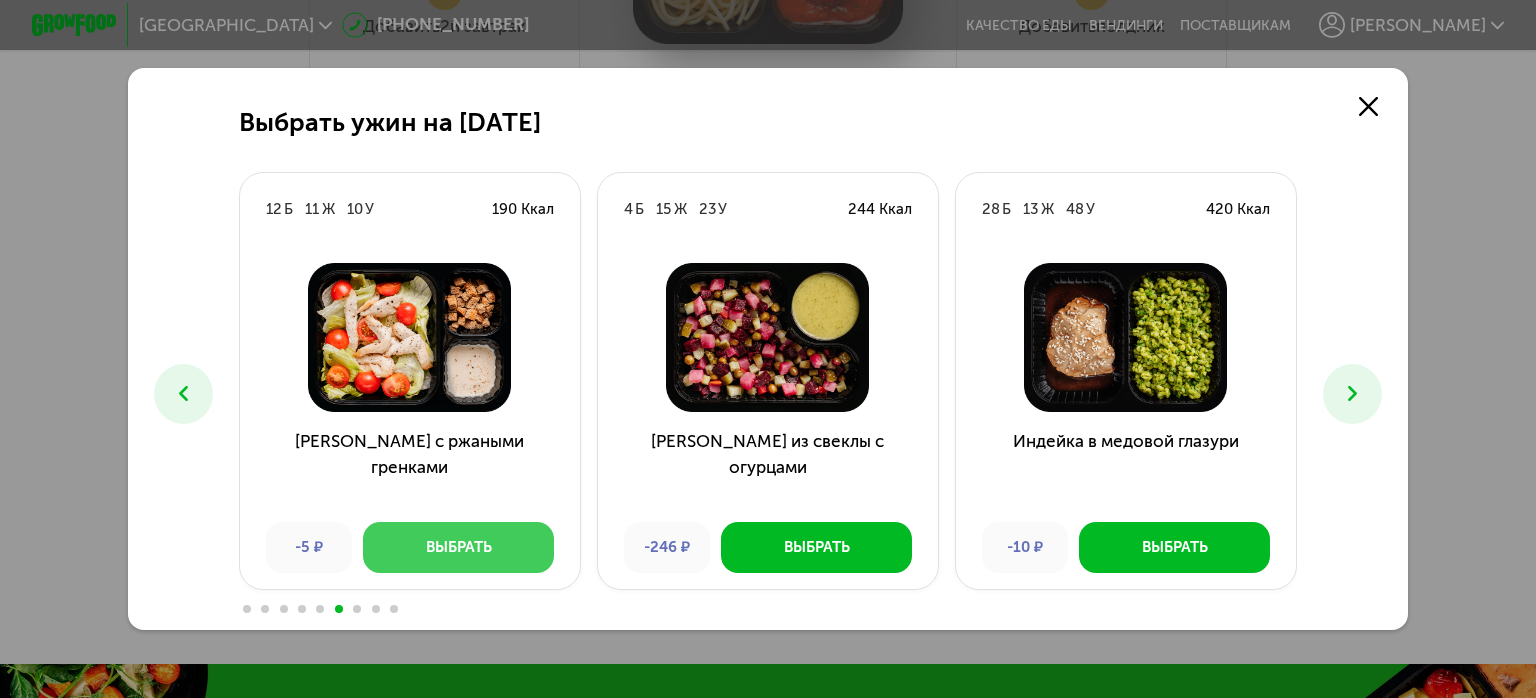 click on "Выбрать" at bounding box center (459, 547) 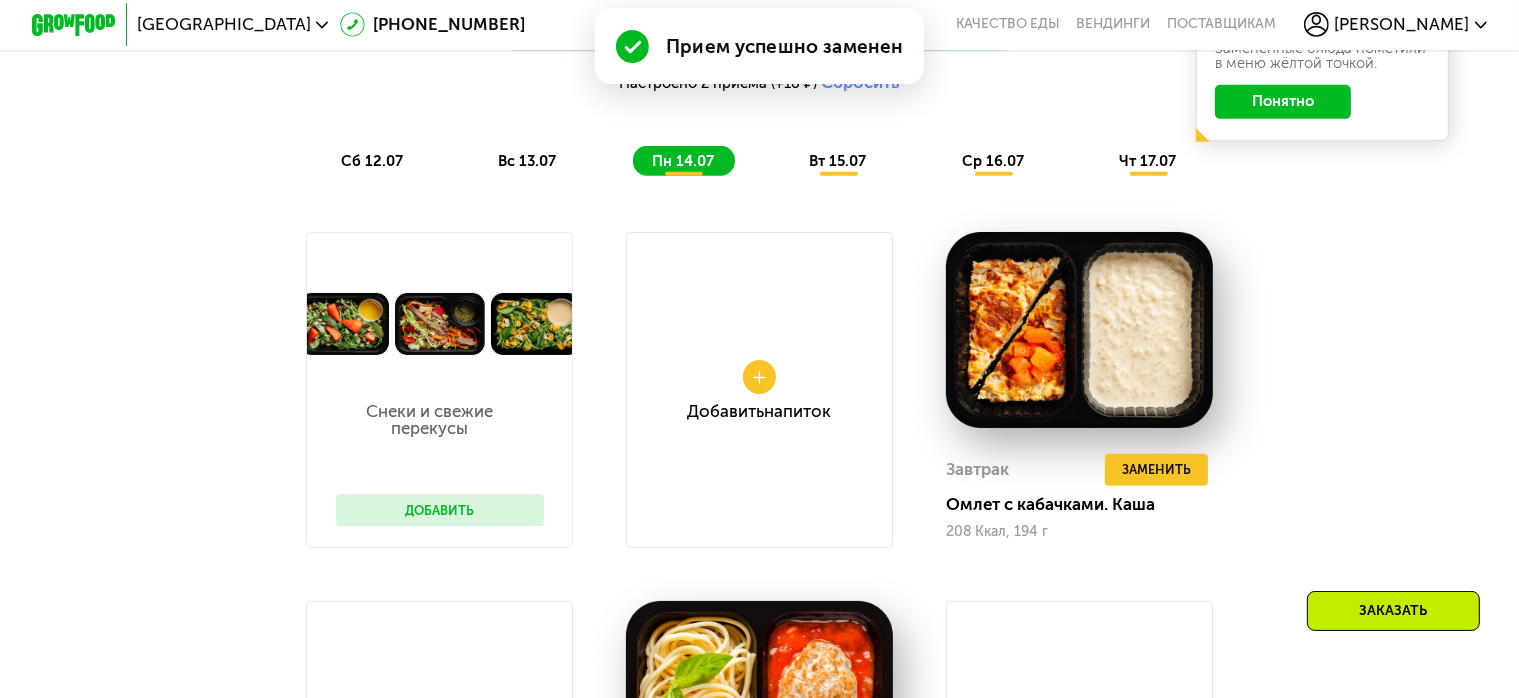 scroll, scrollTop: 1584, scrollLeft: 0, axis: vertical 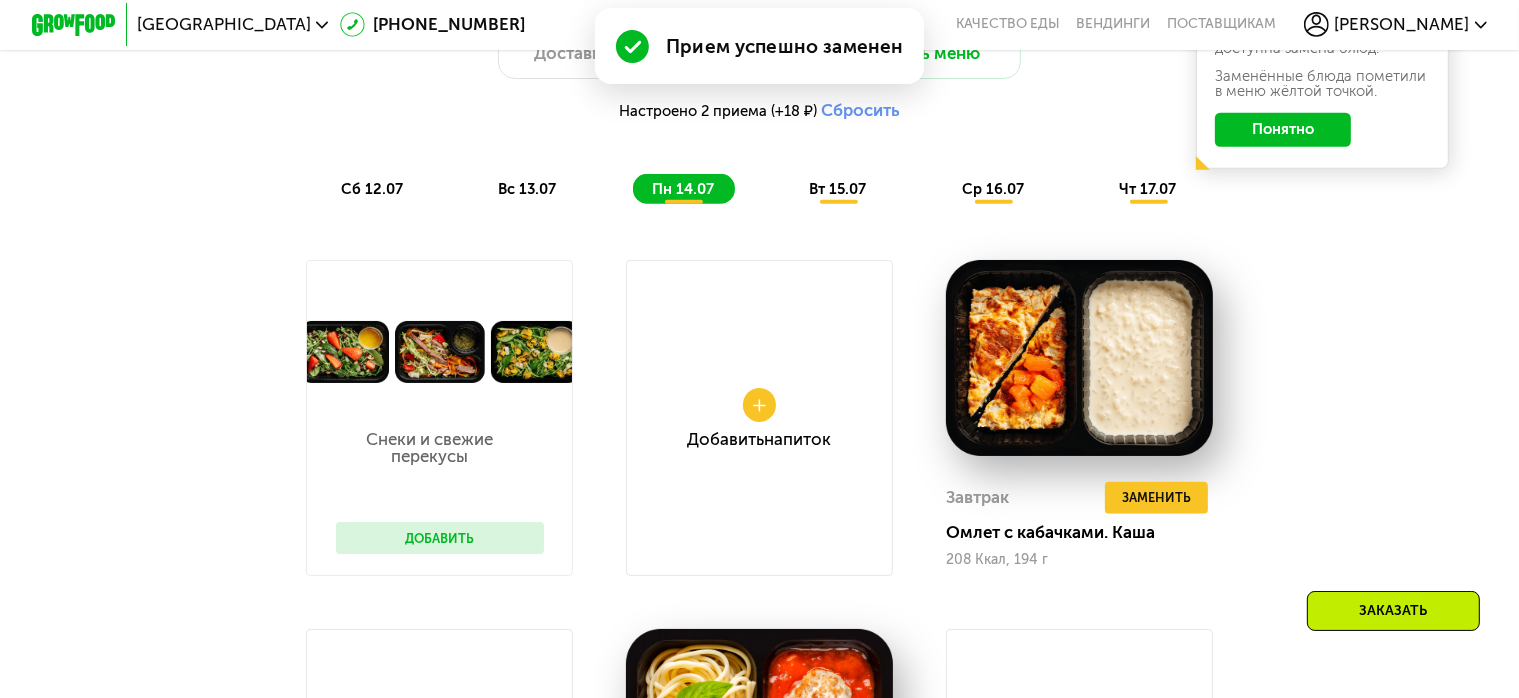 click on "вт 15.07" at bounding box center (837, 189) 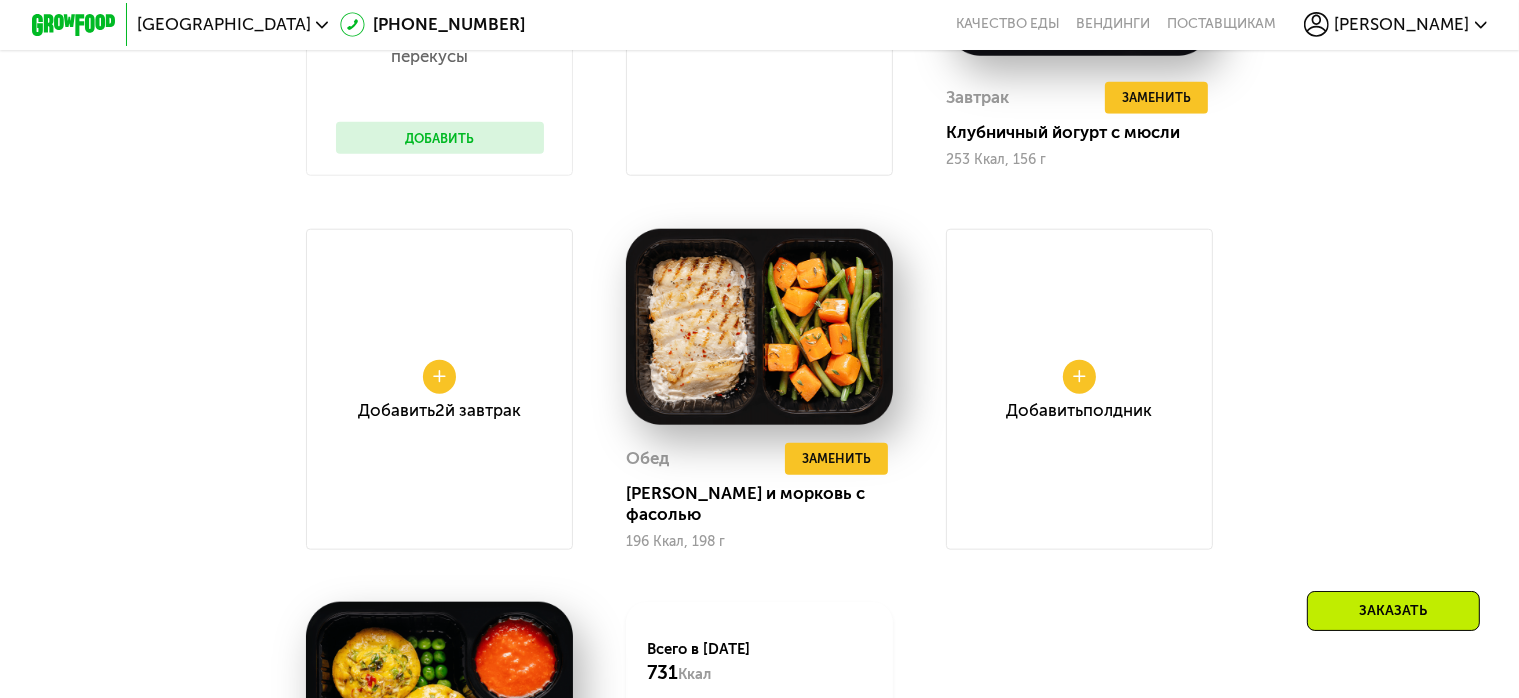scroll, scrollTop: 1684, scrollLeft: 0, axis: vertical 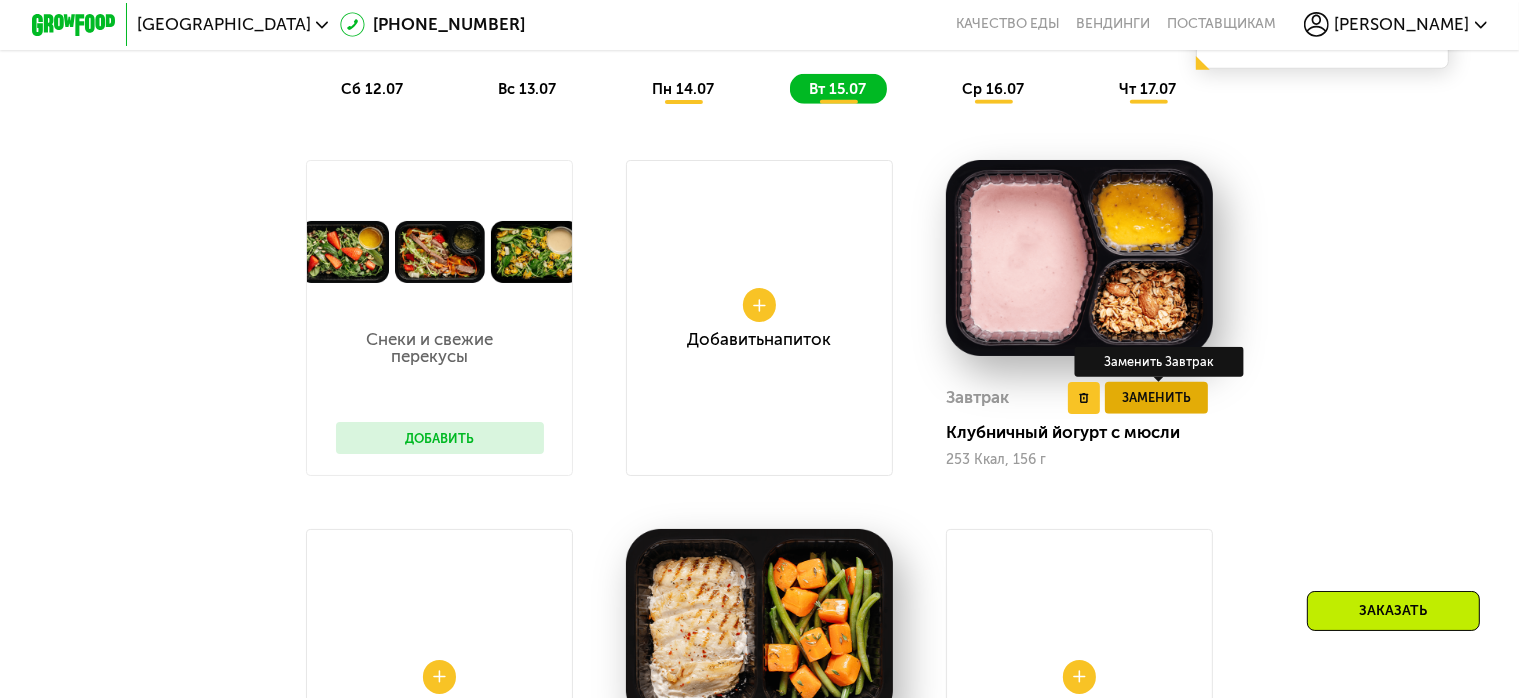 click on "Заменить" at bounding box center (1156, 397) 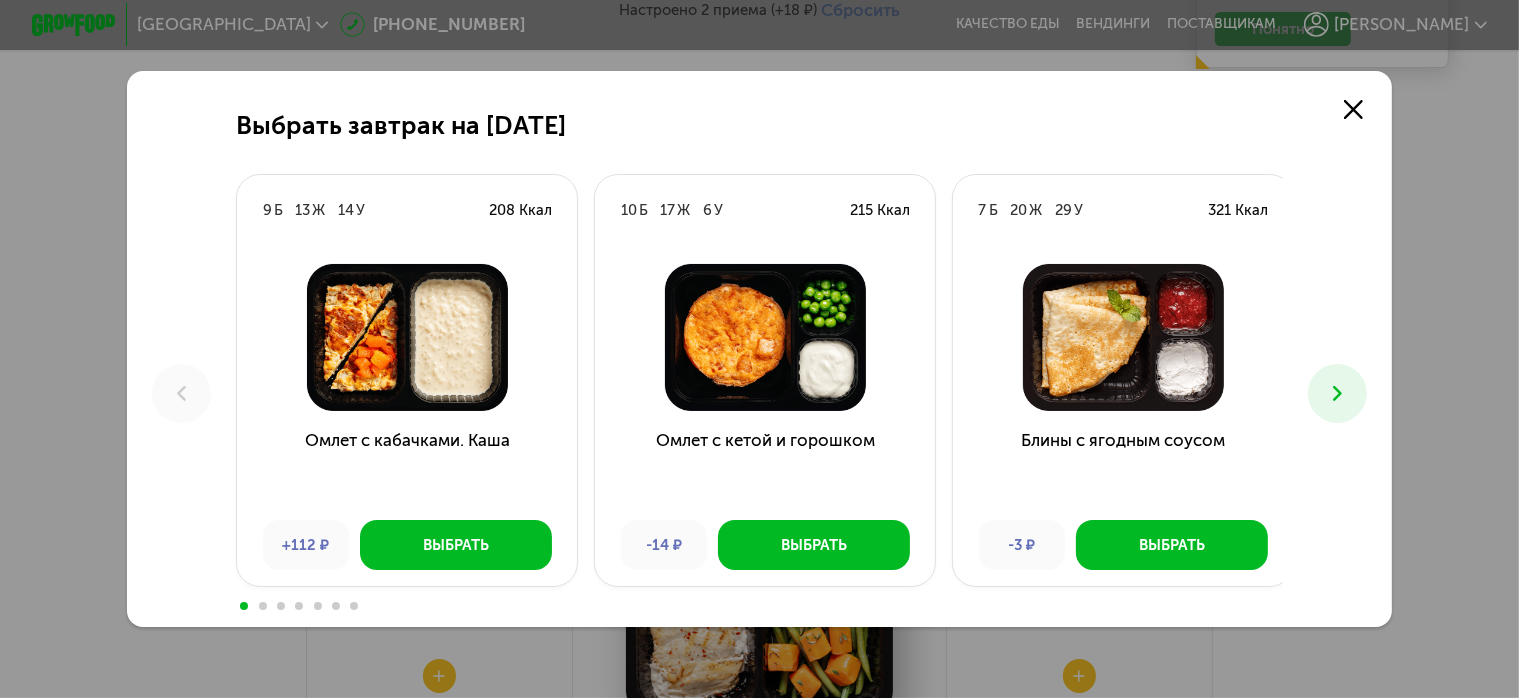 scroll, scrollTop: 0, scrollLeft: 0, axis: both 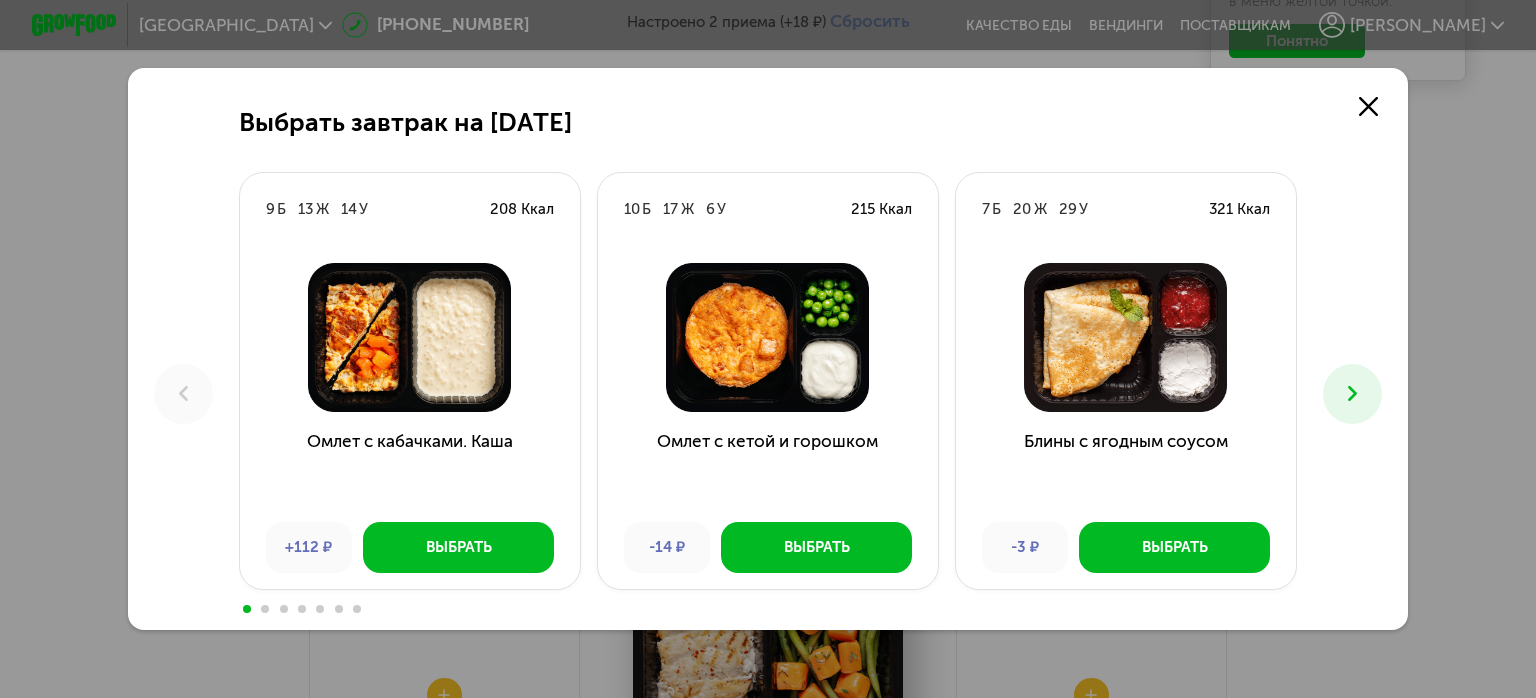 click 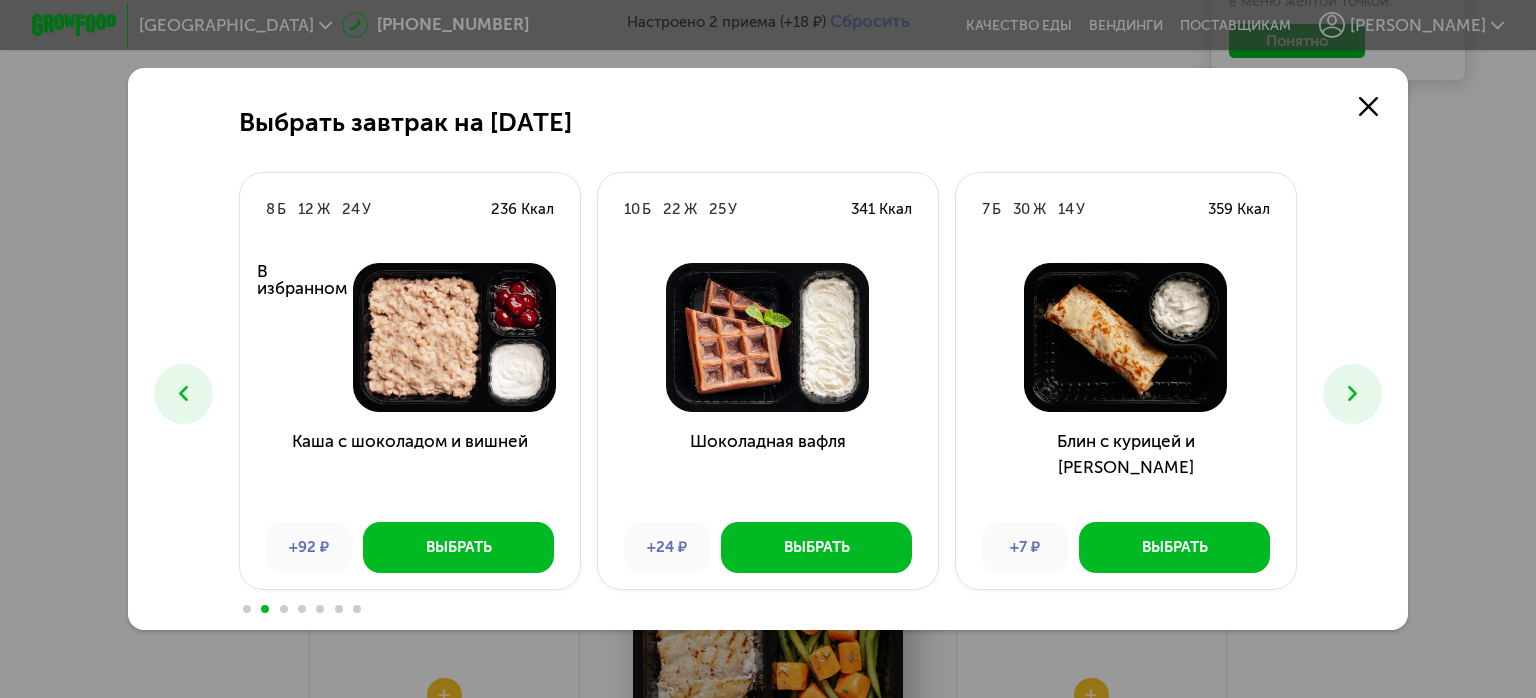 click 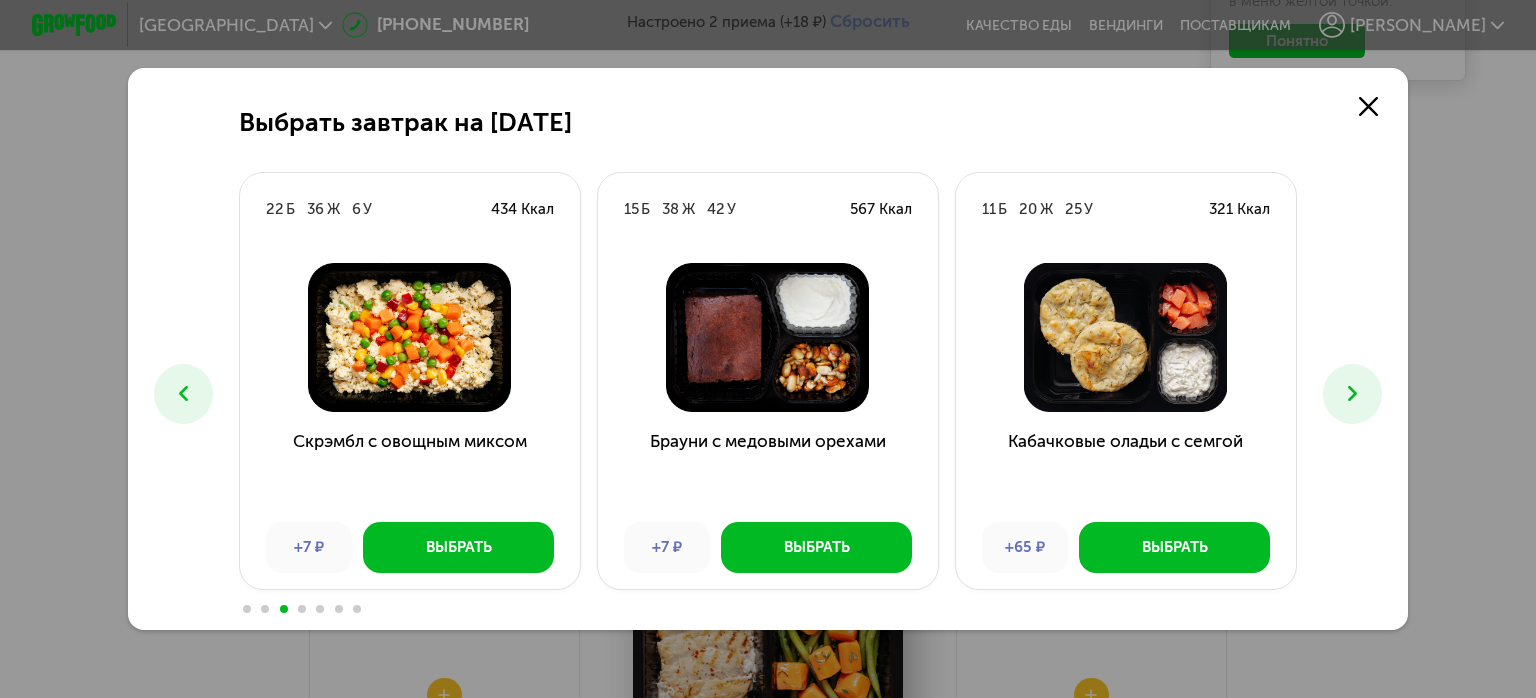 click 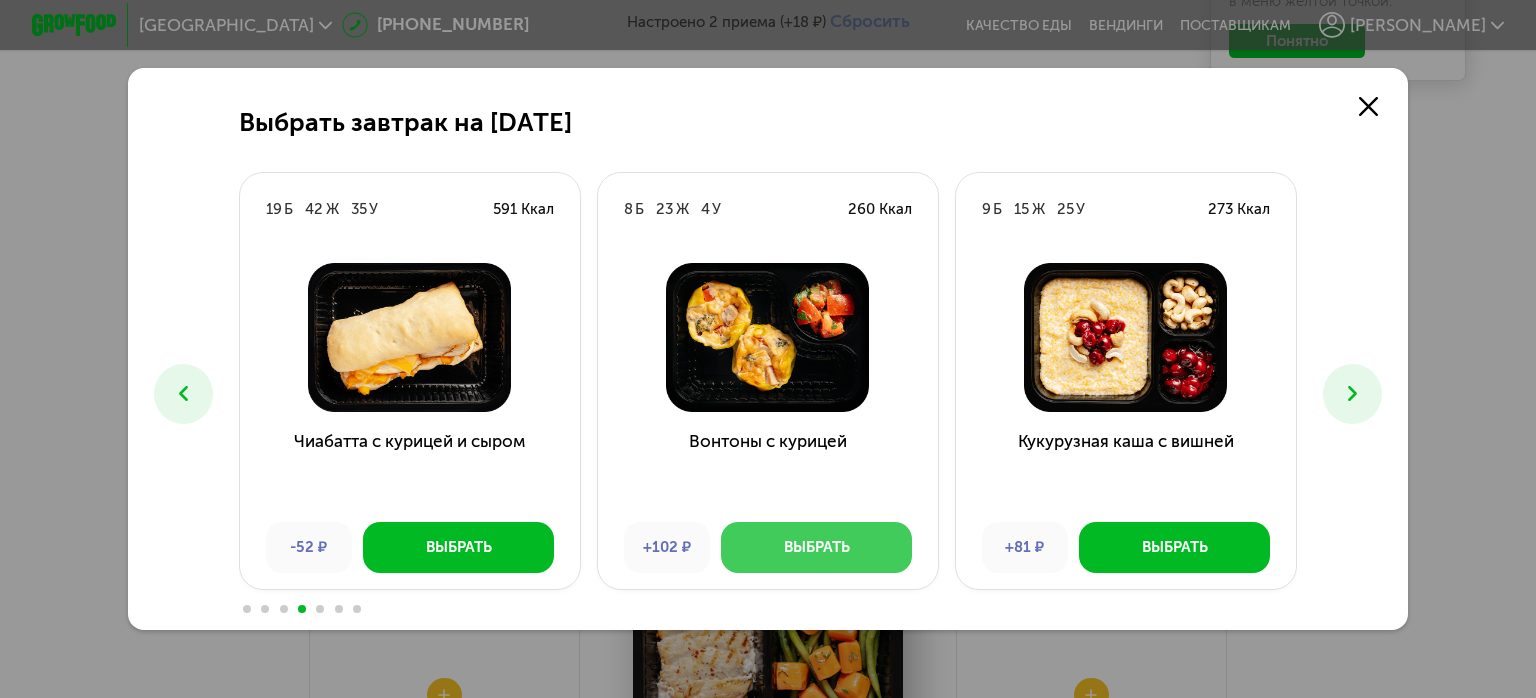click on "Выбрать" at bounding box center [817, 547] 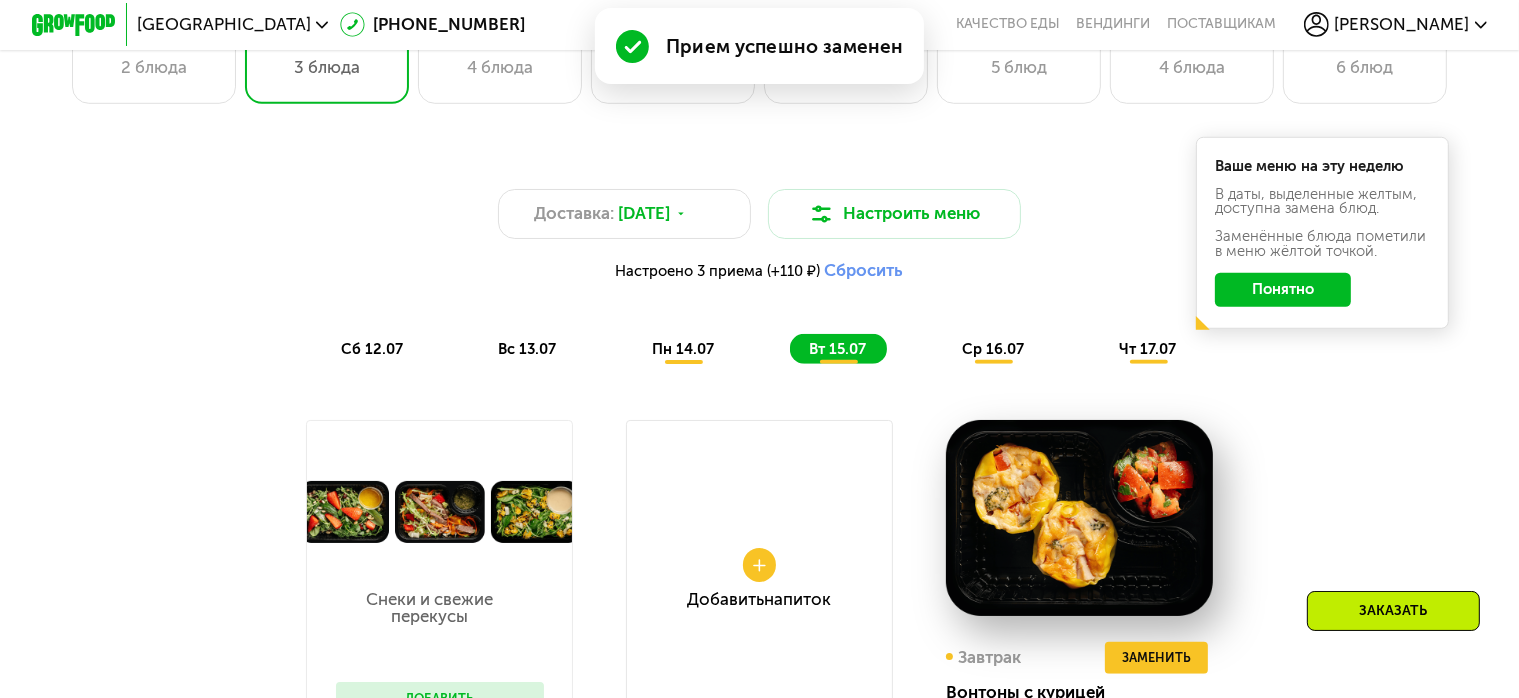 scroll, scrollTop: 1284, scrollLeft: 0, axis: vertical 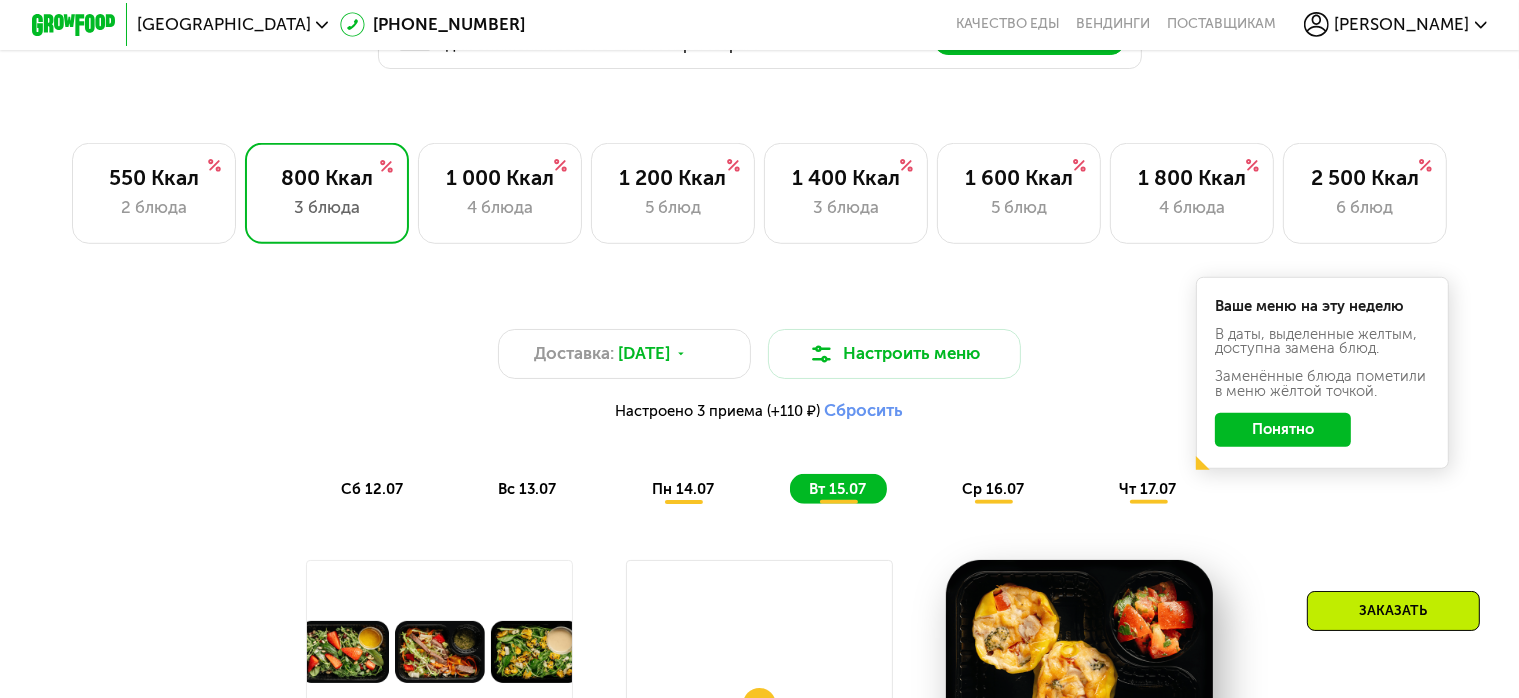 click on "ср 16.07" at bounding box center [993, 489] 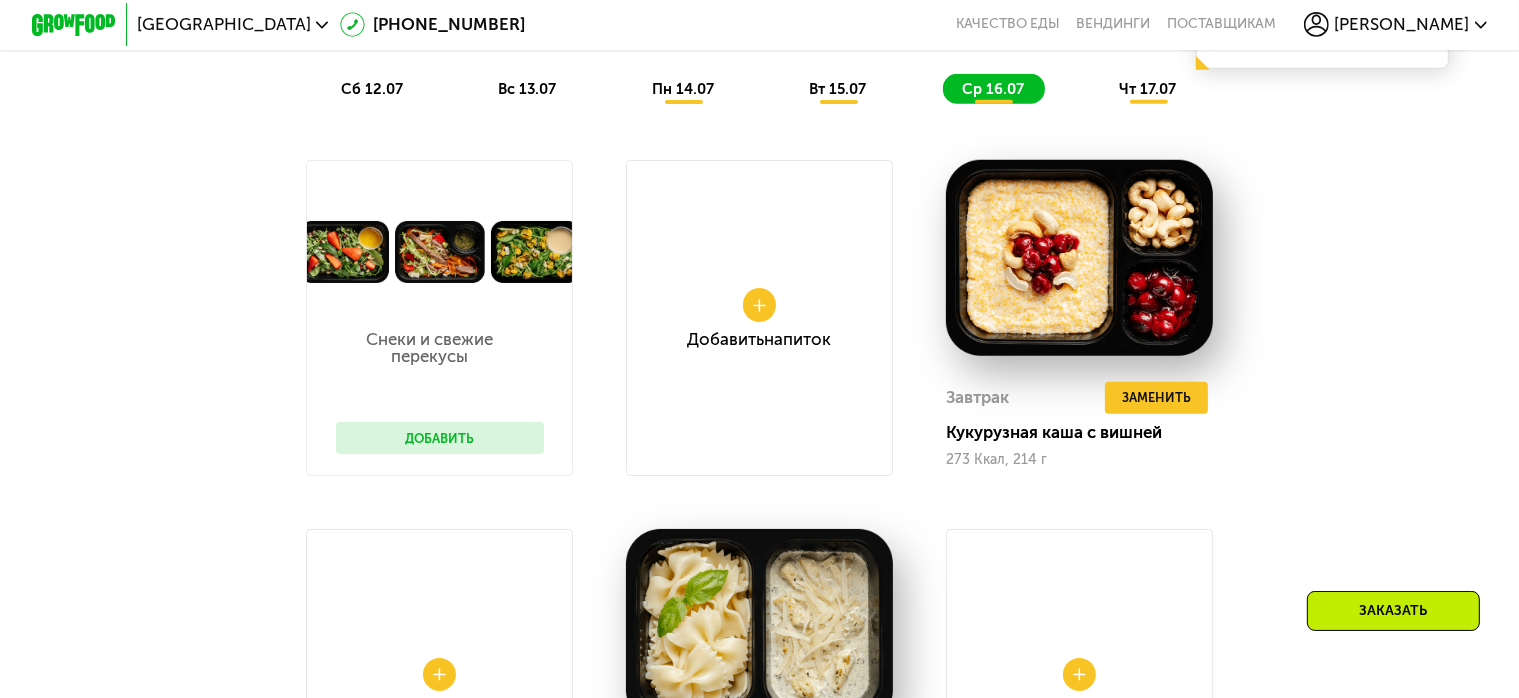 scroll, scrollTop: 1584, scrollLeft: 0, axis: vertical 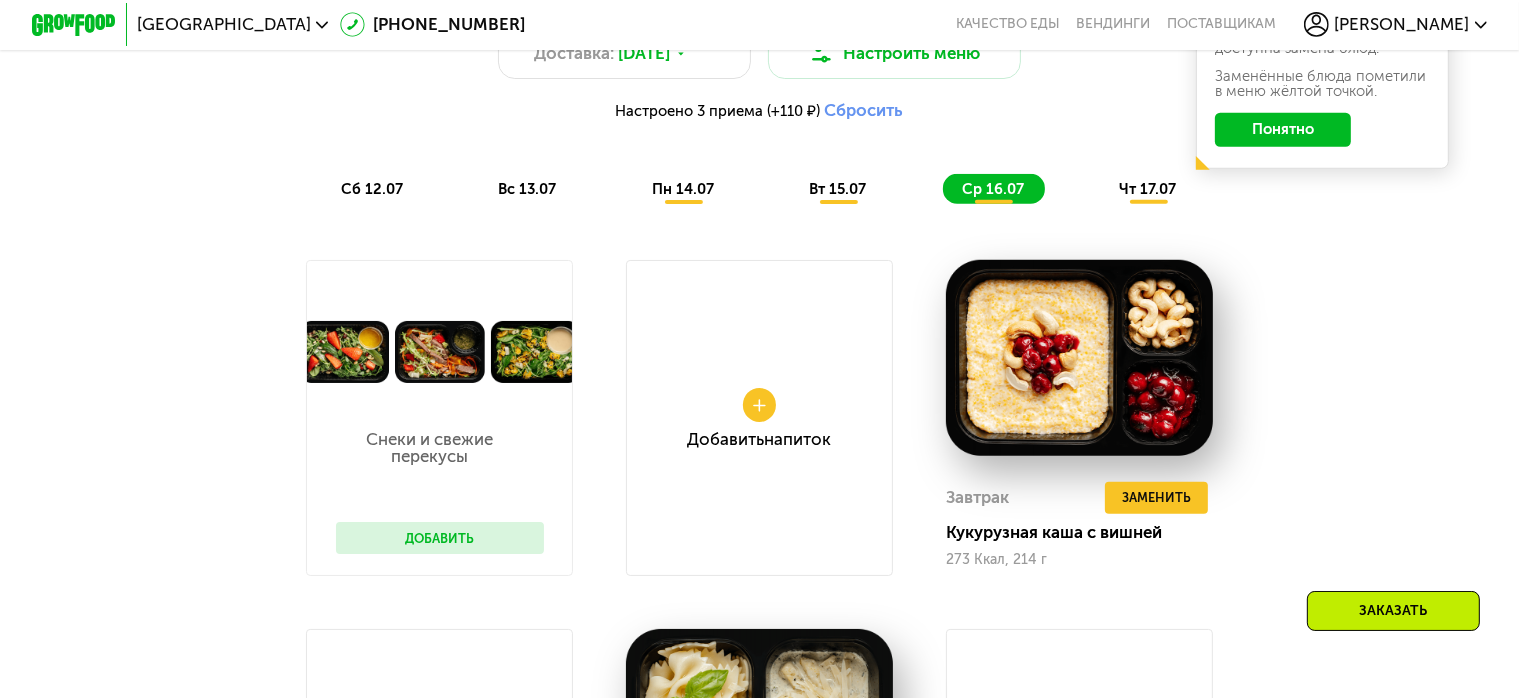 click on "чт 17.07" at bounding box center [1147, 189] 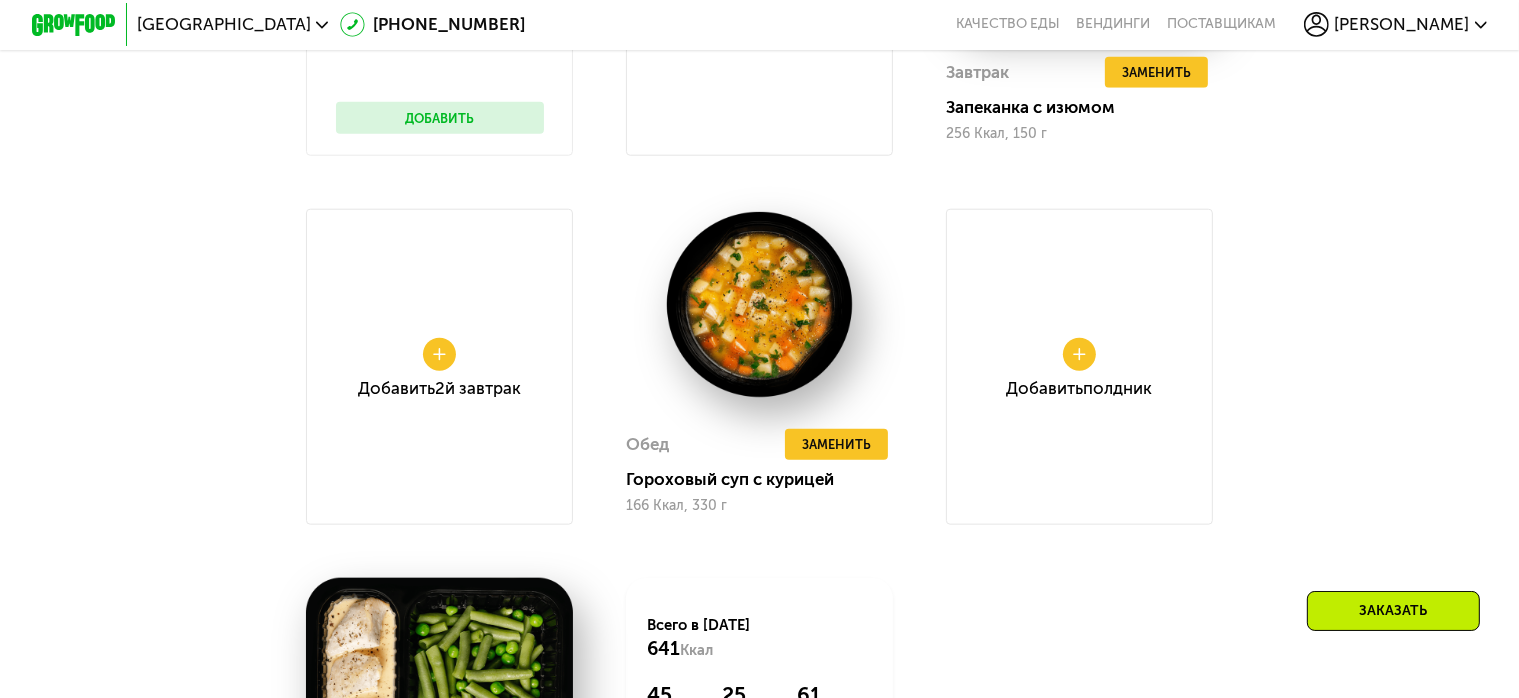 scroll, scrollTop: 2084, scrollLeft: 0, axis: vertical 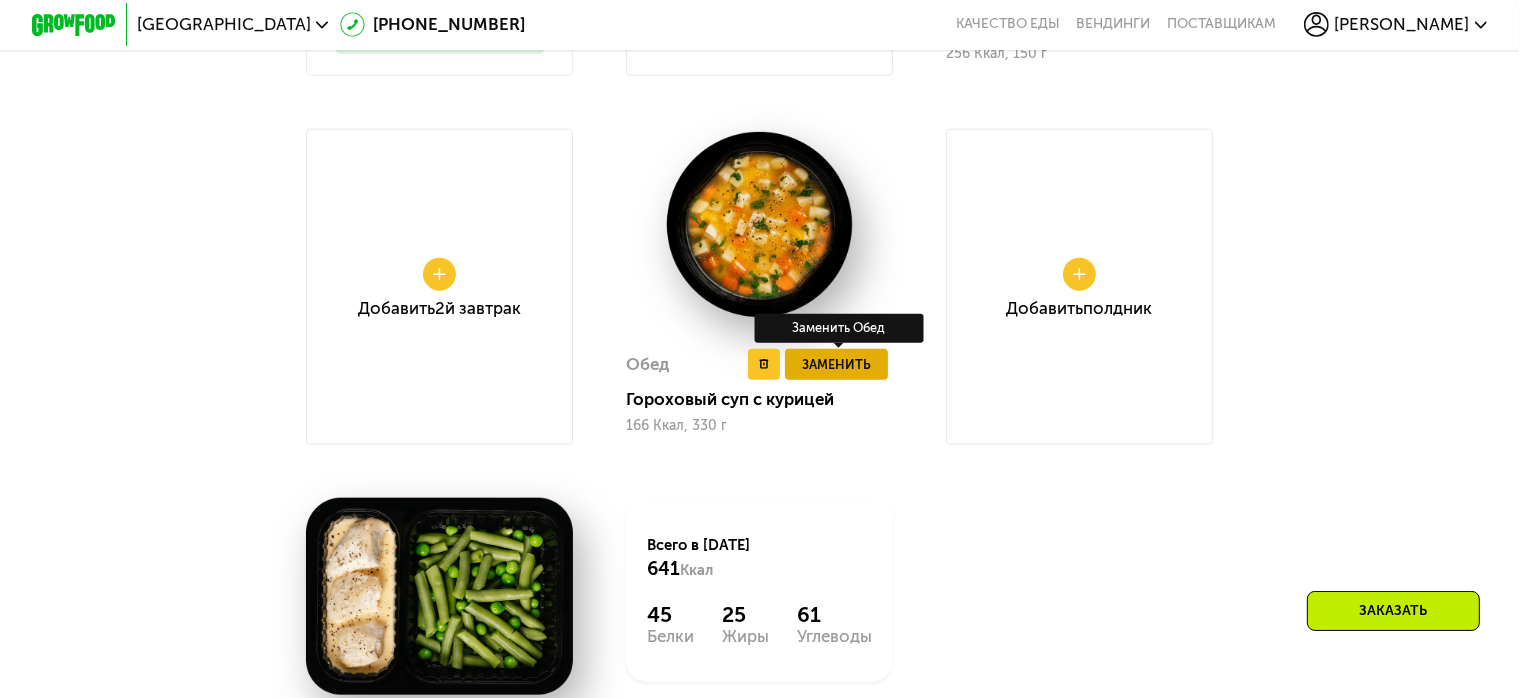 click on "Заменить" at bounding box center [836, 364] 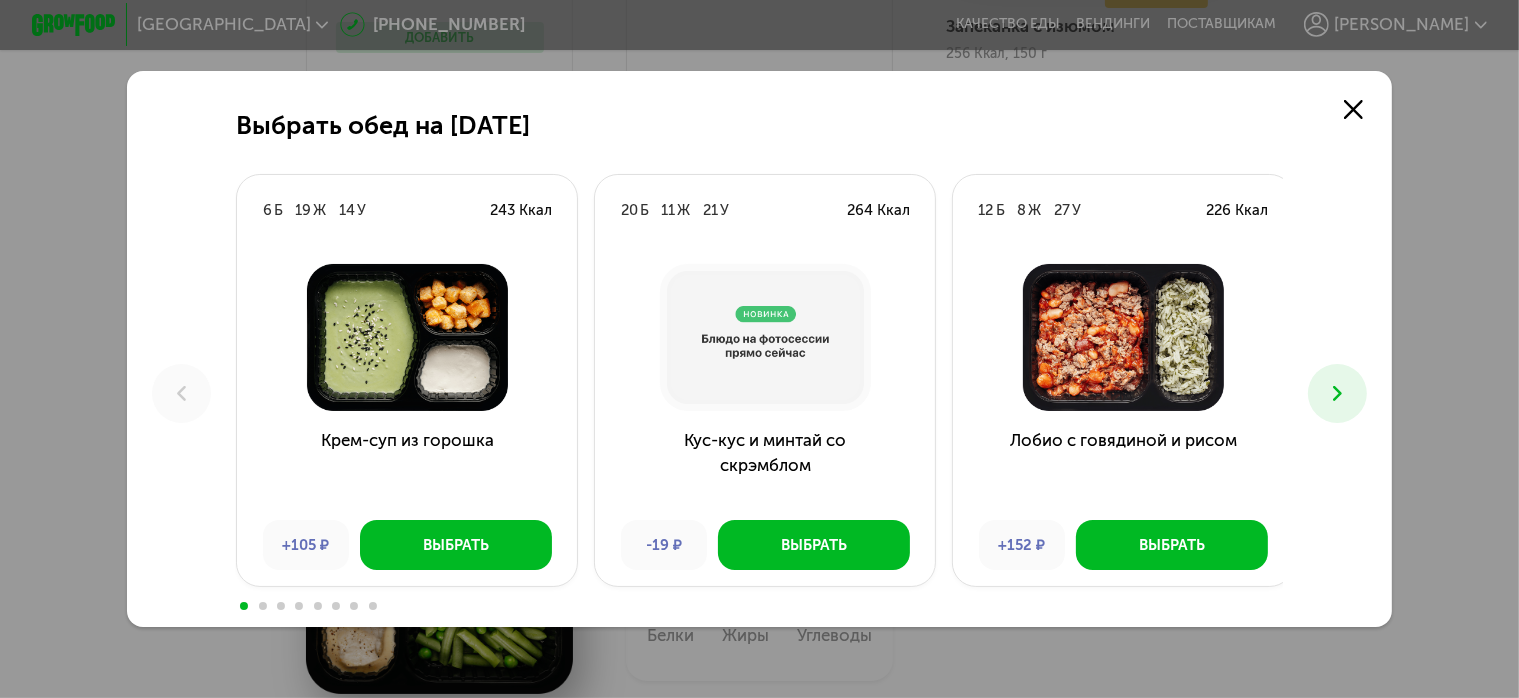 scroll, scrollTop: 0, scrollLeft: 0, axis: both 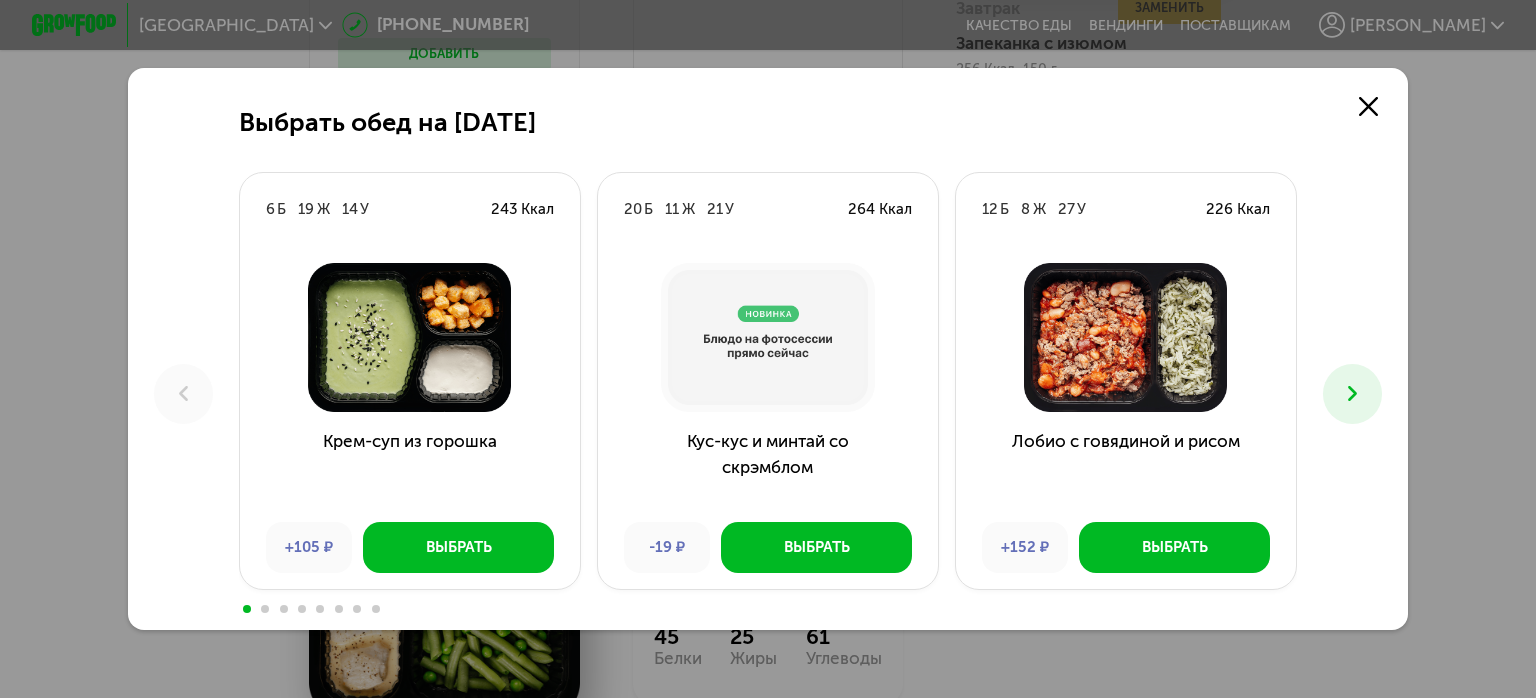 click 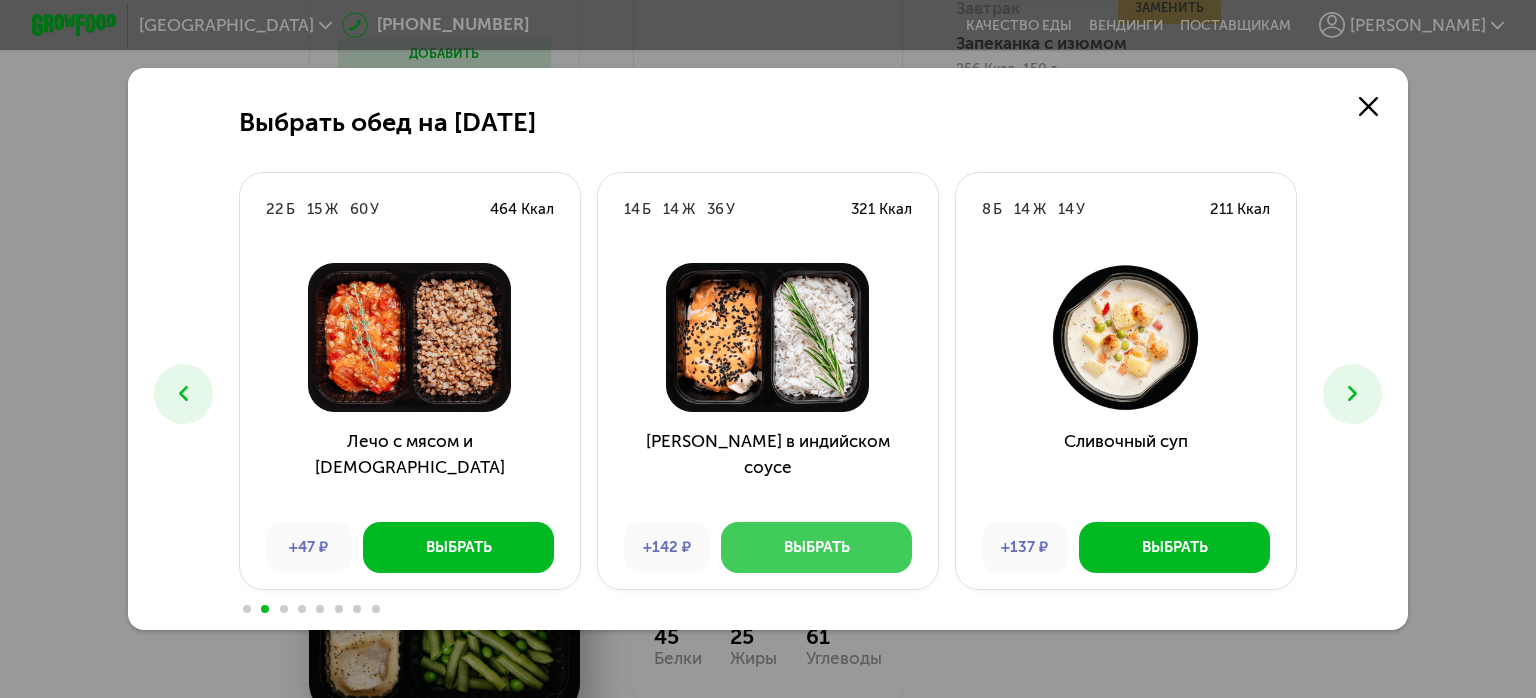 click on "Выбрать" at bounding box center [817, 547] 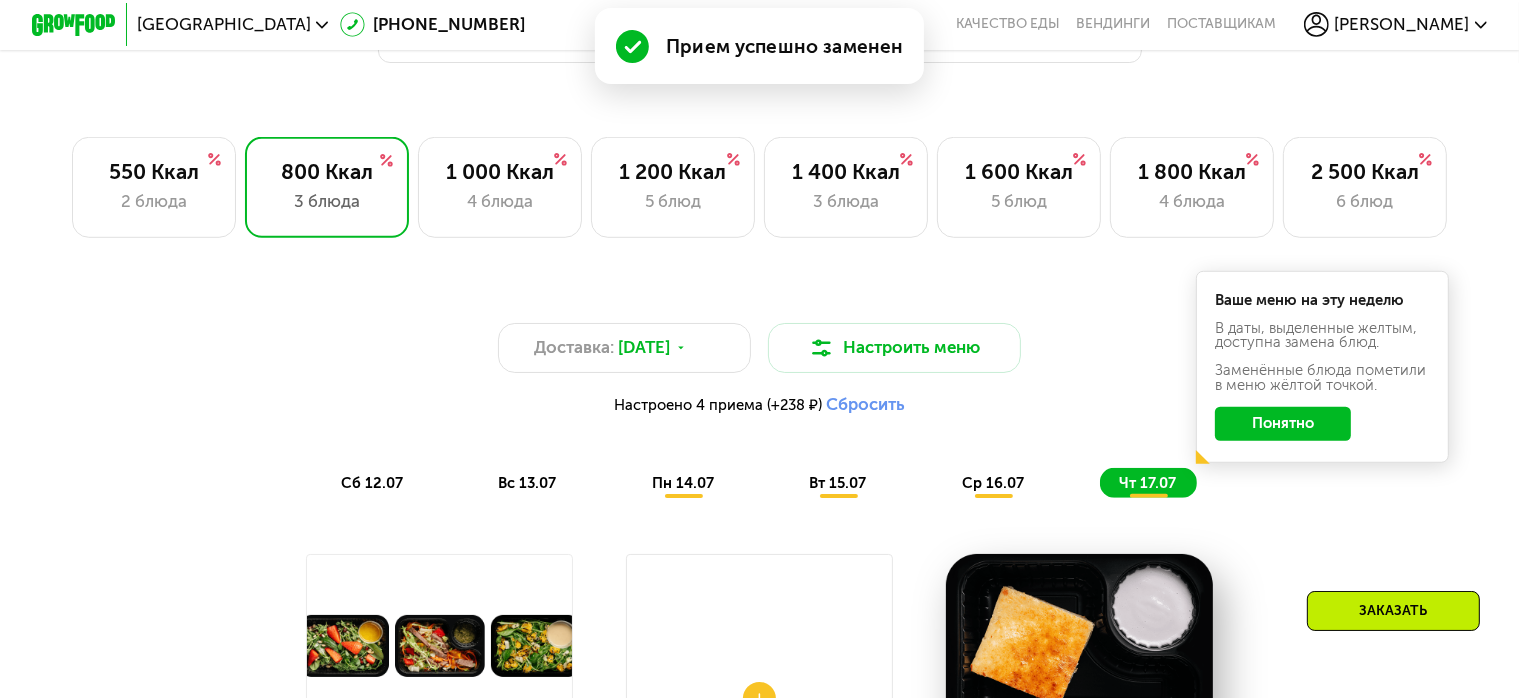scroll, scrollTop: 1284, scrollLeft: 0, axis: vertical 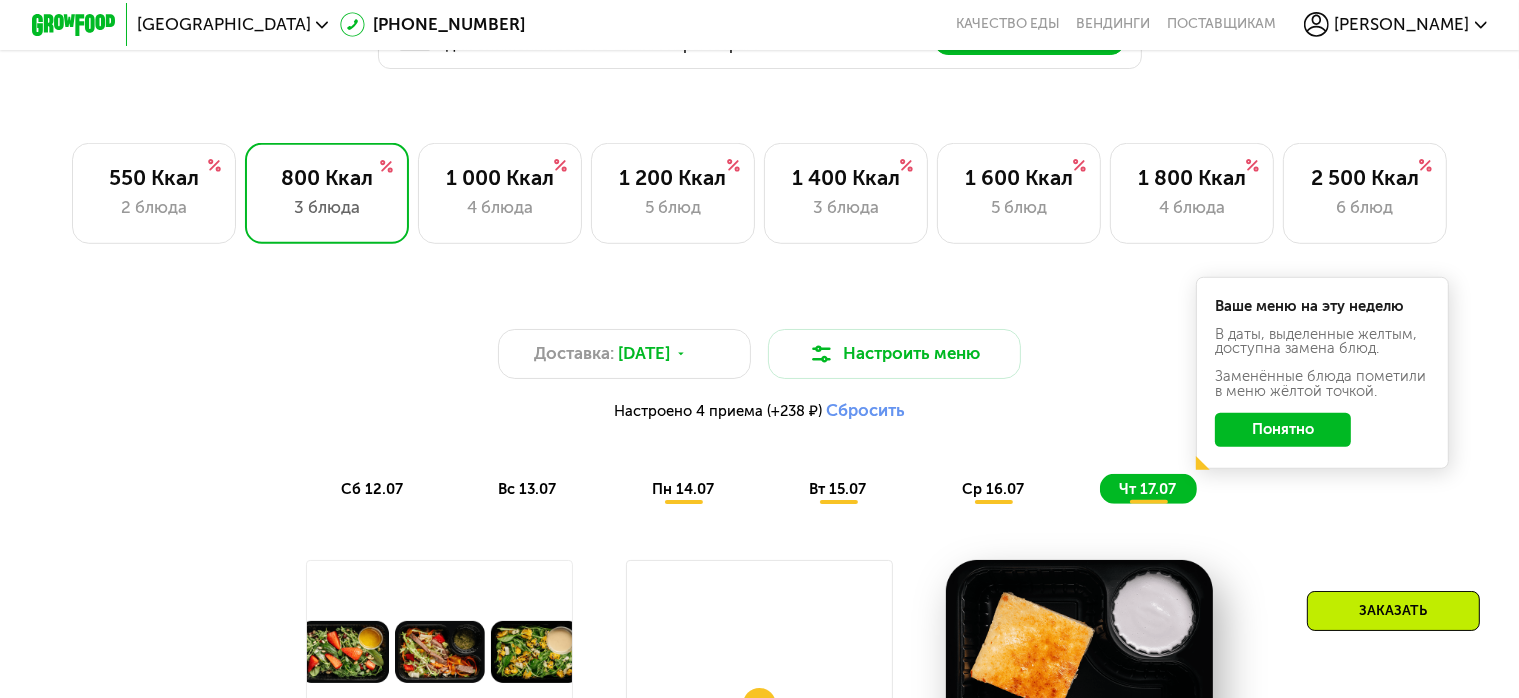 click on "Понятно" 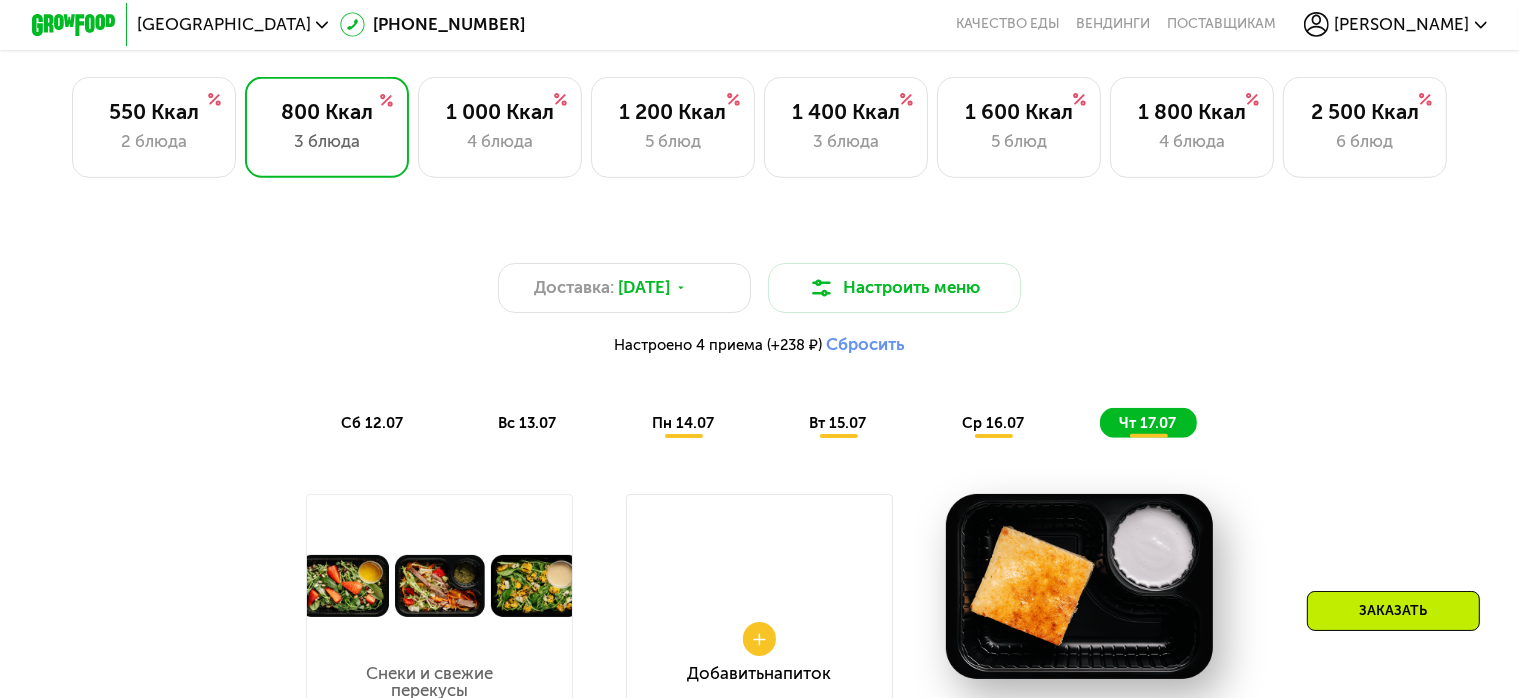 scroll, scrollTop: 1384, scrollLeft: 0, axis: vertical 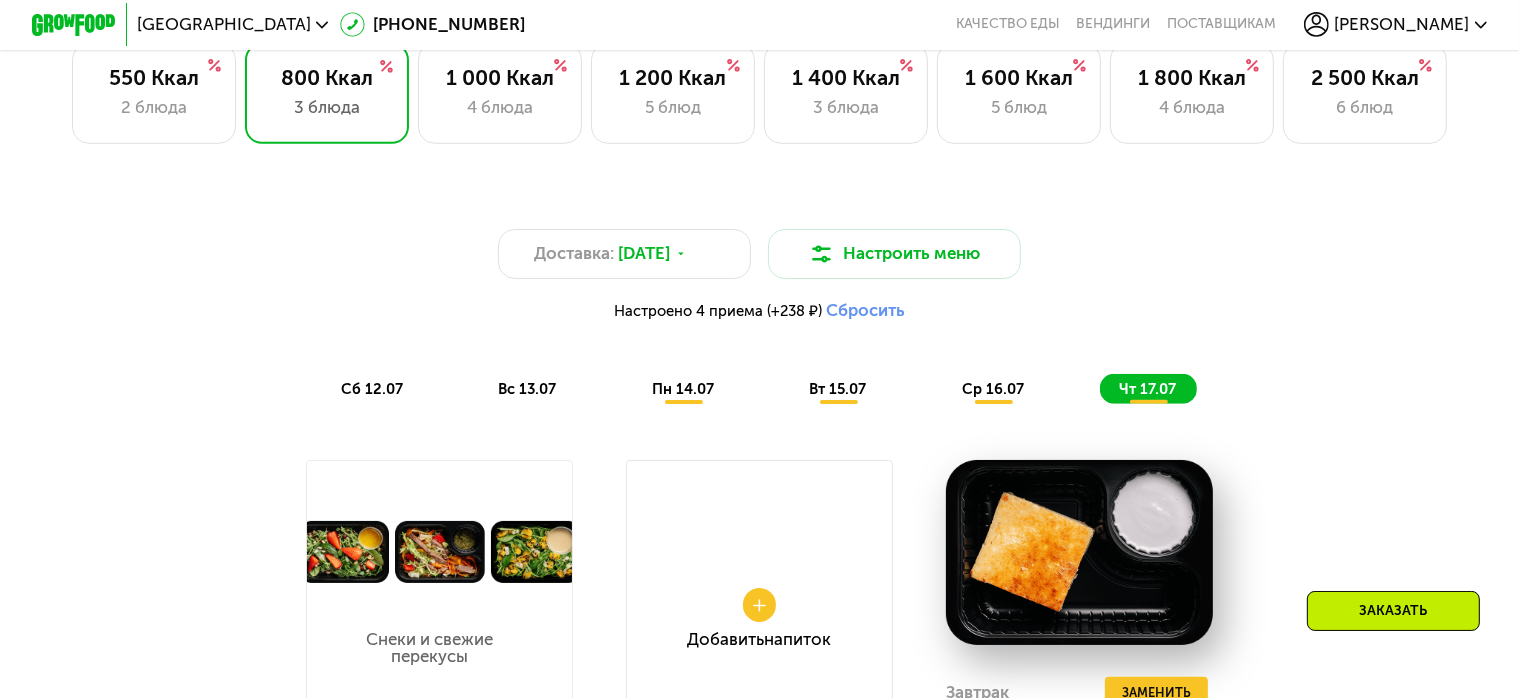 click on "Заказать" at bounding box center (1393, 611) 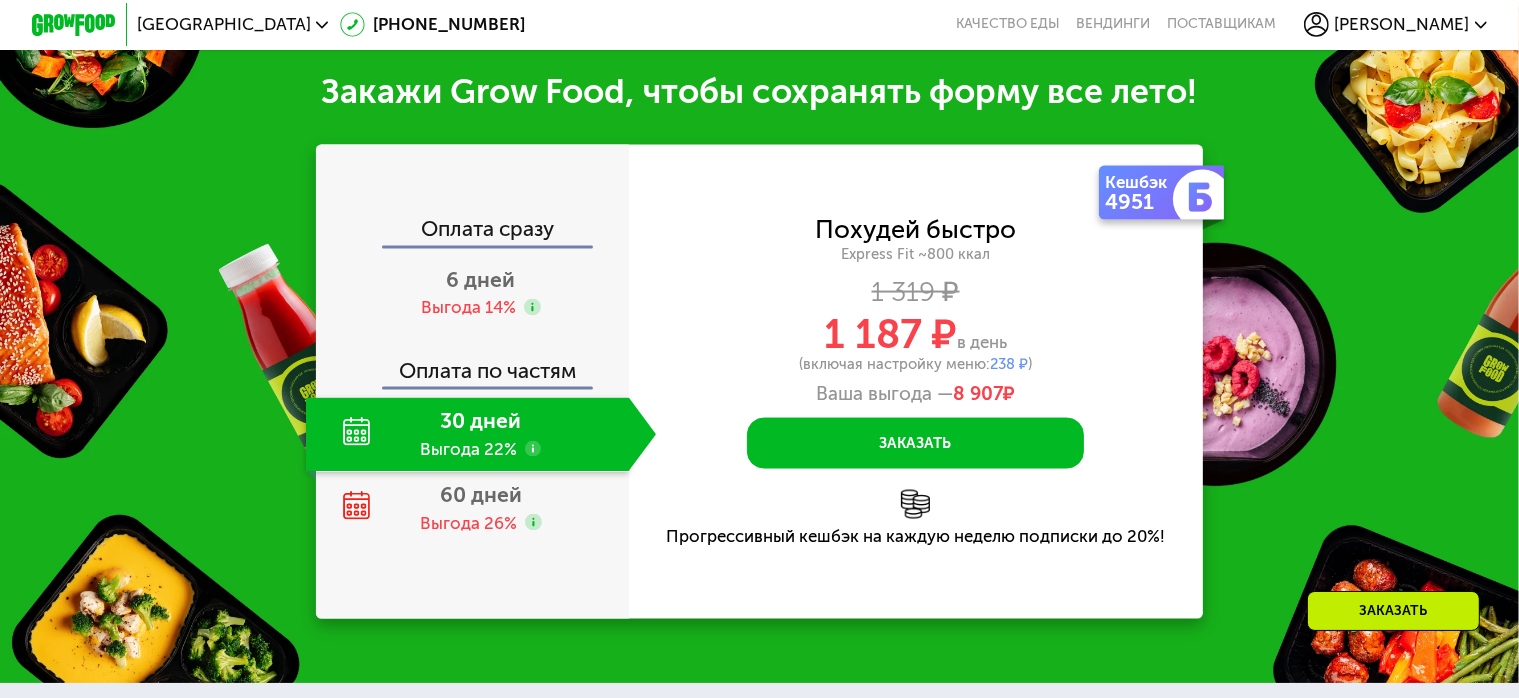 scroll, scrollTop: 3048, scrollLeft: 0, axis: vertical 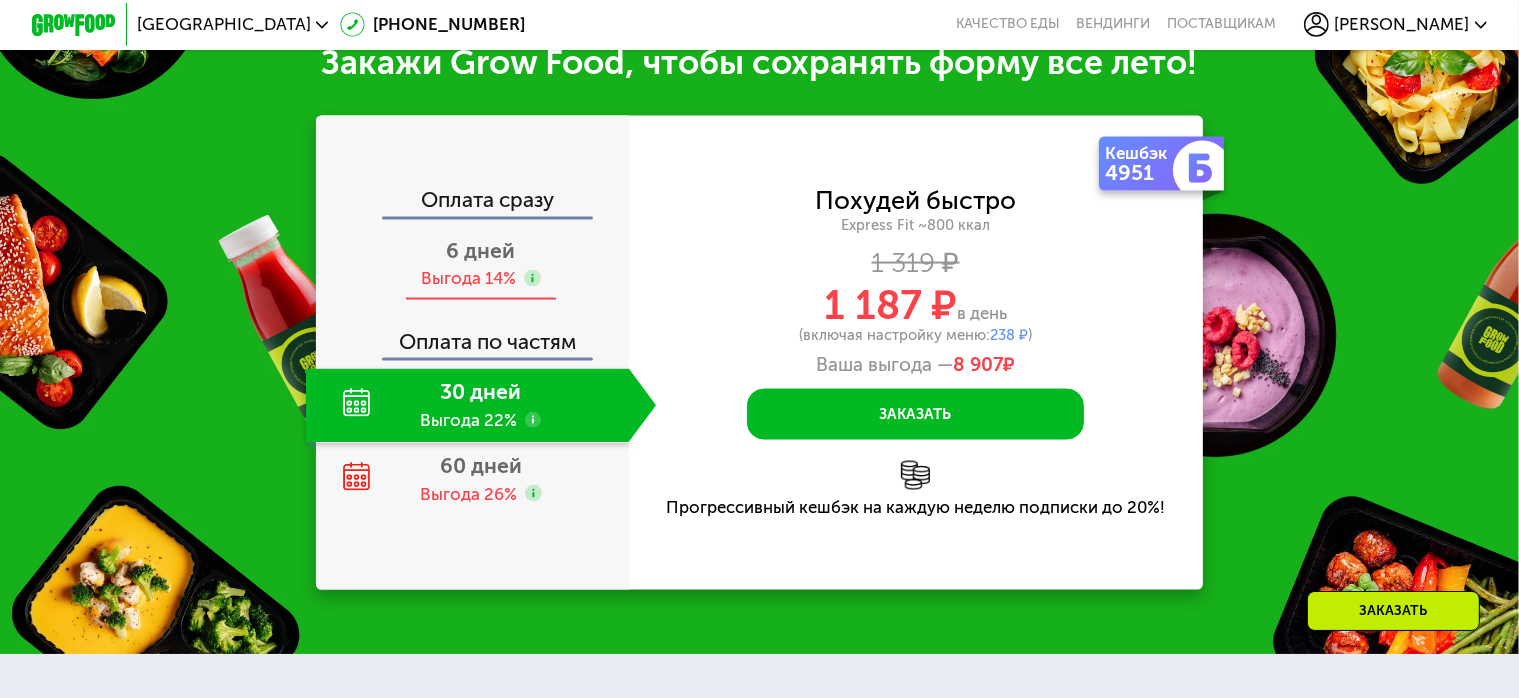 click on "6 дней Выгода 14%" at bounding box center [481, 264] 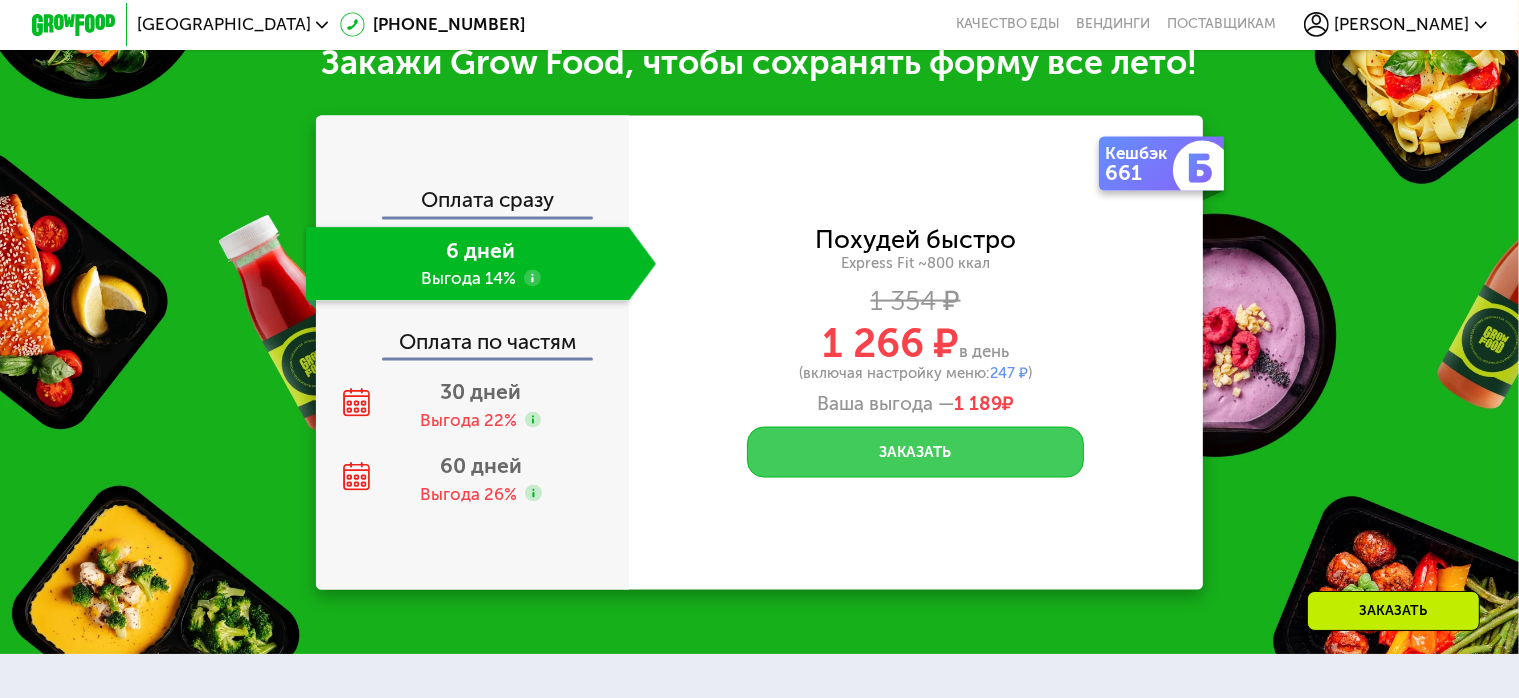 click on "Заказать" at bounding box center (916, 452) 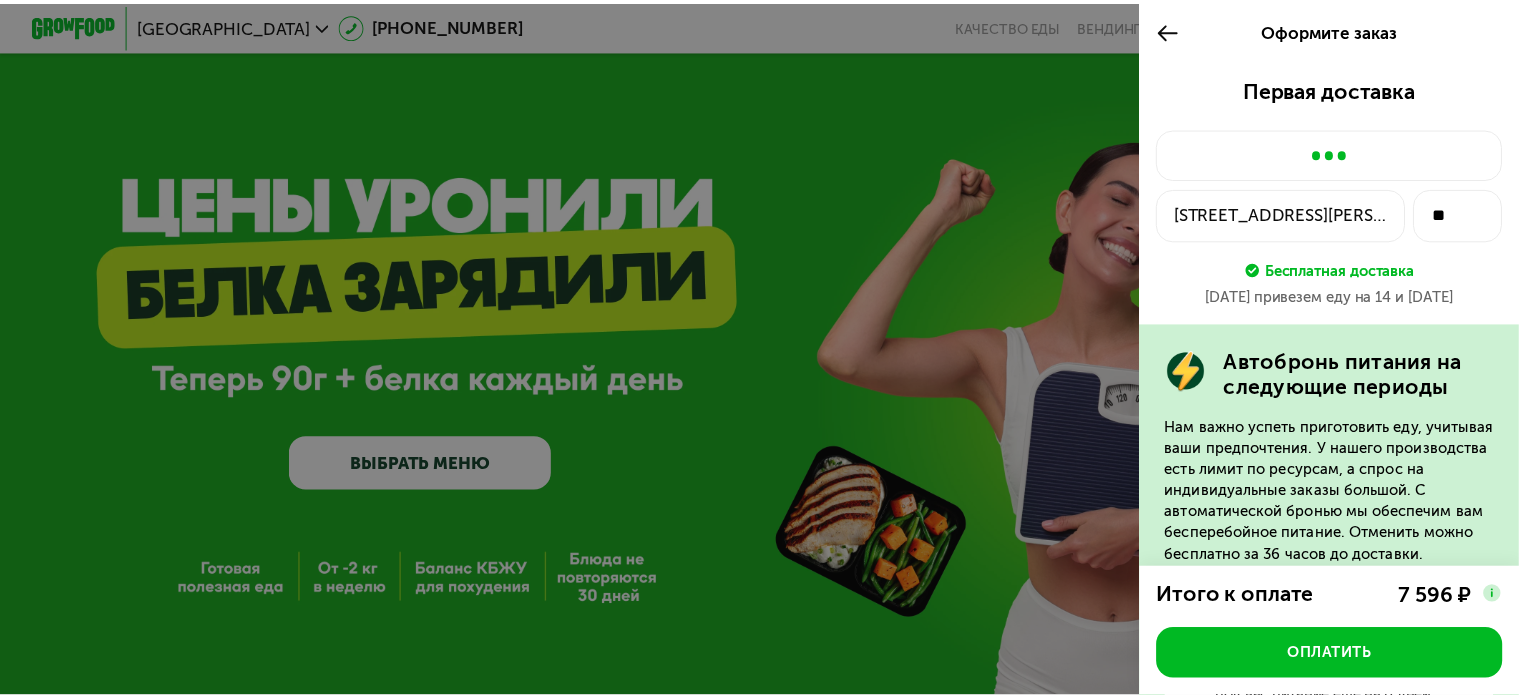 scroll, scrollTop: 3048, scrollLeft: 0, axis: vertical 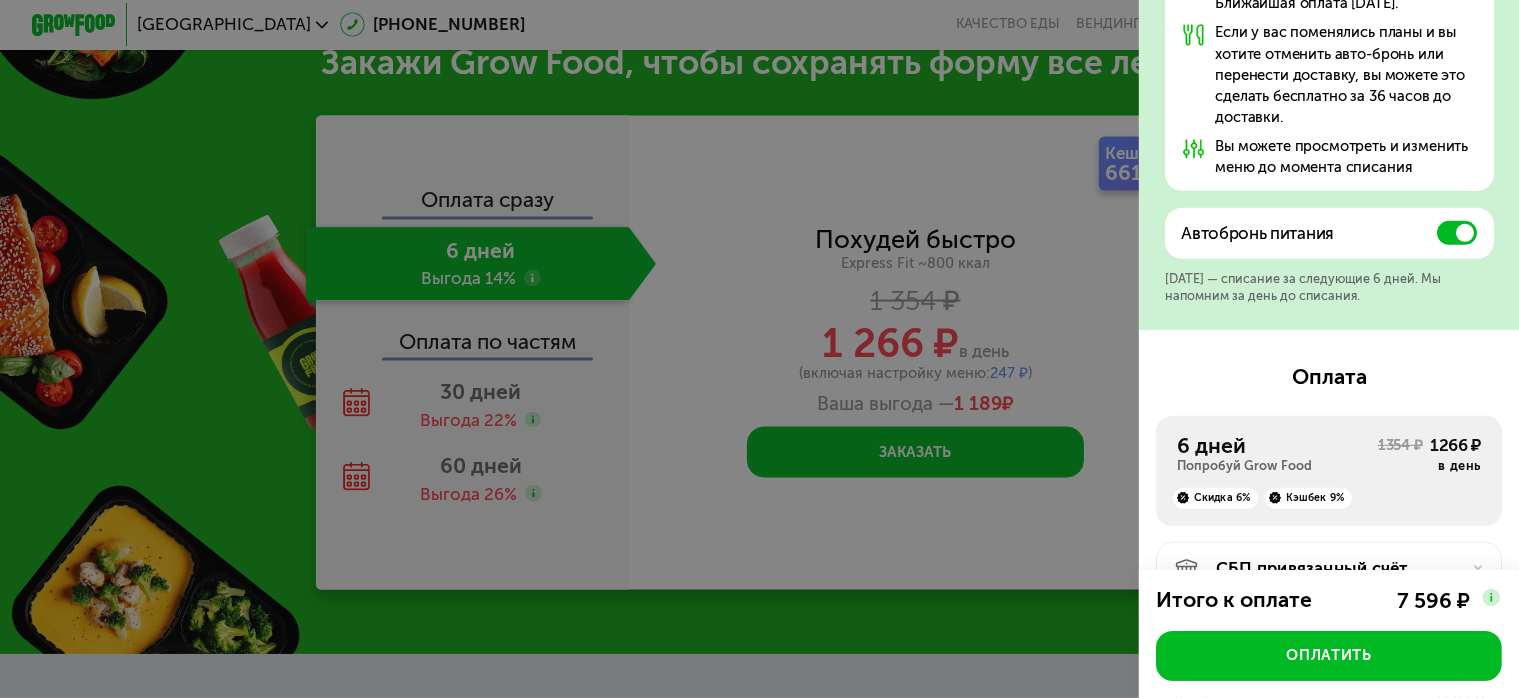 click at bounding box center (1457, 233) 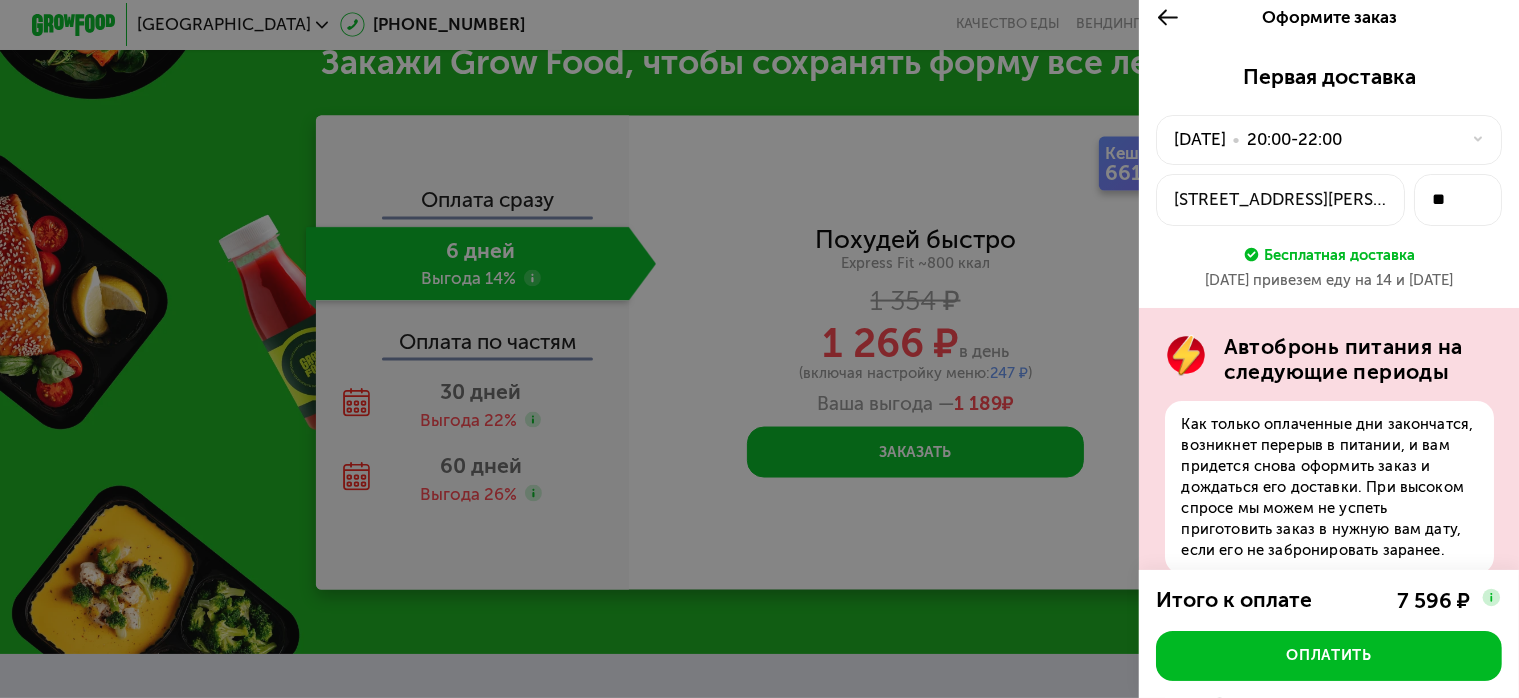 scroll, scrollTop: 0, scrollLeft: 0, axis: both 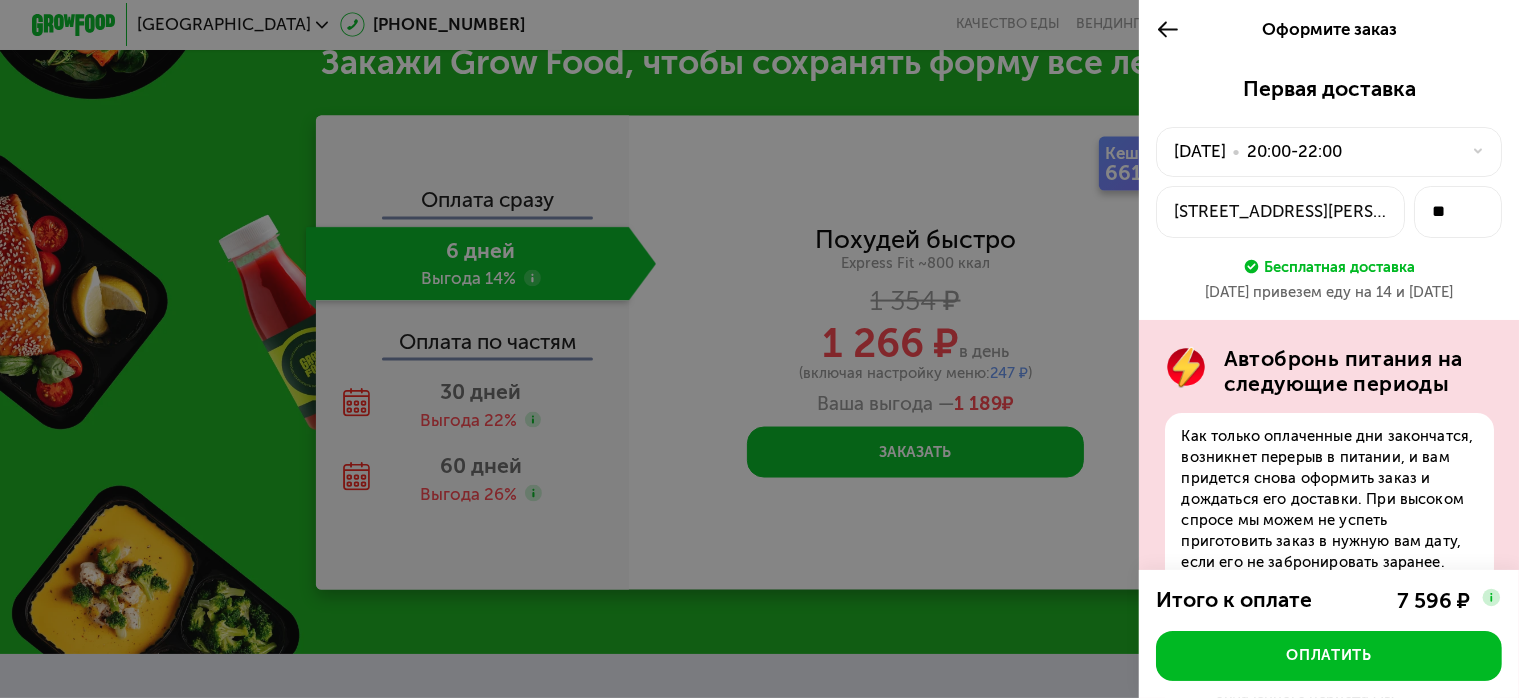click 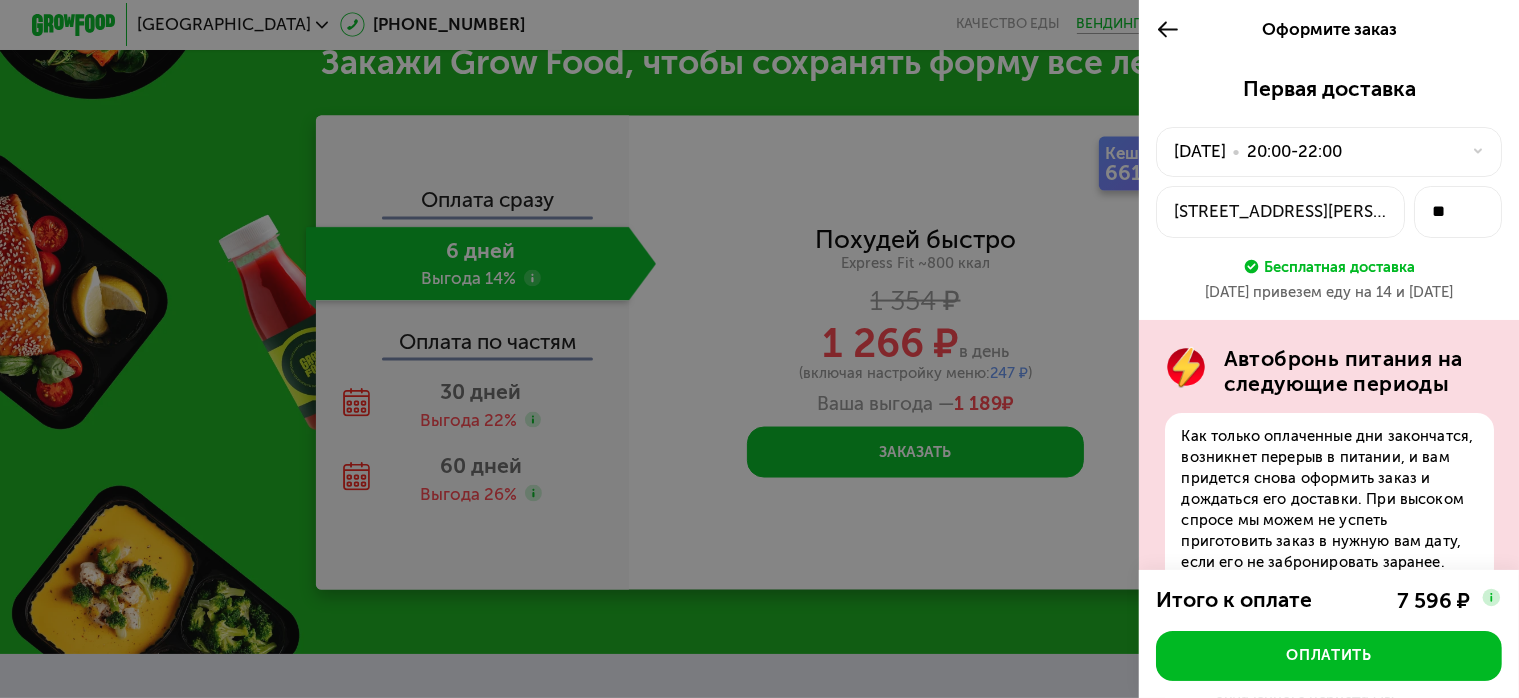 click on "Вендинги" at bounding box center [1114, 24] 